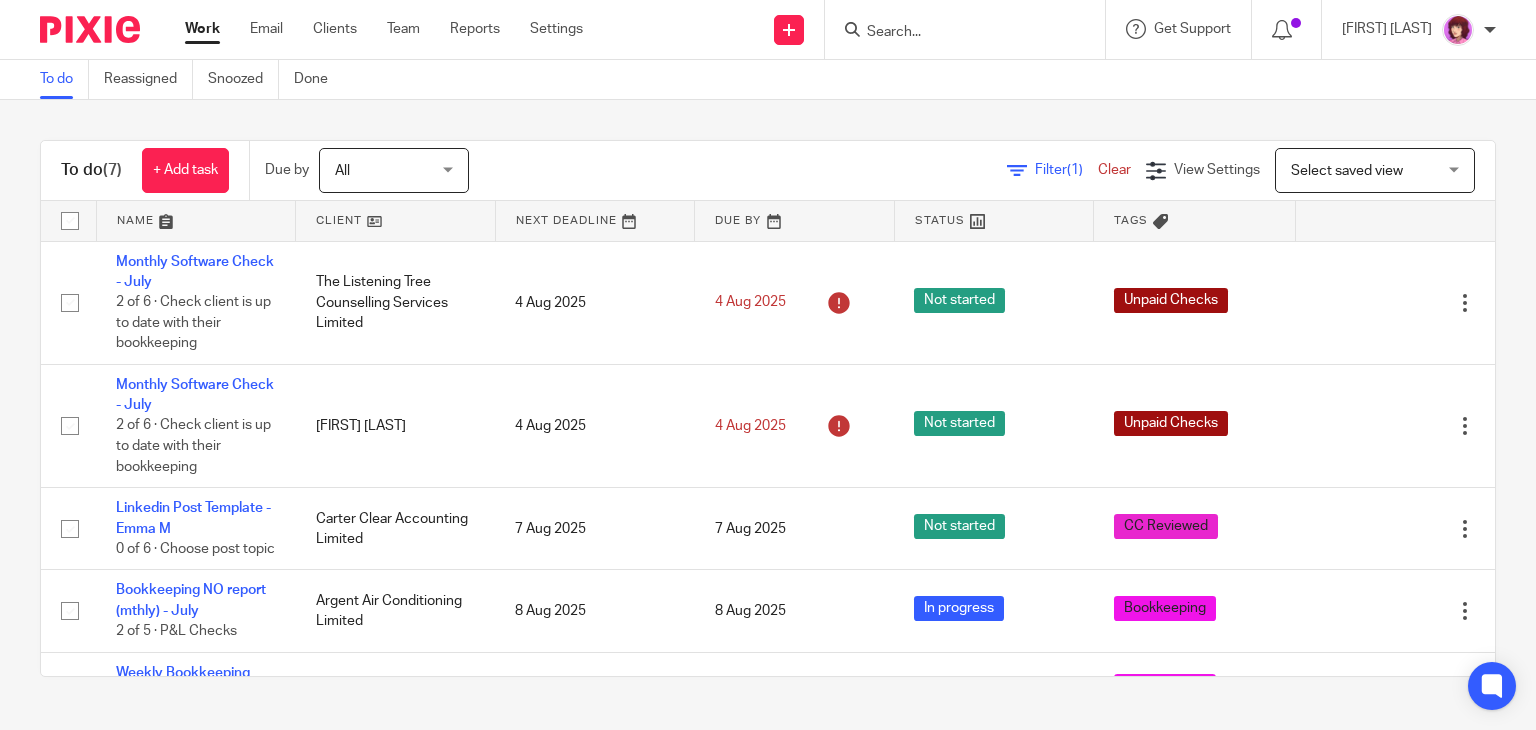 scroll, scrollTop: 0, scrollLeft: 0, axis: both 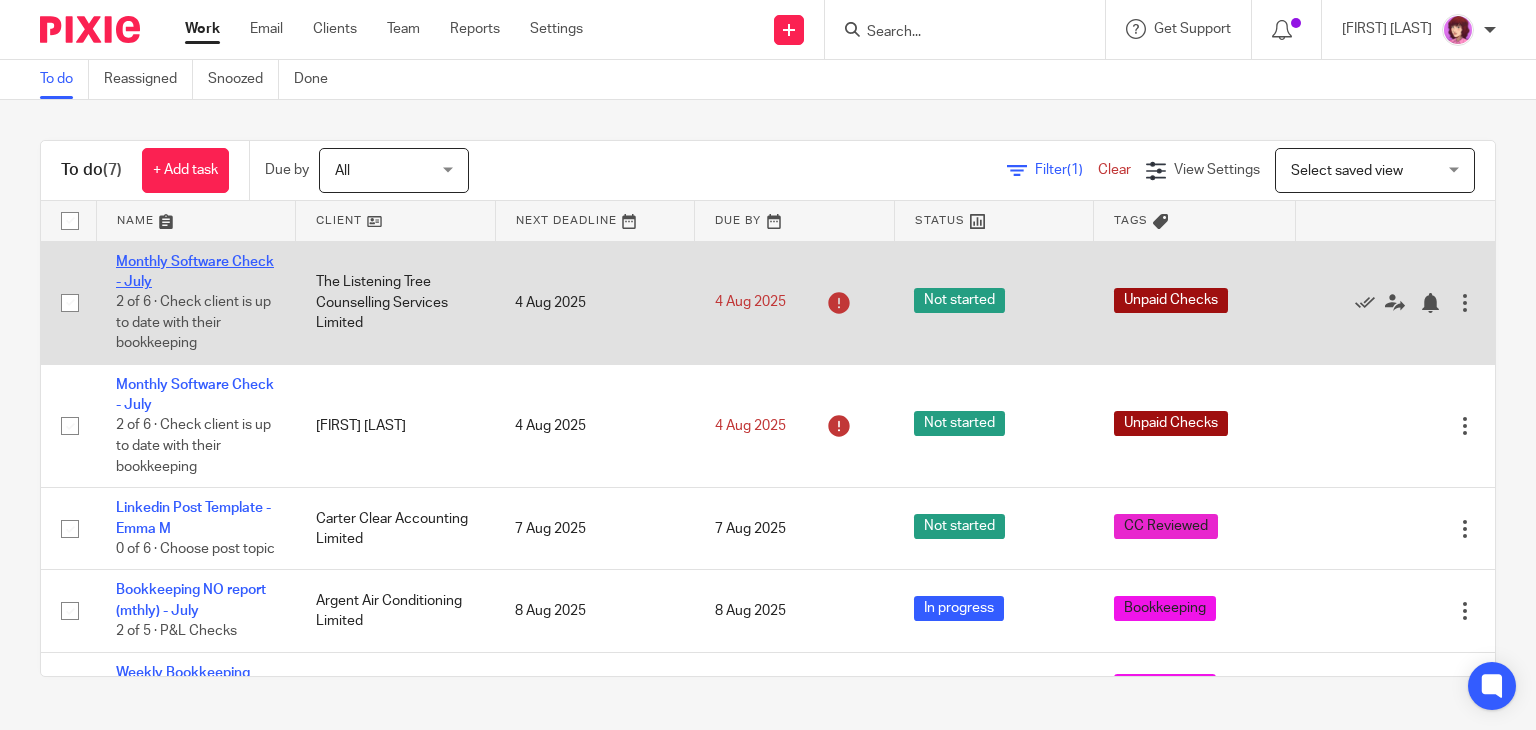 click on "Monthly Software Check - July" at bounding box center [195, 272] 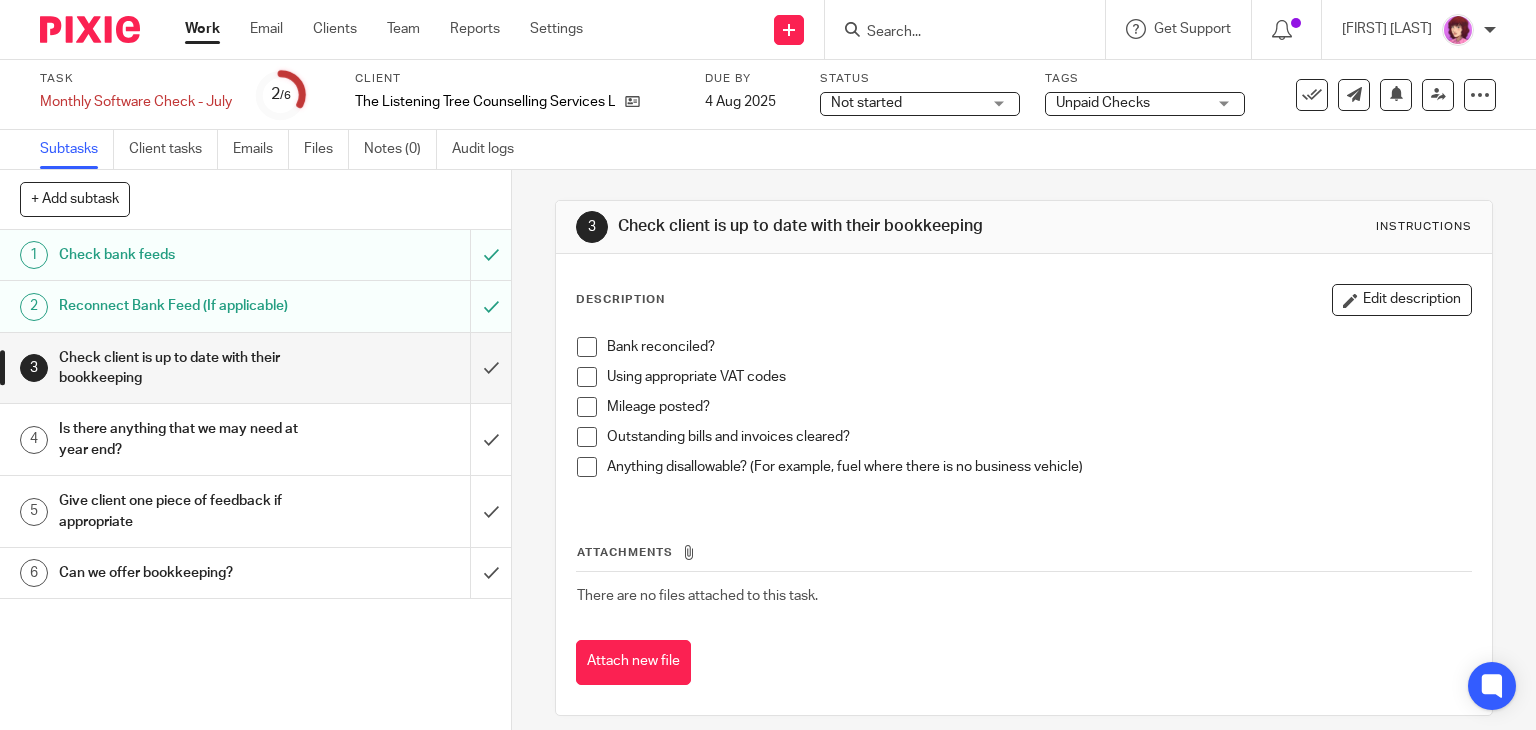 scroll, scrollTop: 0, scrollLeft: 0, axis: both 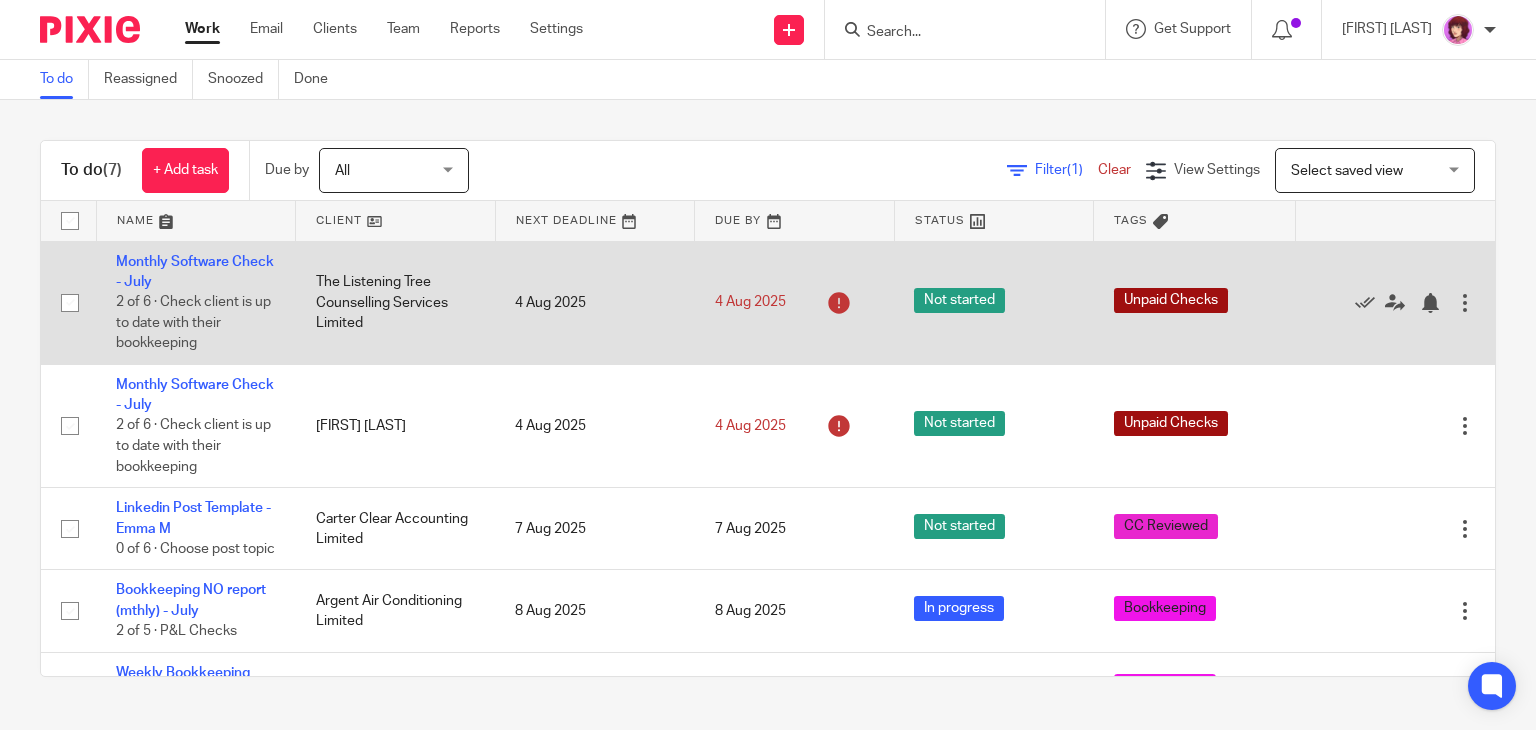 click at bounding box center (1465, 303) 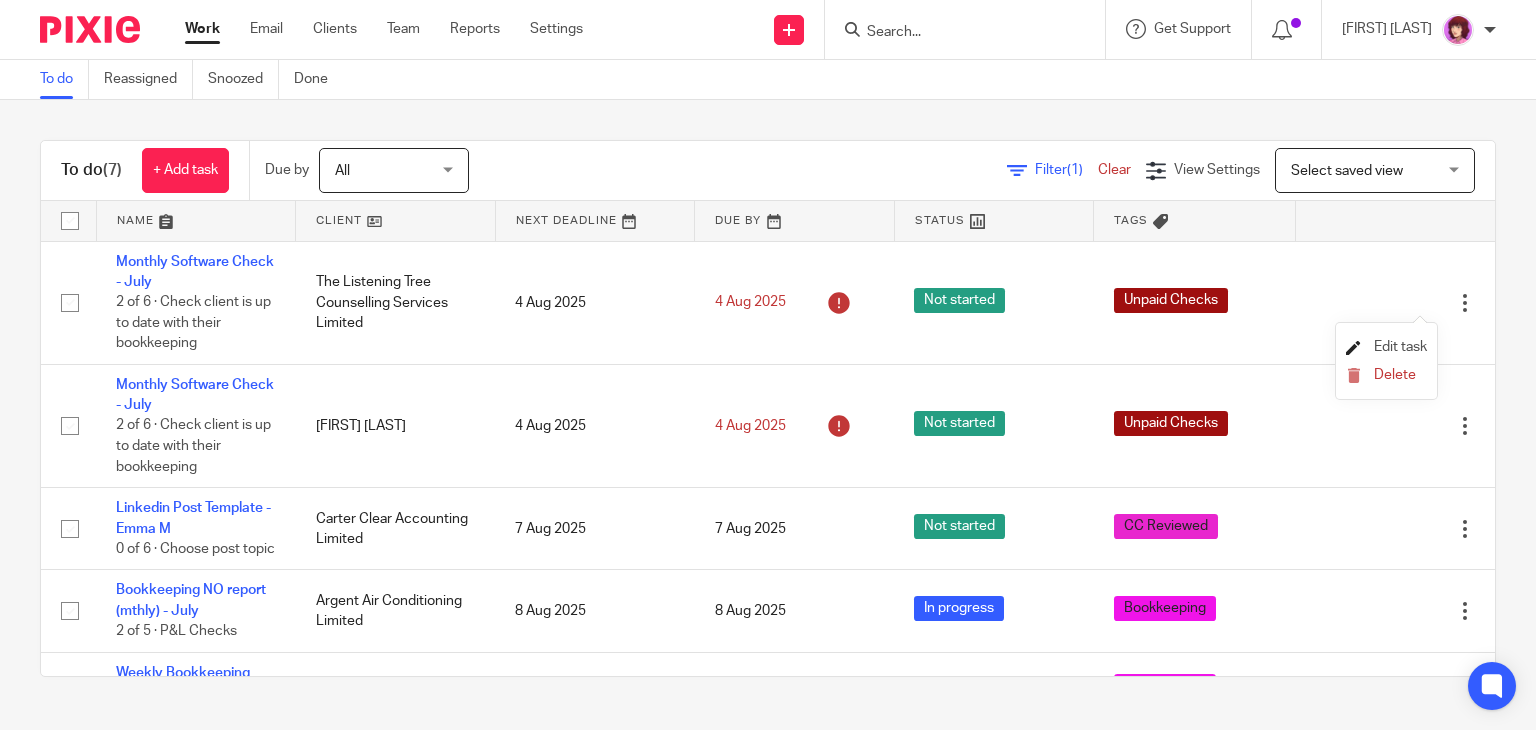 click on "Edit task" at bounding box center [1400, 347] 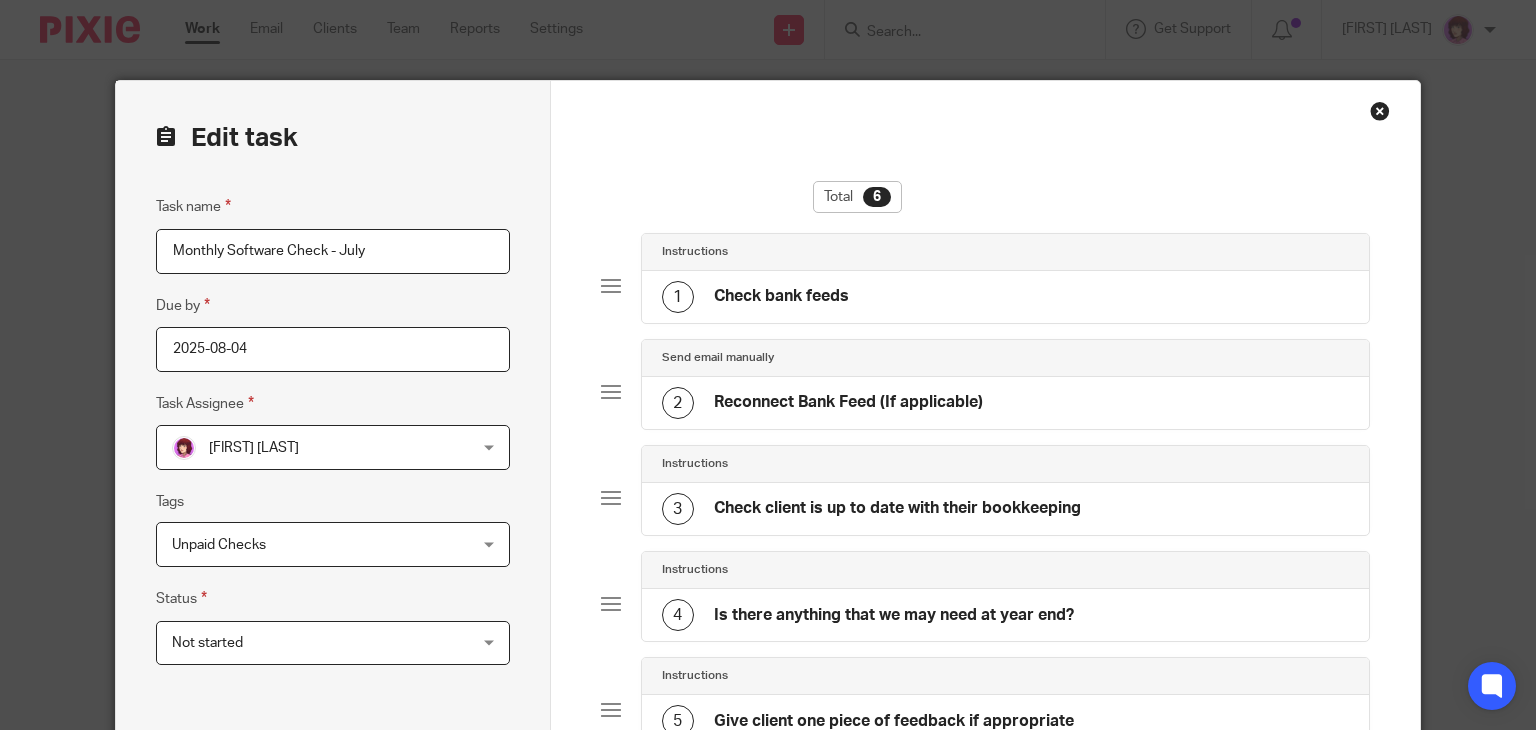 scroll, scrollTop: 0, scrollLeft: 0, axis: both 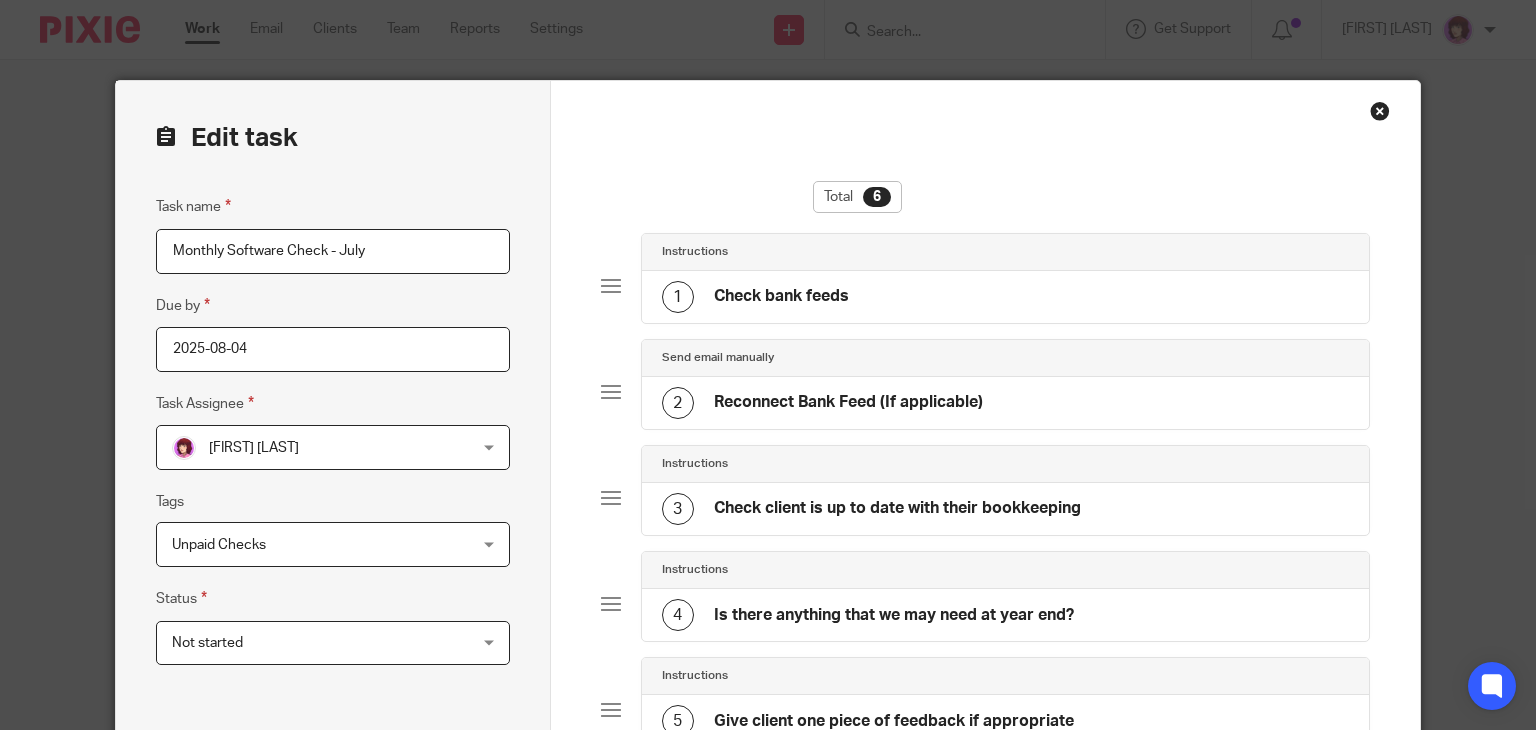 drag, startPoint x: 1511, startPoint y: 257, endPoint x: 1524, endPoint y: 225, distance: 34.539833 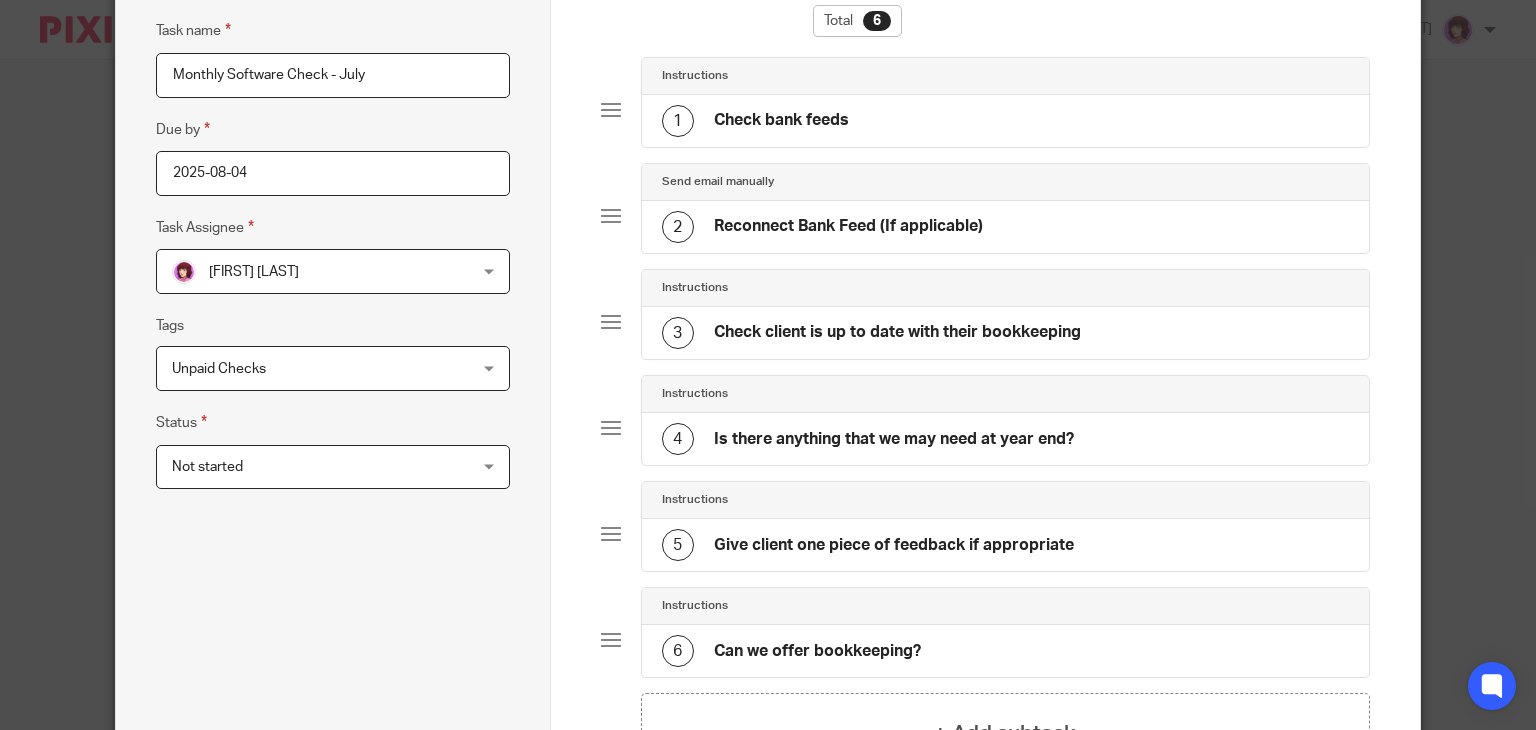 scroll, scrollTop: 178, scrollLeft: 0, axis: vertical 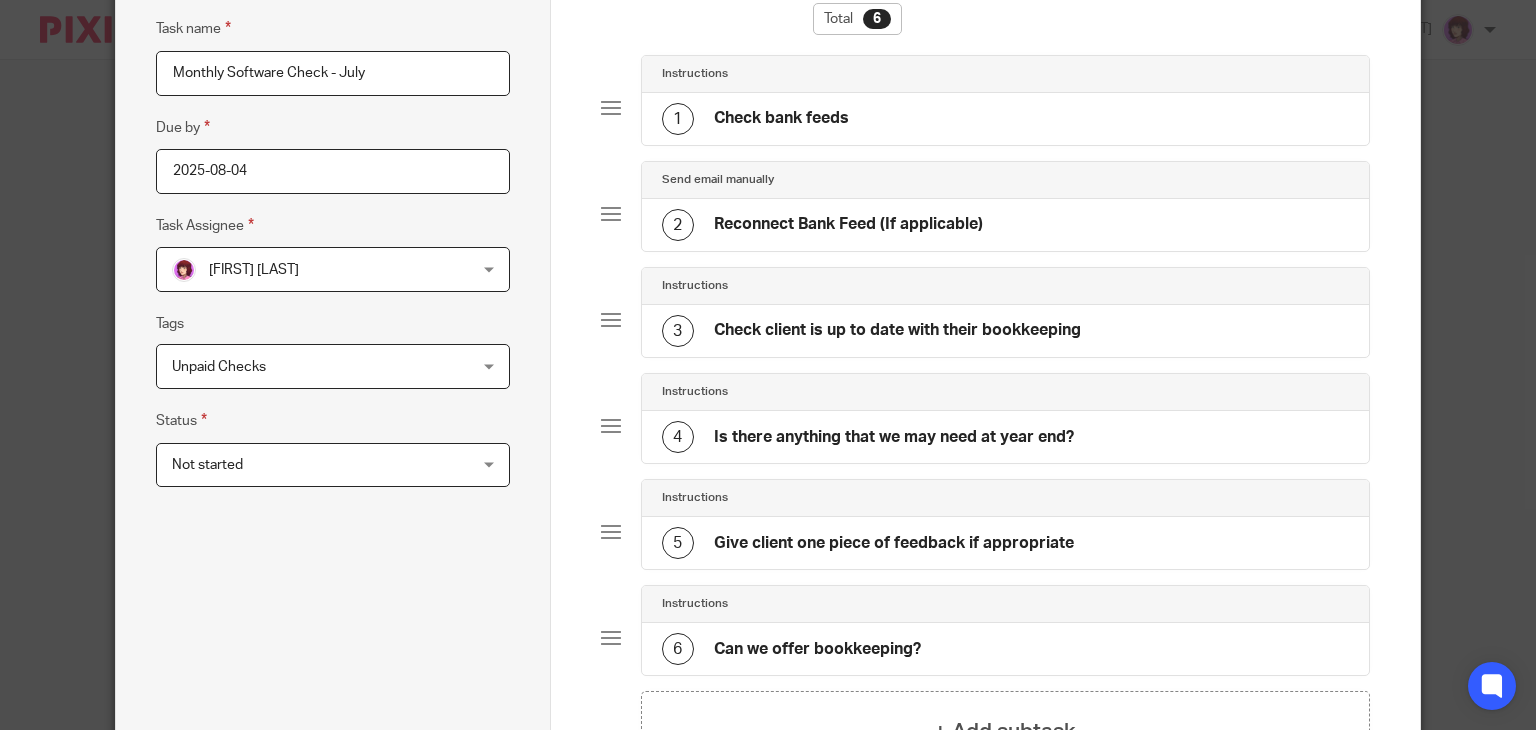 click on "Not started" at bounding box center [306, 465] 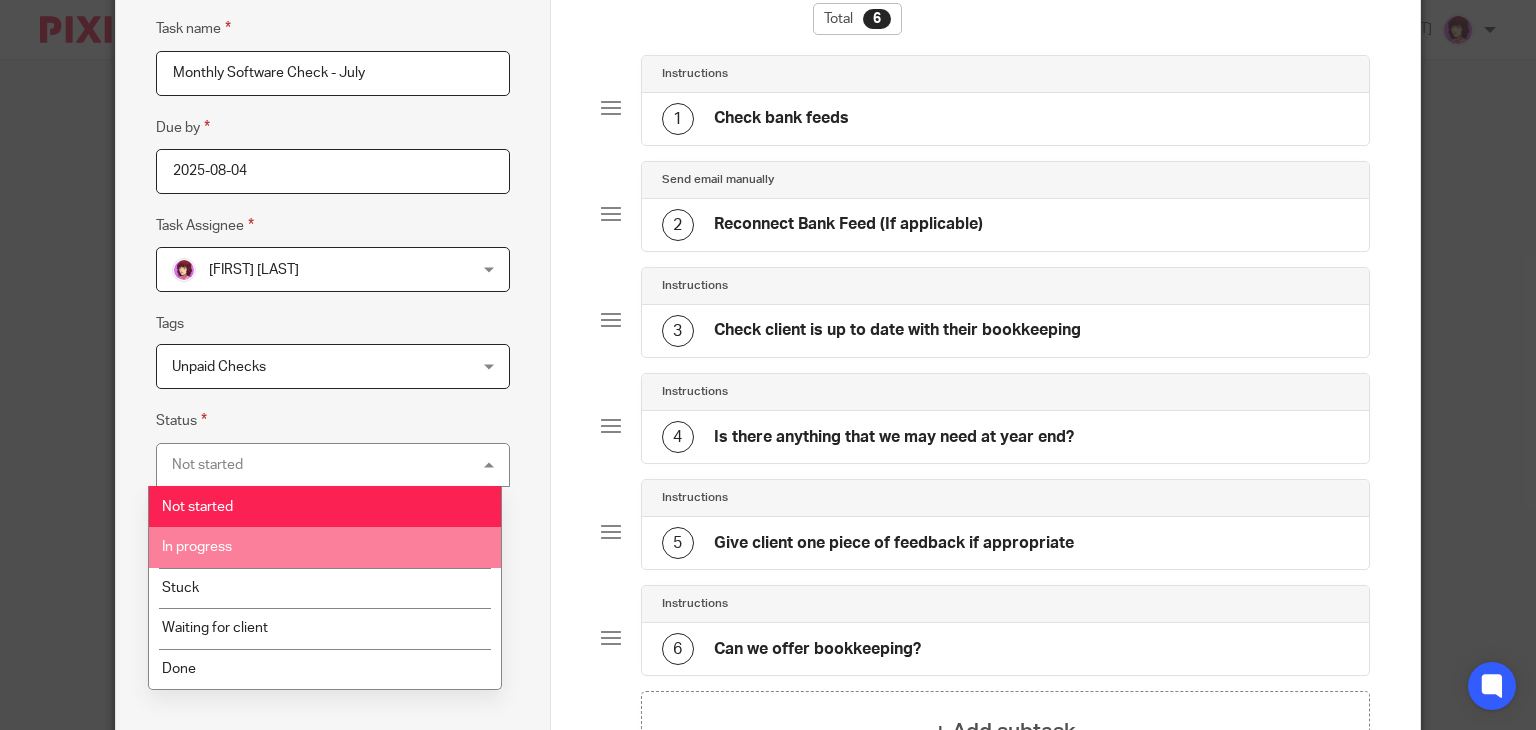 click on "In progress" at bounding box center [325, 547] 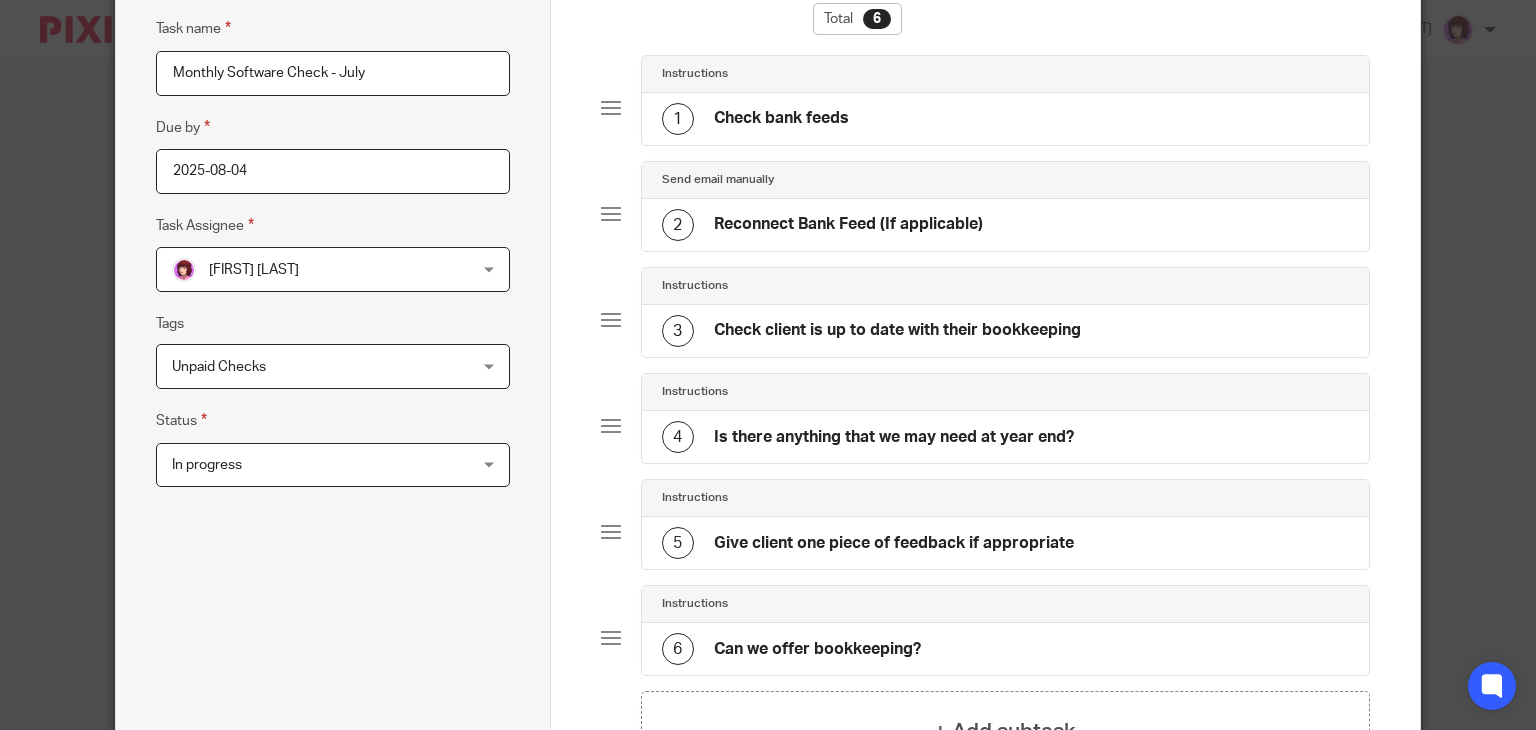 drag, startPoint x: 1520, startPoint y: 334, endPoint x: 1535, endPoint y: 556, distance: 222.50618 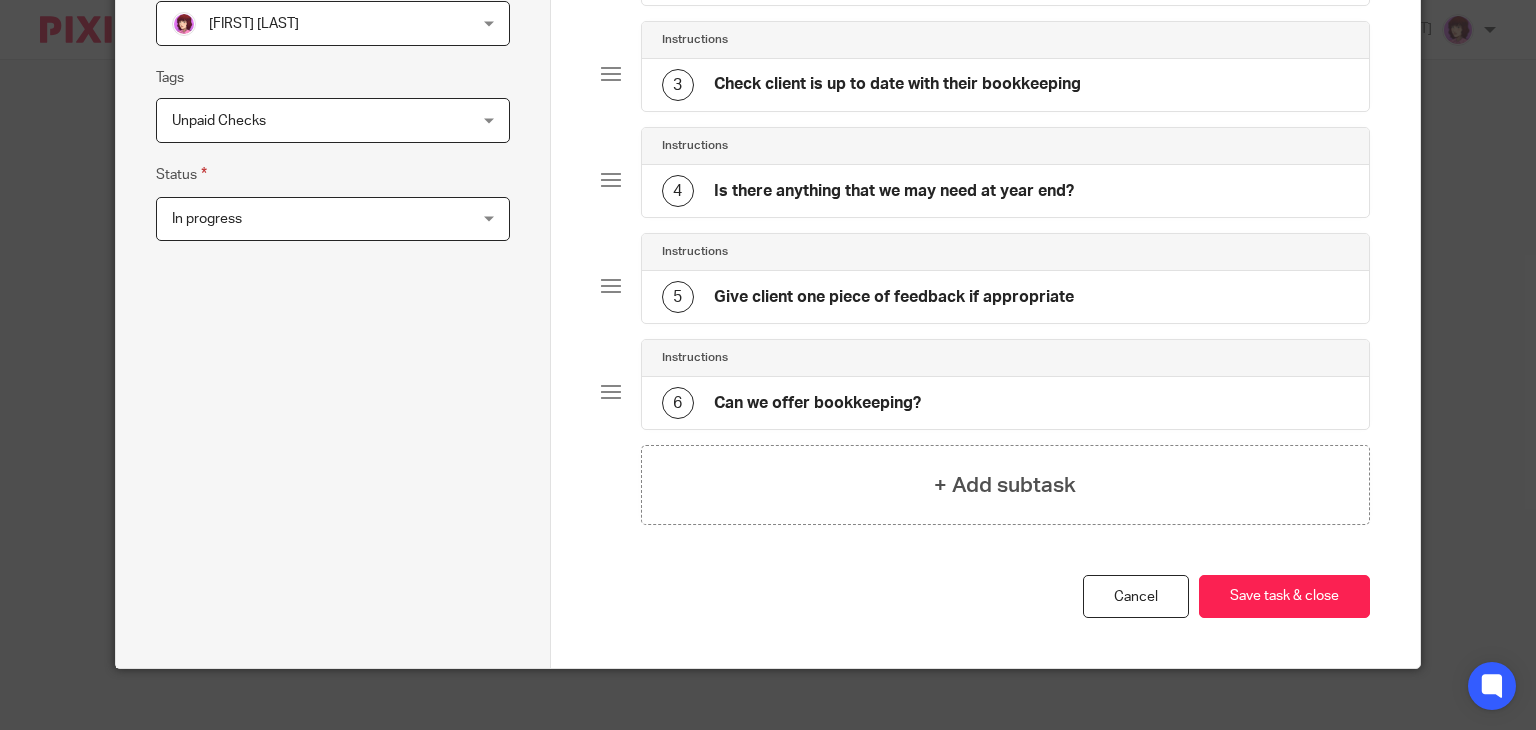 scroll, scrollTop: 439, scrollLeft: 0, axis: vertical 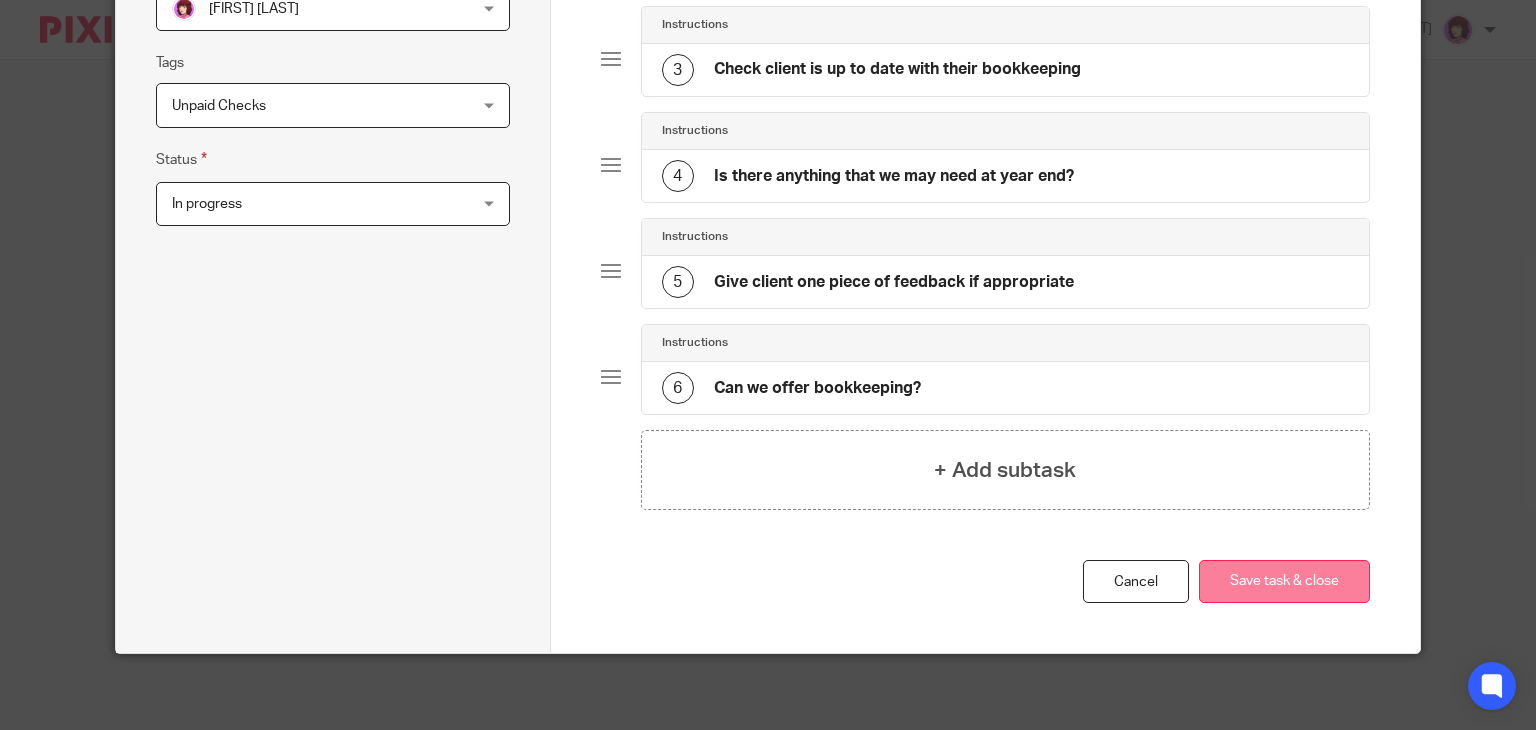 click on "Save task & close" at bounding box center [1284, 581] 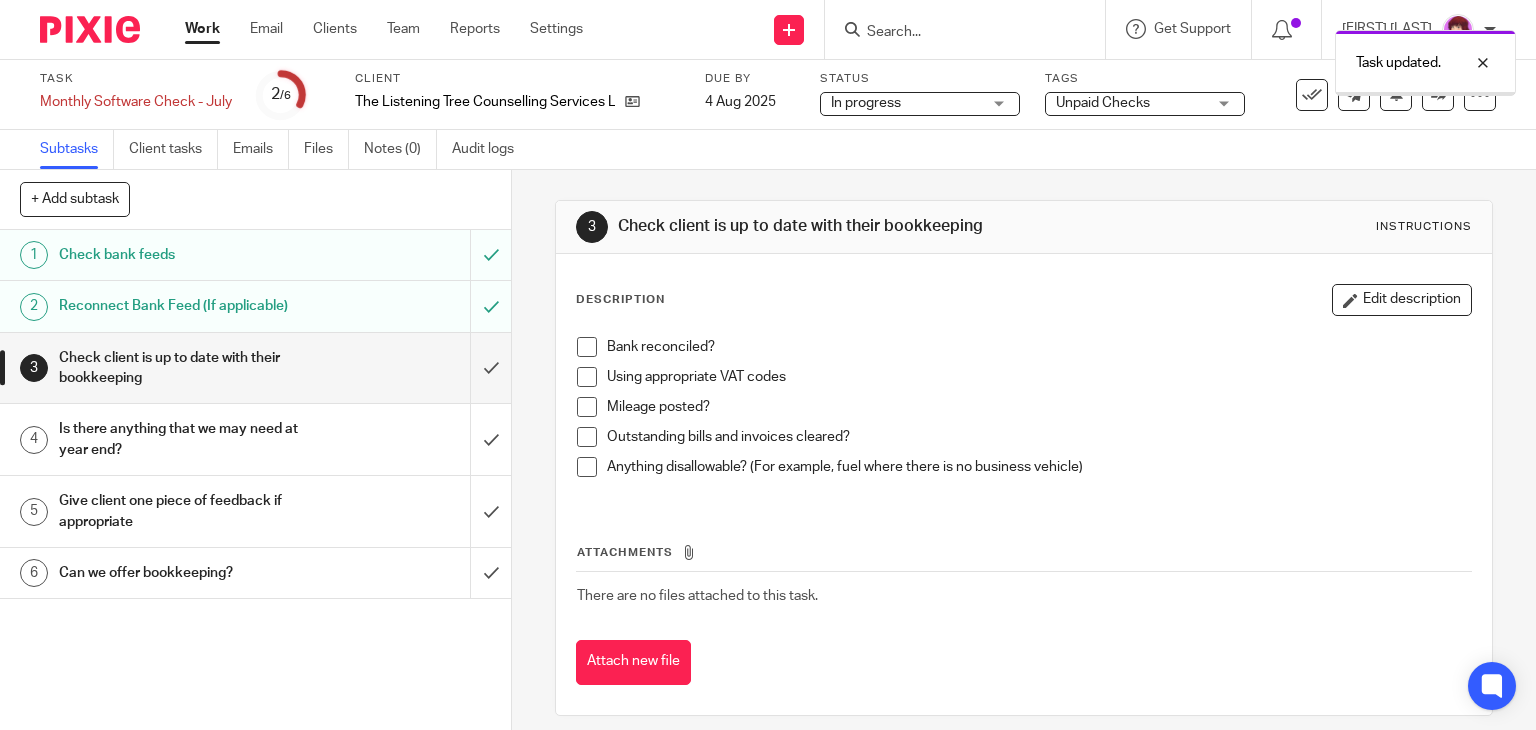 scroll, scrollTop: 0, scrollLeft: 0, axis: both 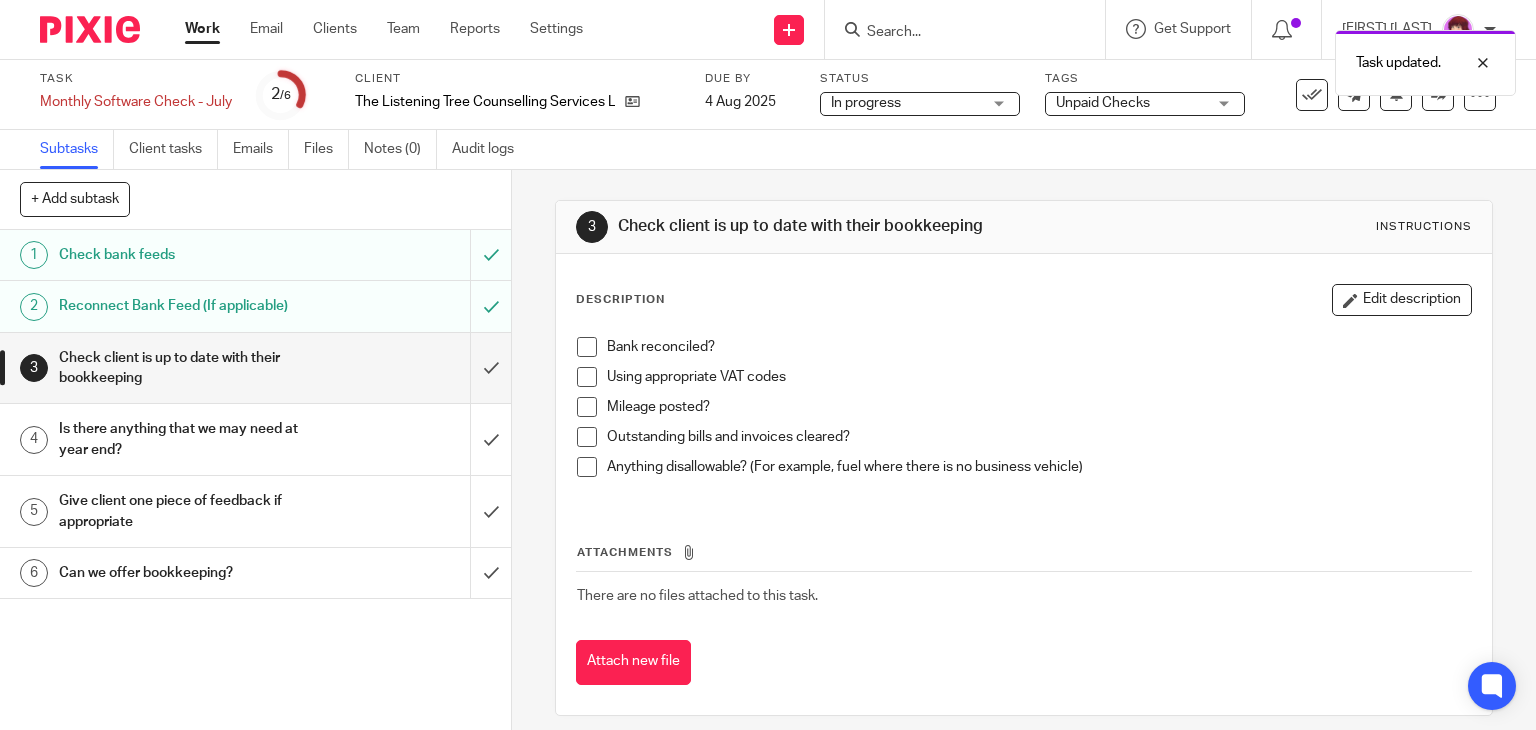 click on "Work" at bounding box center [202, 29] 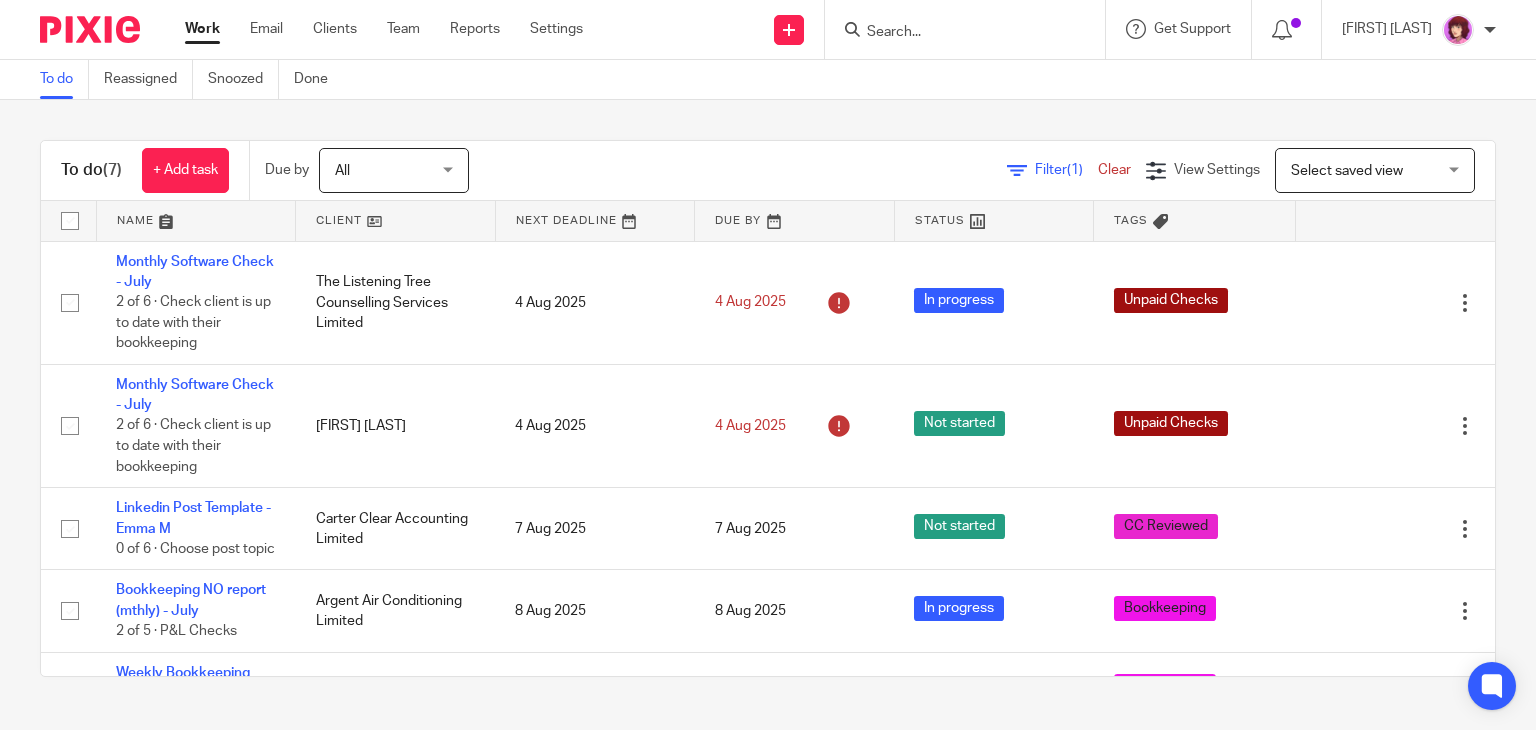 scroll, scrollTop: 0, scrollLeft: 0, axis: both 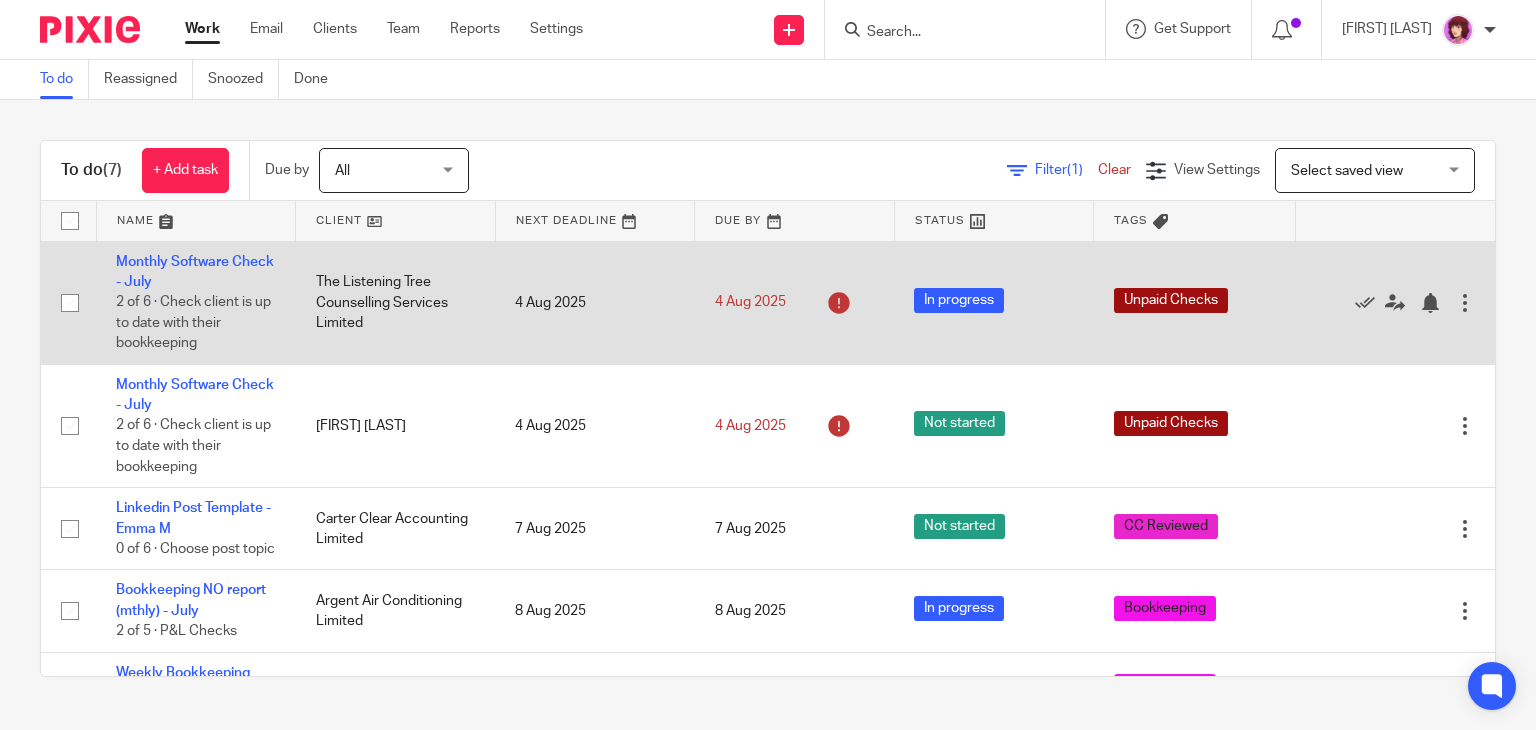 click at bounding box center [1465, 303] 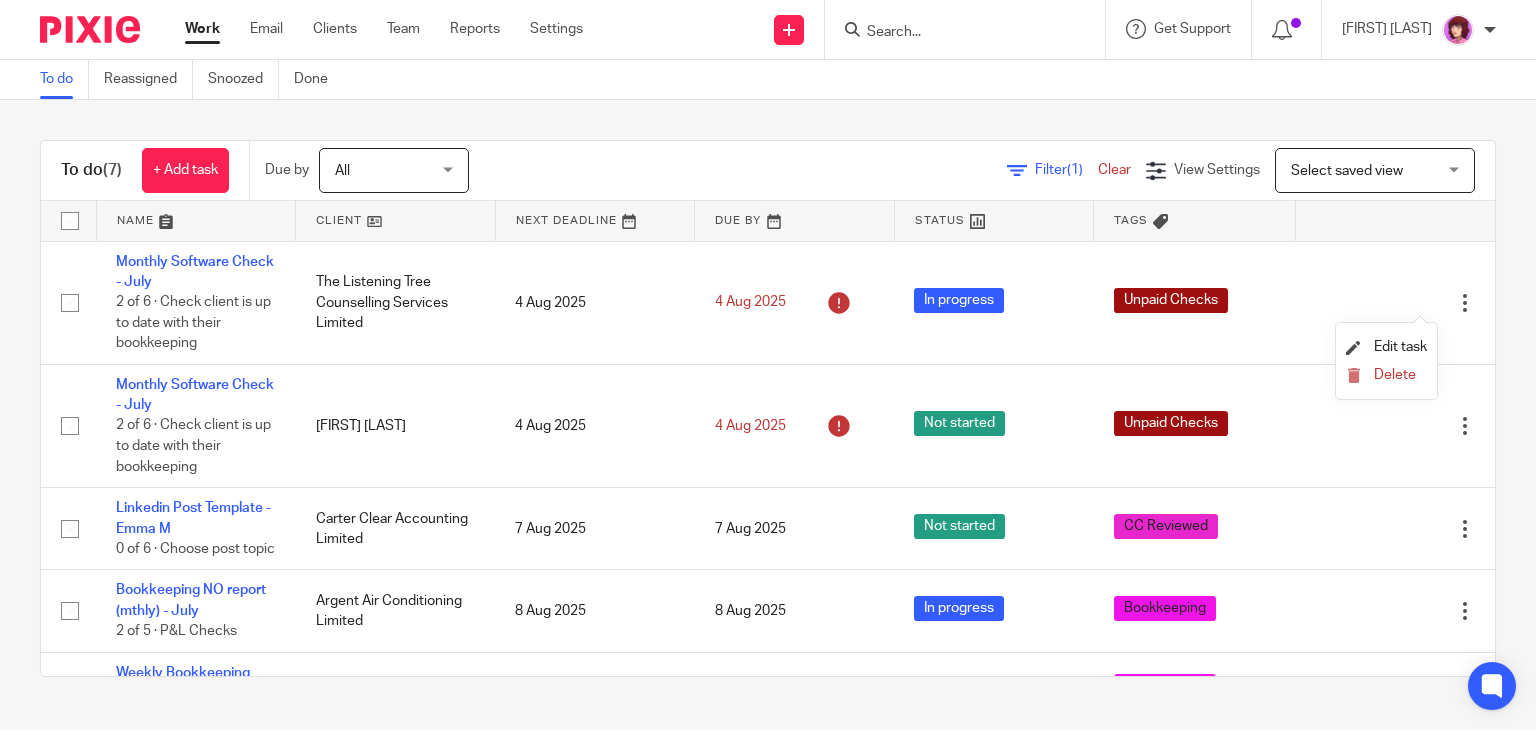 click on "To do
(7)   + Add task    Due by
All
All
Today
Tomorrow
This week
Next week
This month
Next month
All
all     Filter
(1) Clear     View Settings   View Settings     (1) Filters   Clear   Save     Manage saved views
Select saved view
Select saved view
Select saved view
Name     Client     Next Deadline     Due By     Status   Tags       Monthly Software Check - July
2
of
6 ·
Check client is up to date with their bookkeeping
The Listening Tree Counselling Services Limited
4 Aug 2025
4 Aug 2025
In progress
Unpaid Checks             Edit task
Delete" at bounding box center [768, 408] 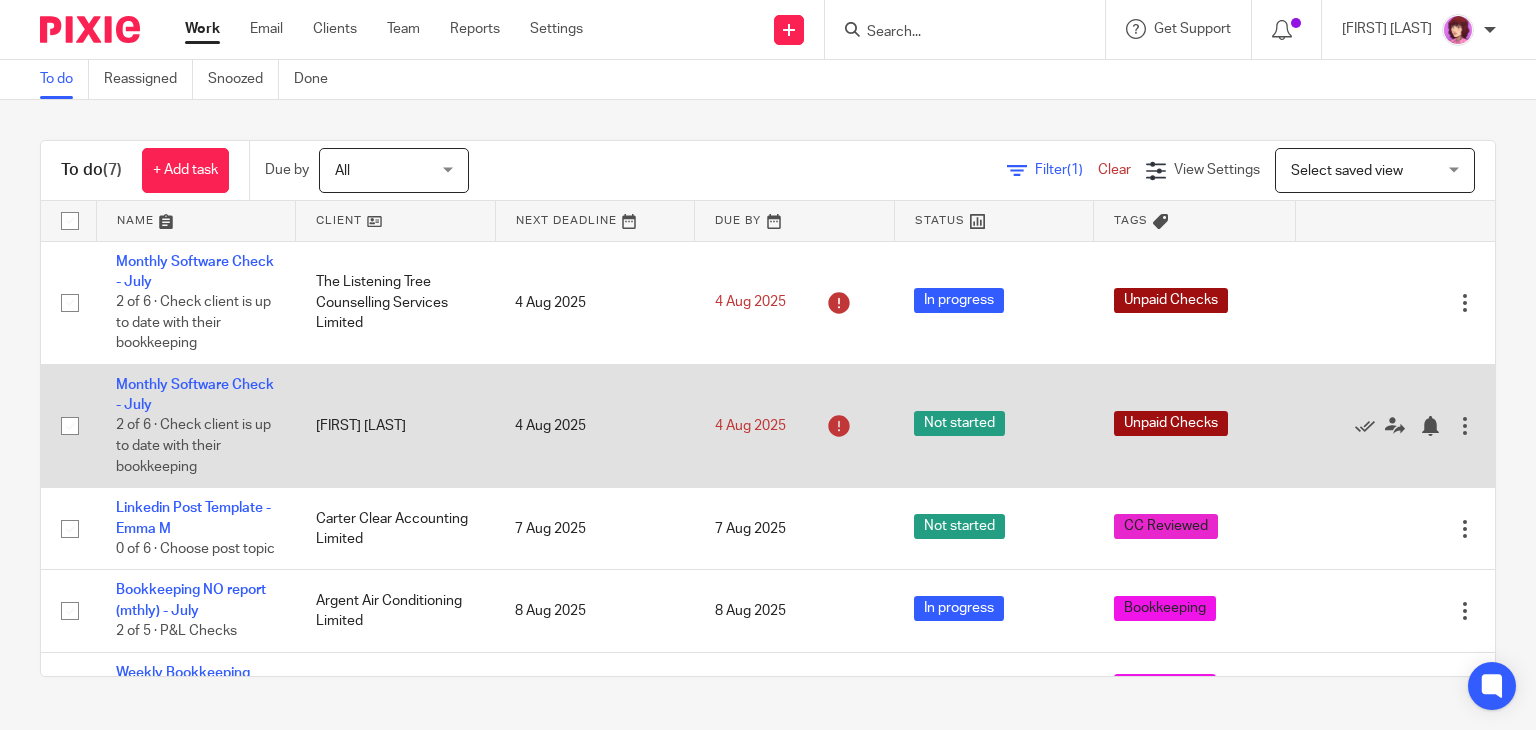 click at bounding box center (1465, 426) 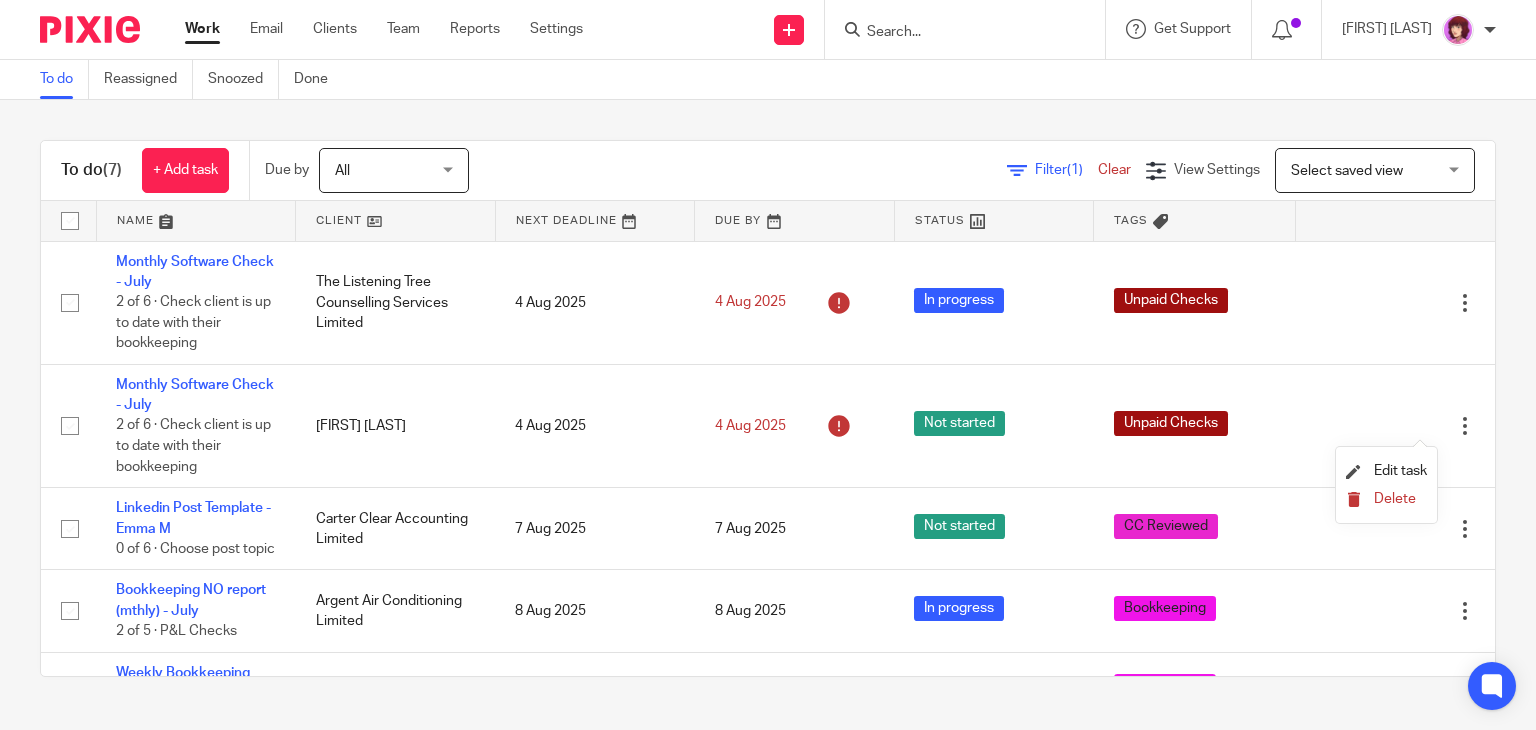 click on "Delete" at bounding box center (1395, 499) 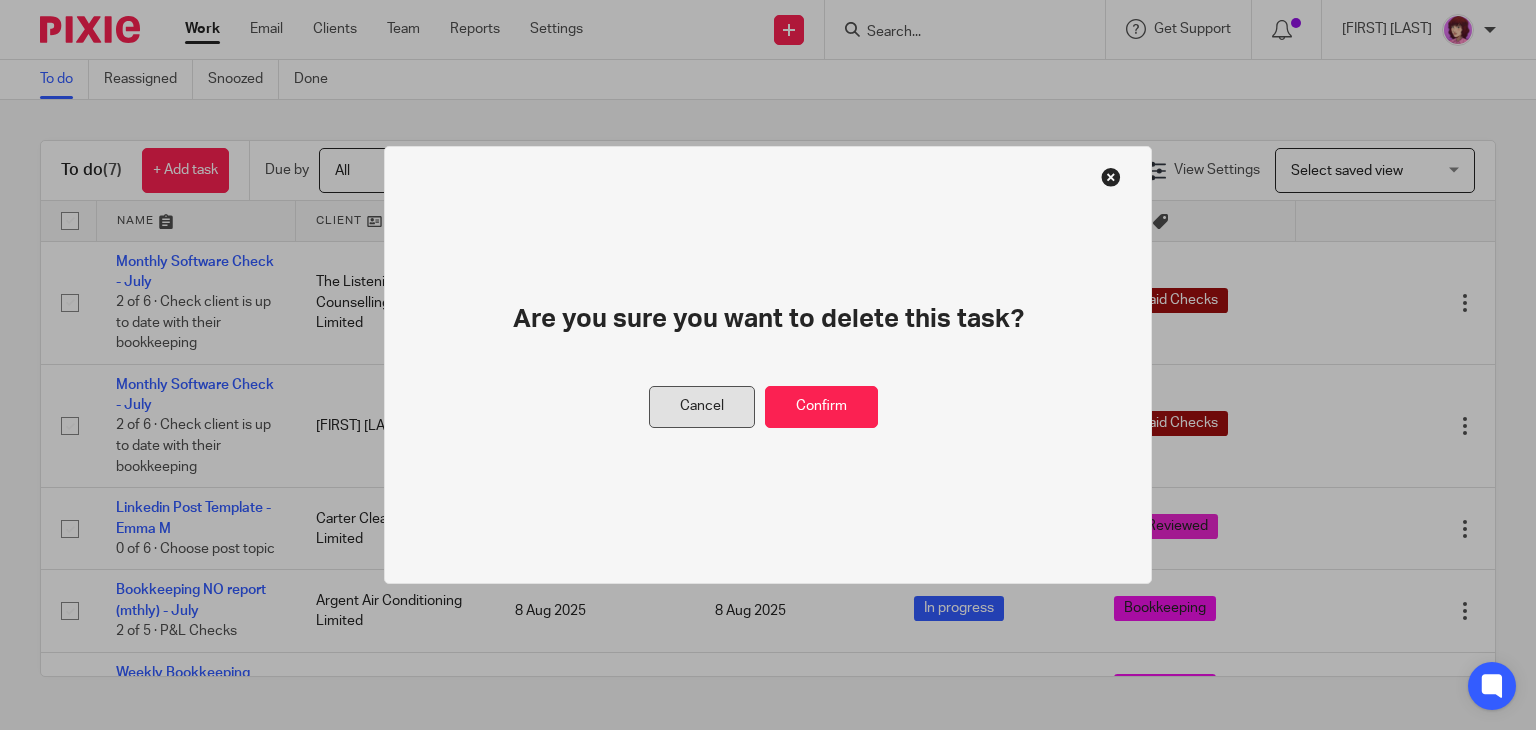 click on "Cancel" at bounding box center [702, 407] 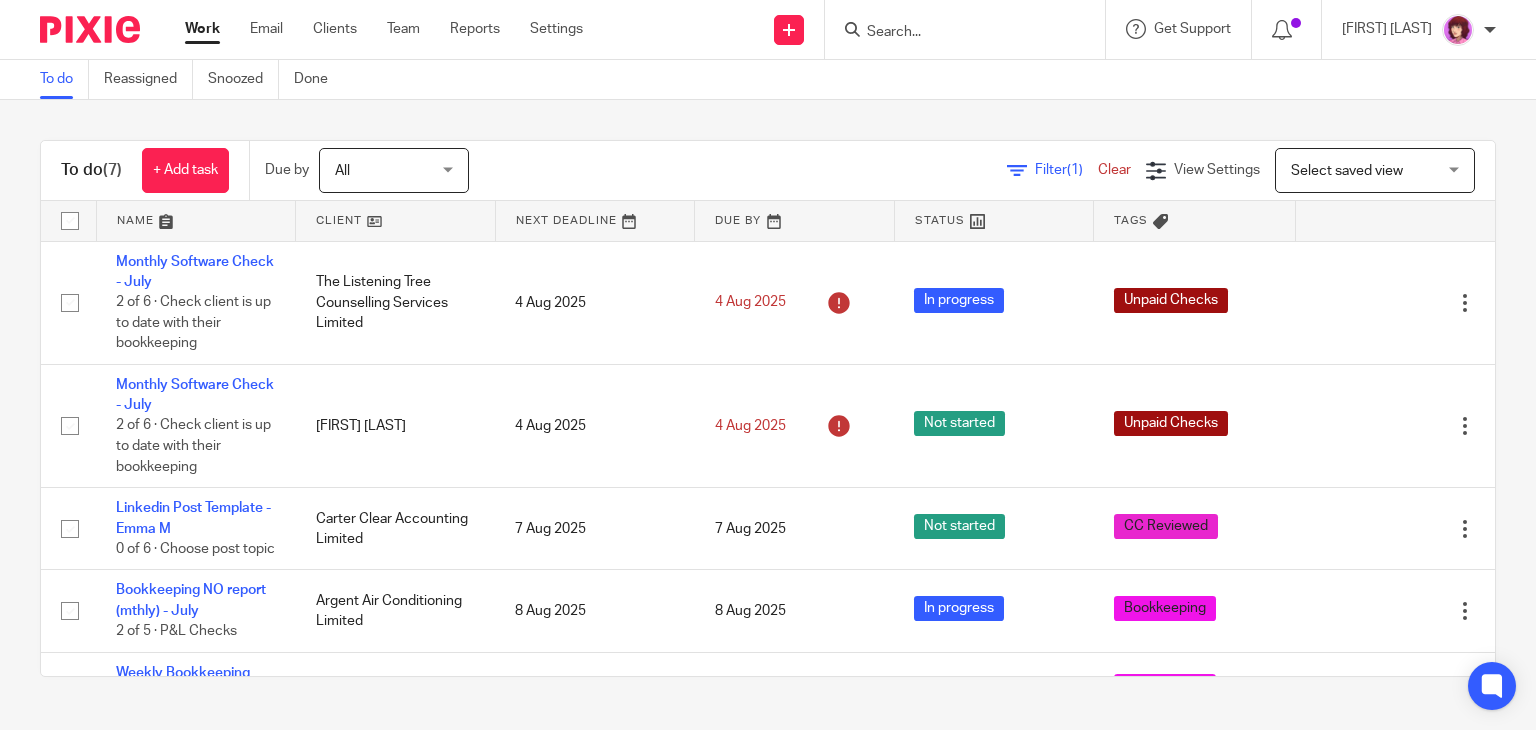 scroll, scrollTop: 0, scrollLeft: 0, axis: both 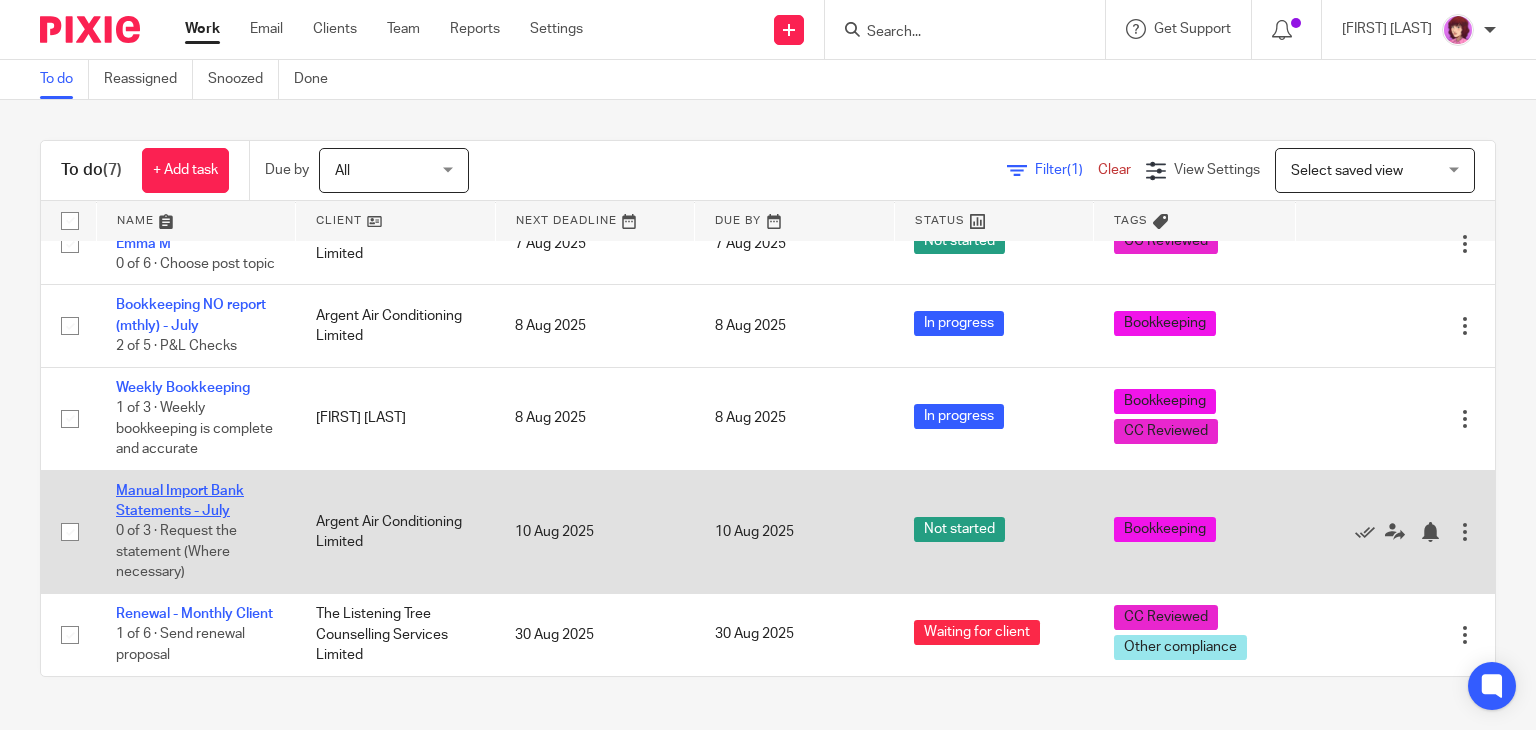 click on "Manual Import Bank Statements - July" at bounding box center [180, 501] 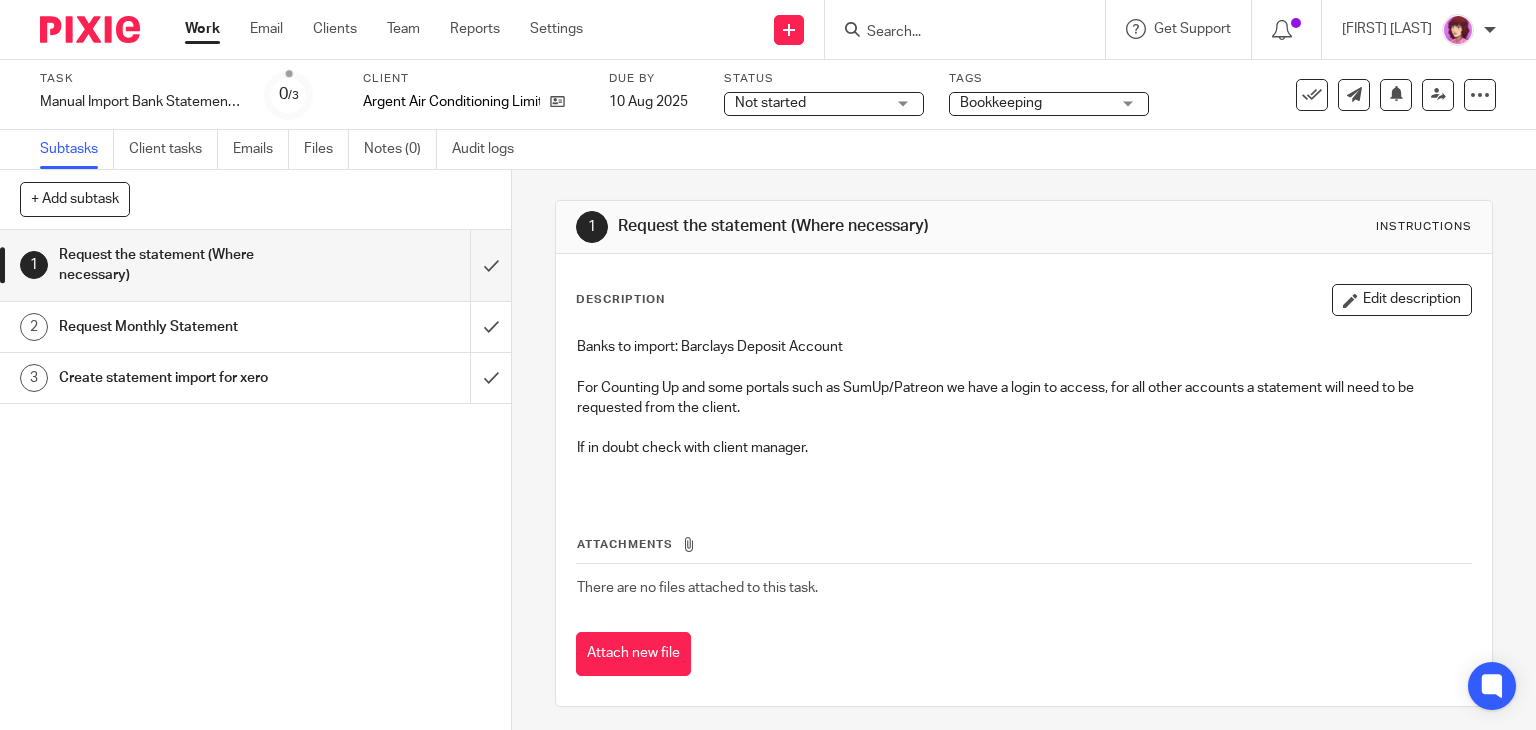 scroll, scrollTop: 0, scrollLeft: 0, axis: both 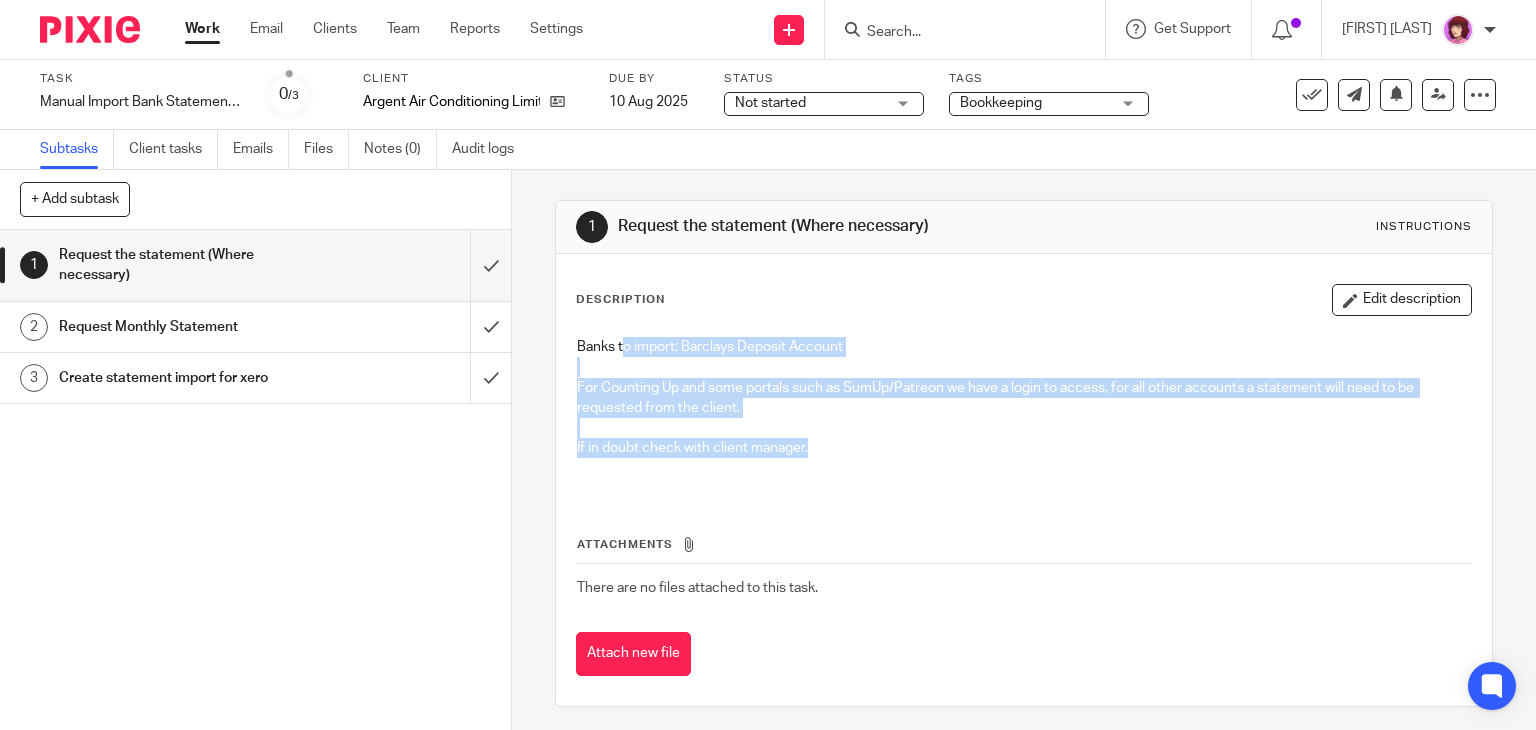 drag, startPoint x: 616, startPoint y: 346, endPoint x: 872, endPoint y: 450, distance: 276.31866 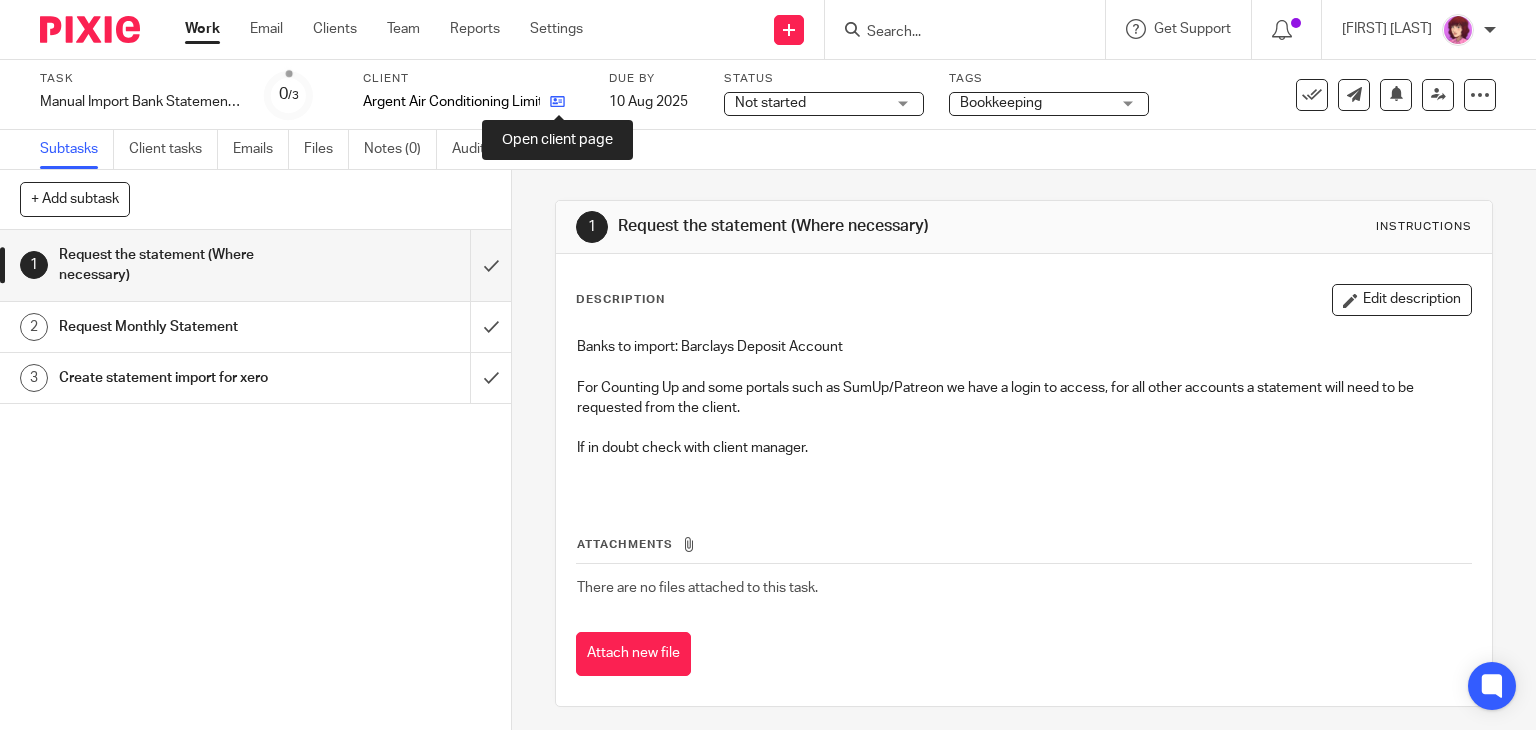 click at bounding box center [557, 101] 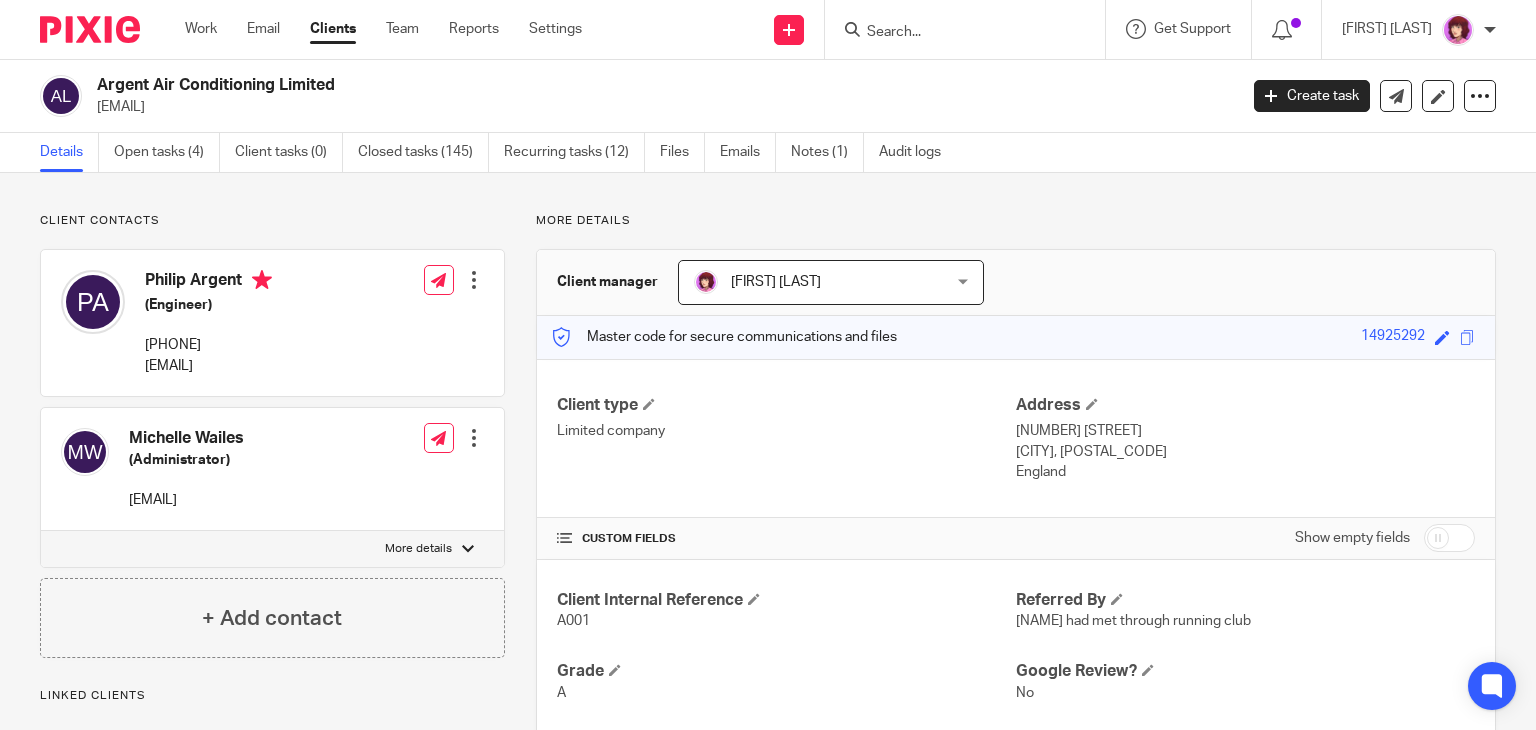 scroll, scrollTop: 0, scrollLeft: 0, axis: both 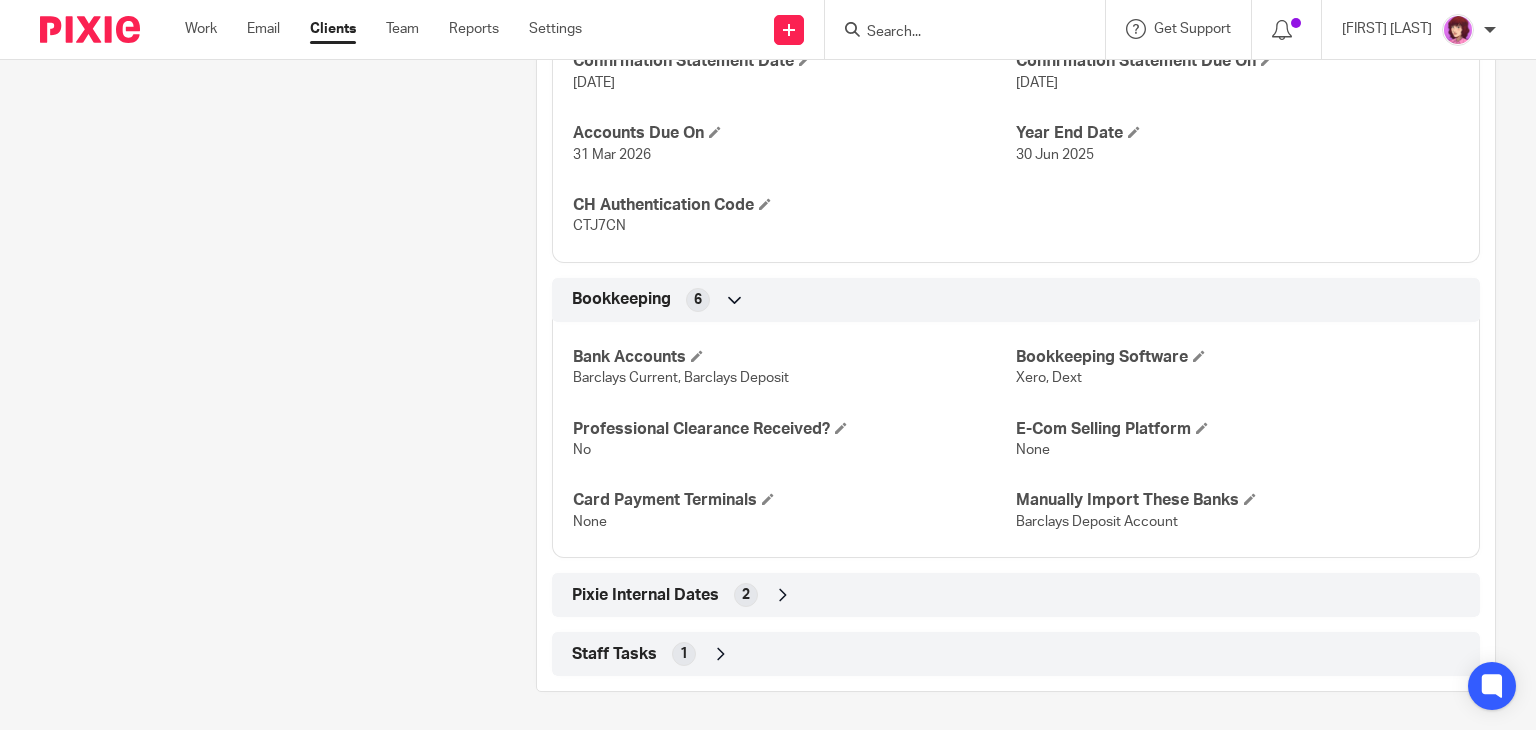 click on "1" at bounding box center [684, 654] 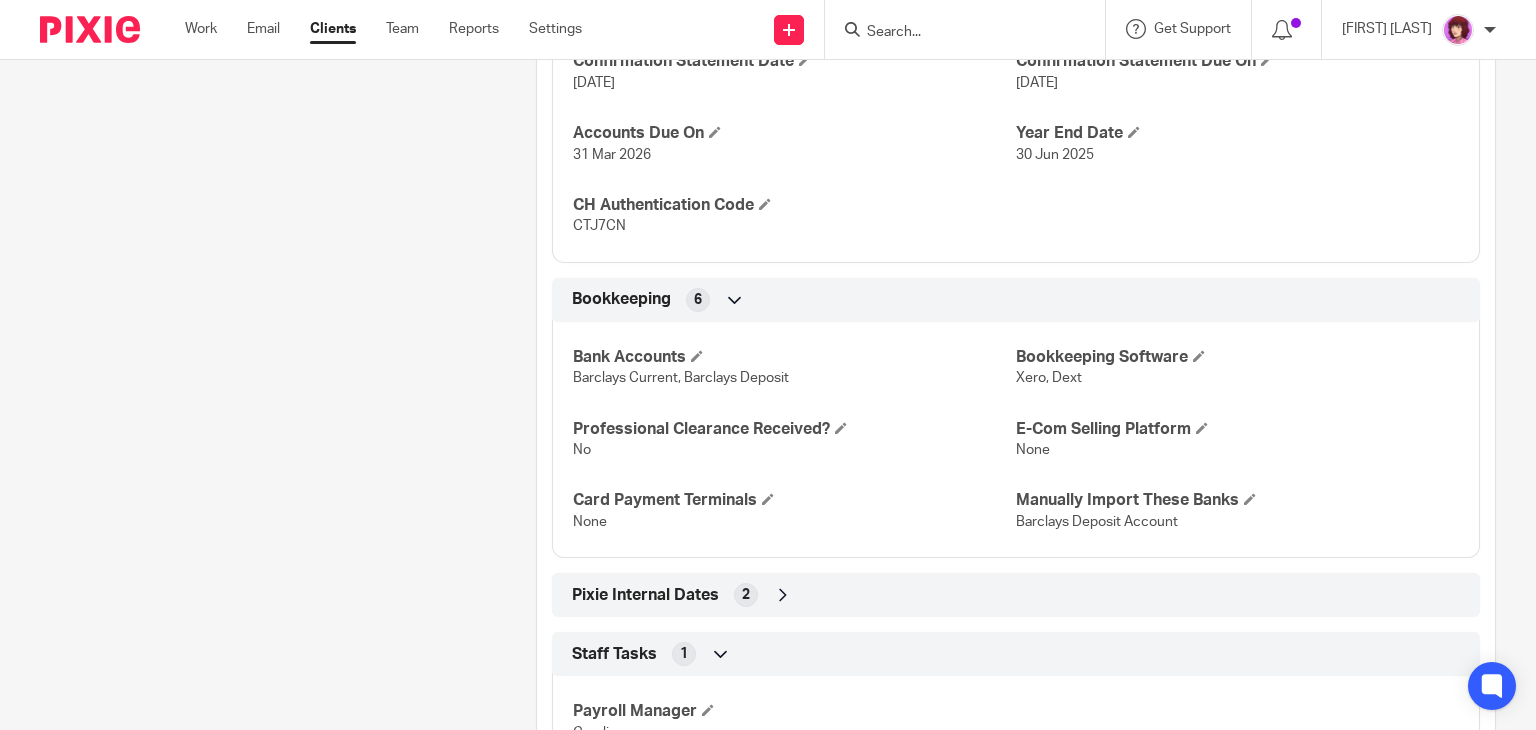 scroll, scrollTop: 1804, scrollLeft: 0, axis: vertical 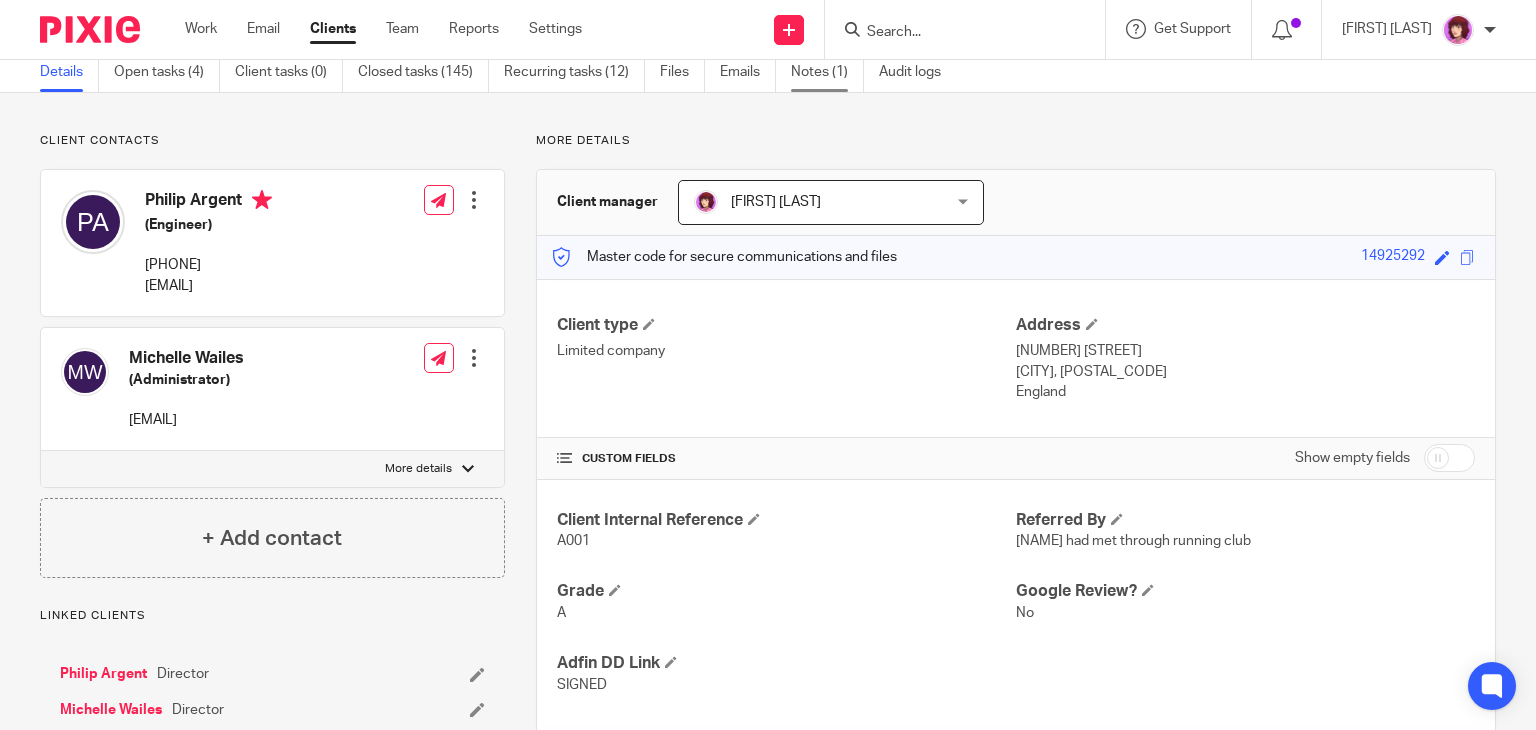 click on "Notes (1)" at bounding box center [827, 72] 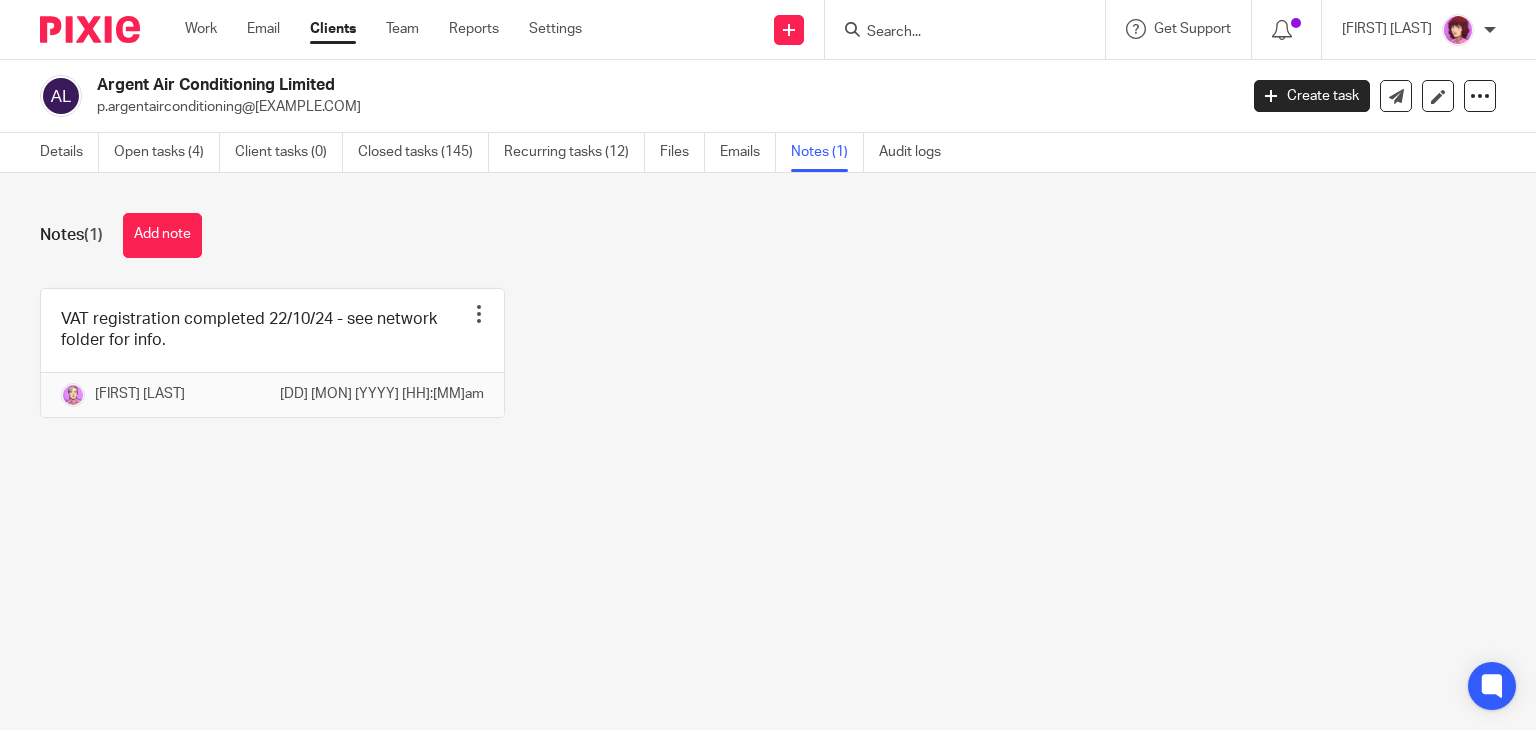 scroll, scrollTop: 0, scrollLeft: 0, axis: both 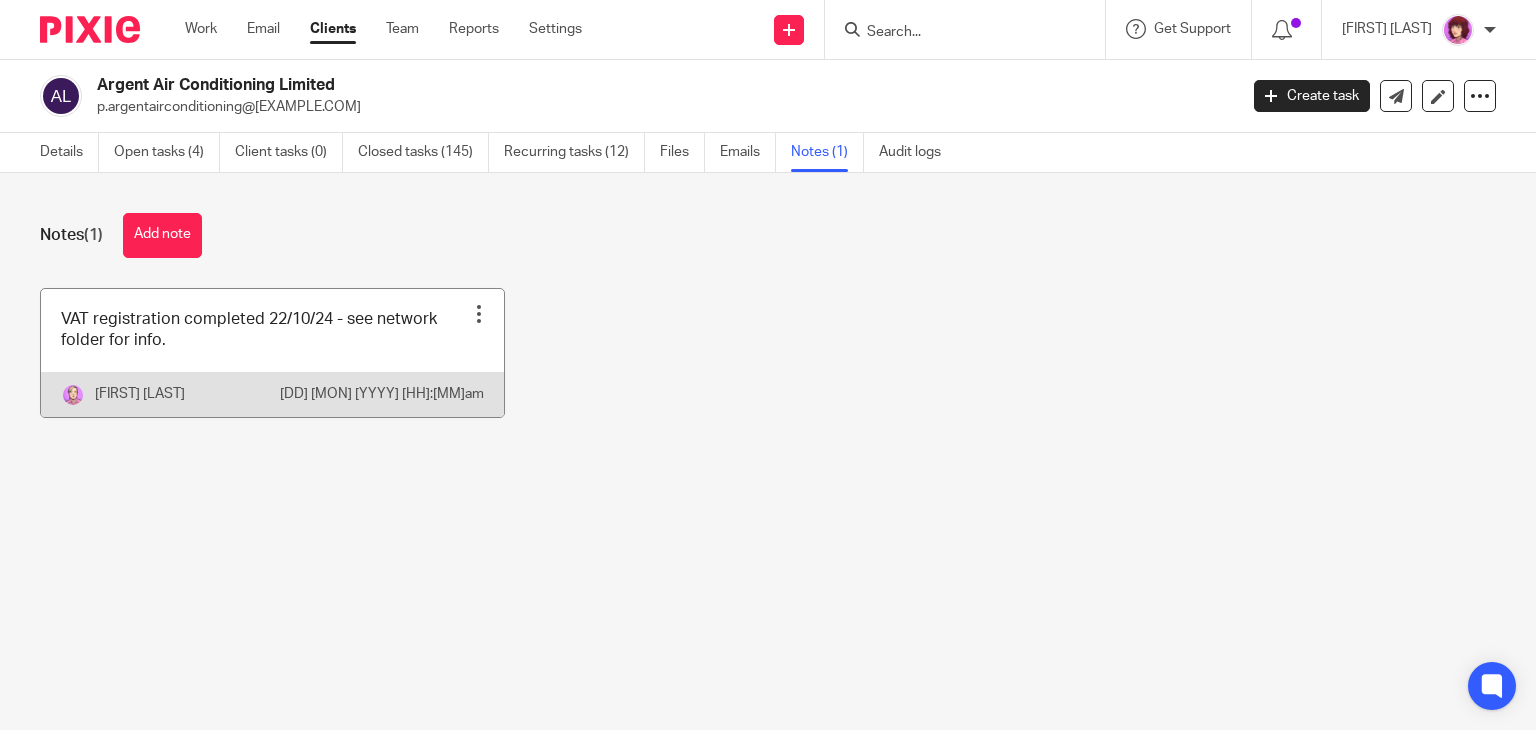 click at bounding box center [272, 353] 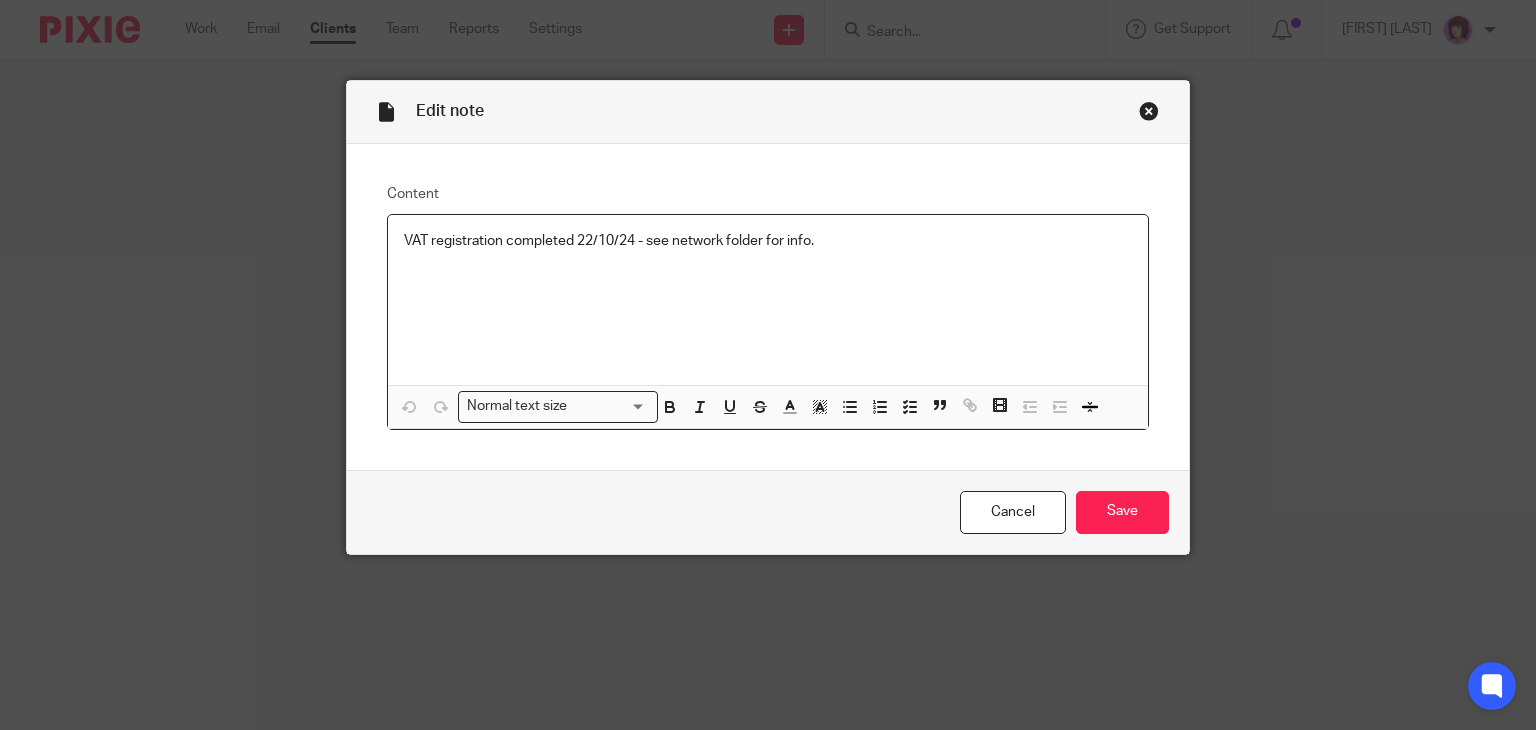scroll, scrollTop: 0, scrollLeft: 0, axis: both 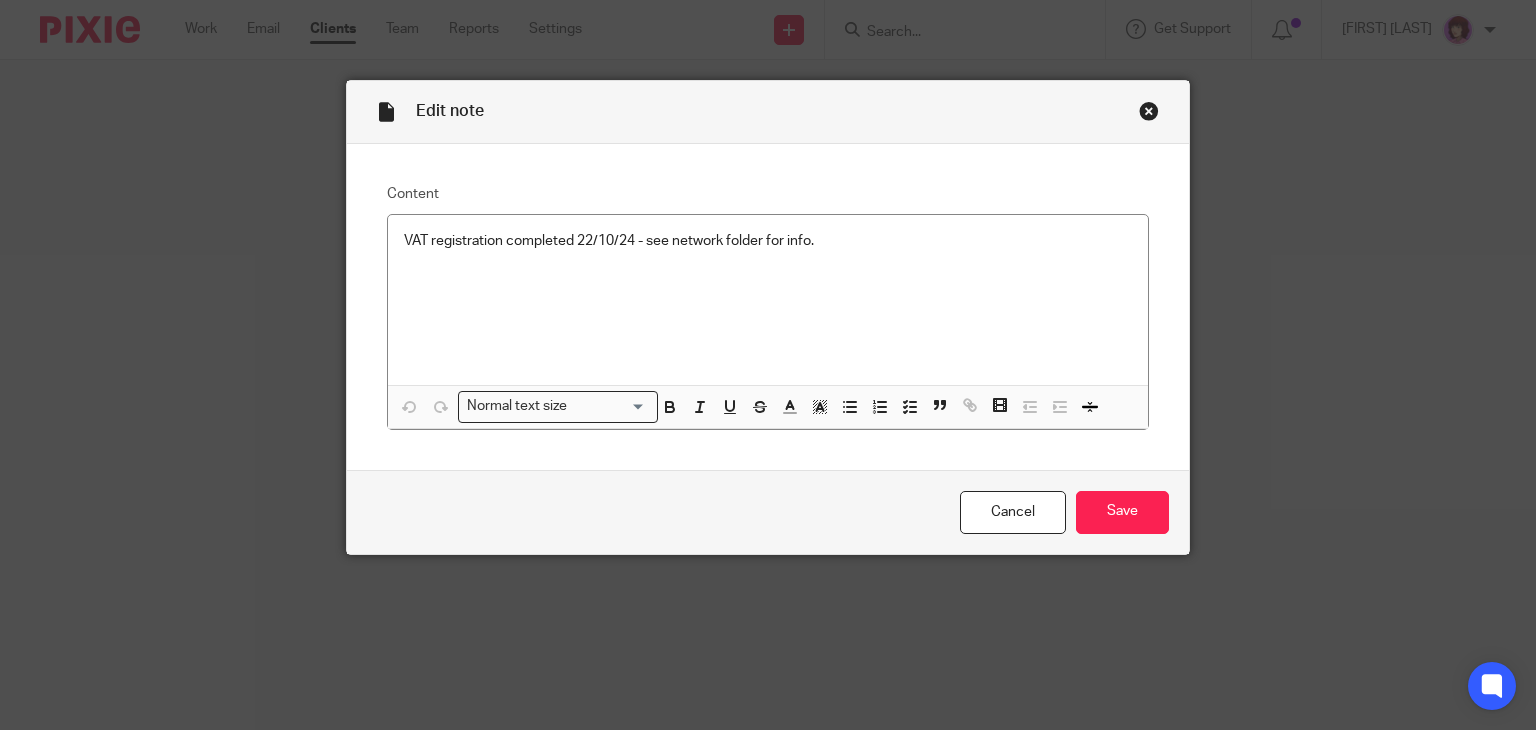 click at bounding box center (1149, 111) 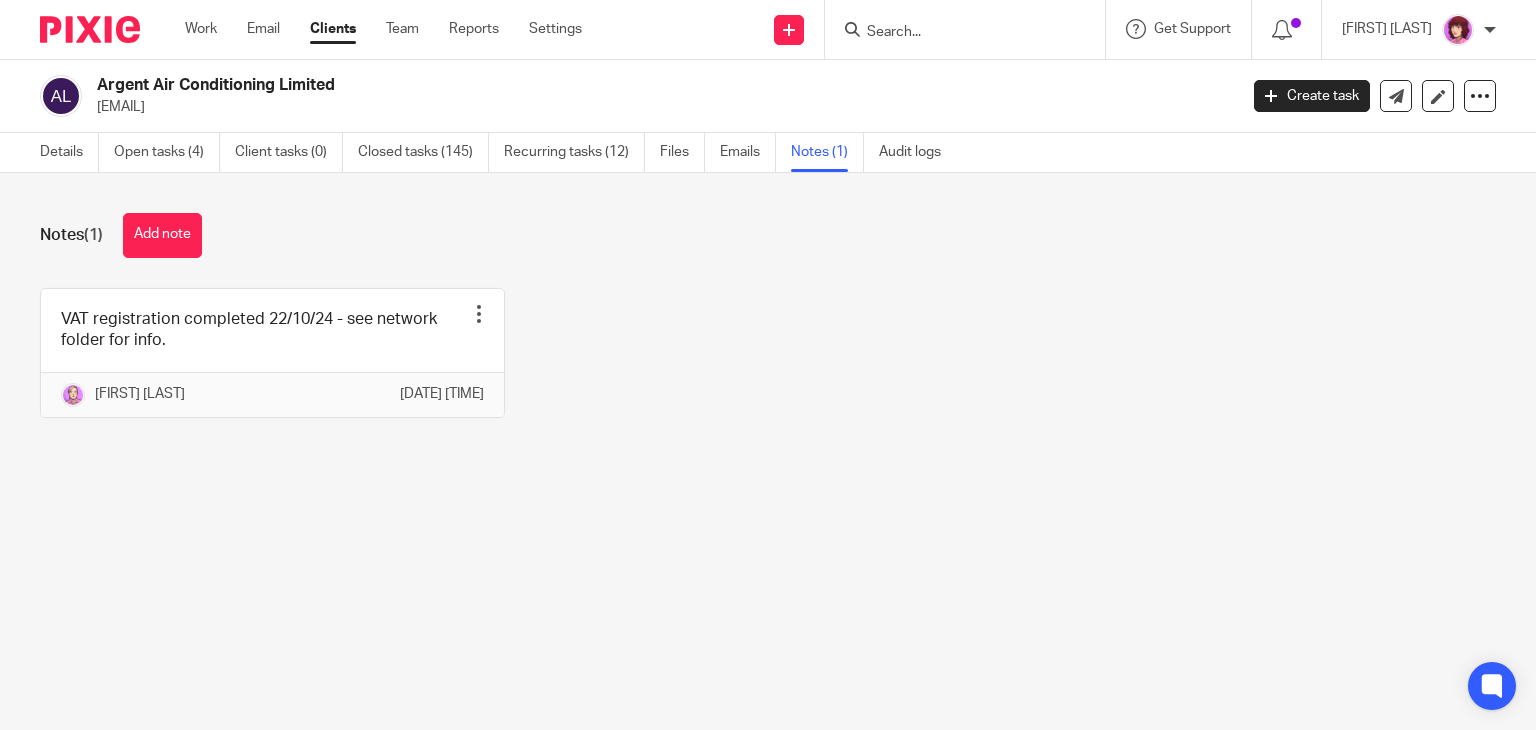 scroll, scrollTop: 0, scrollLeft: 0, axis: both 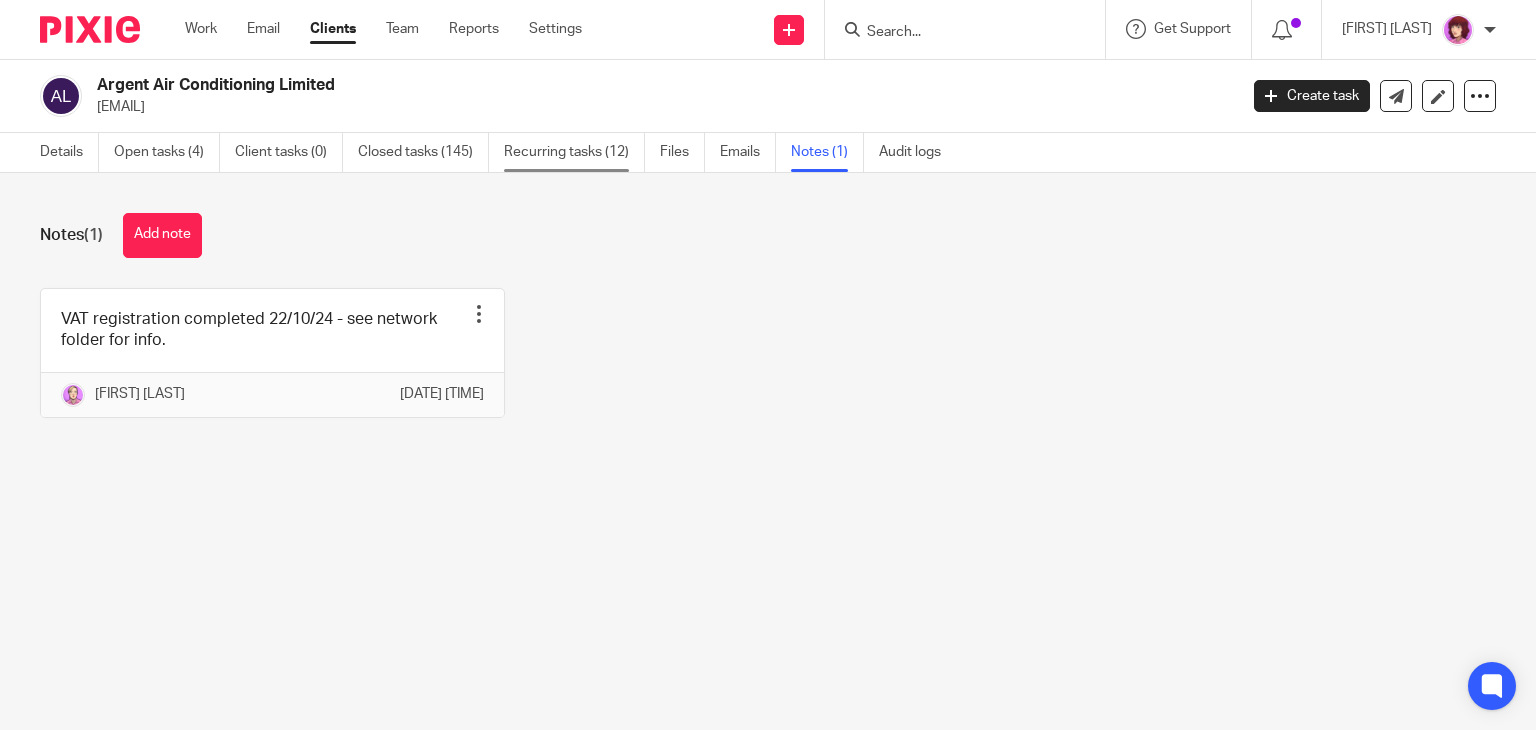 click on "Recurring tasks (12)" at bounding box center [574, 152] 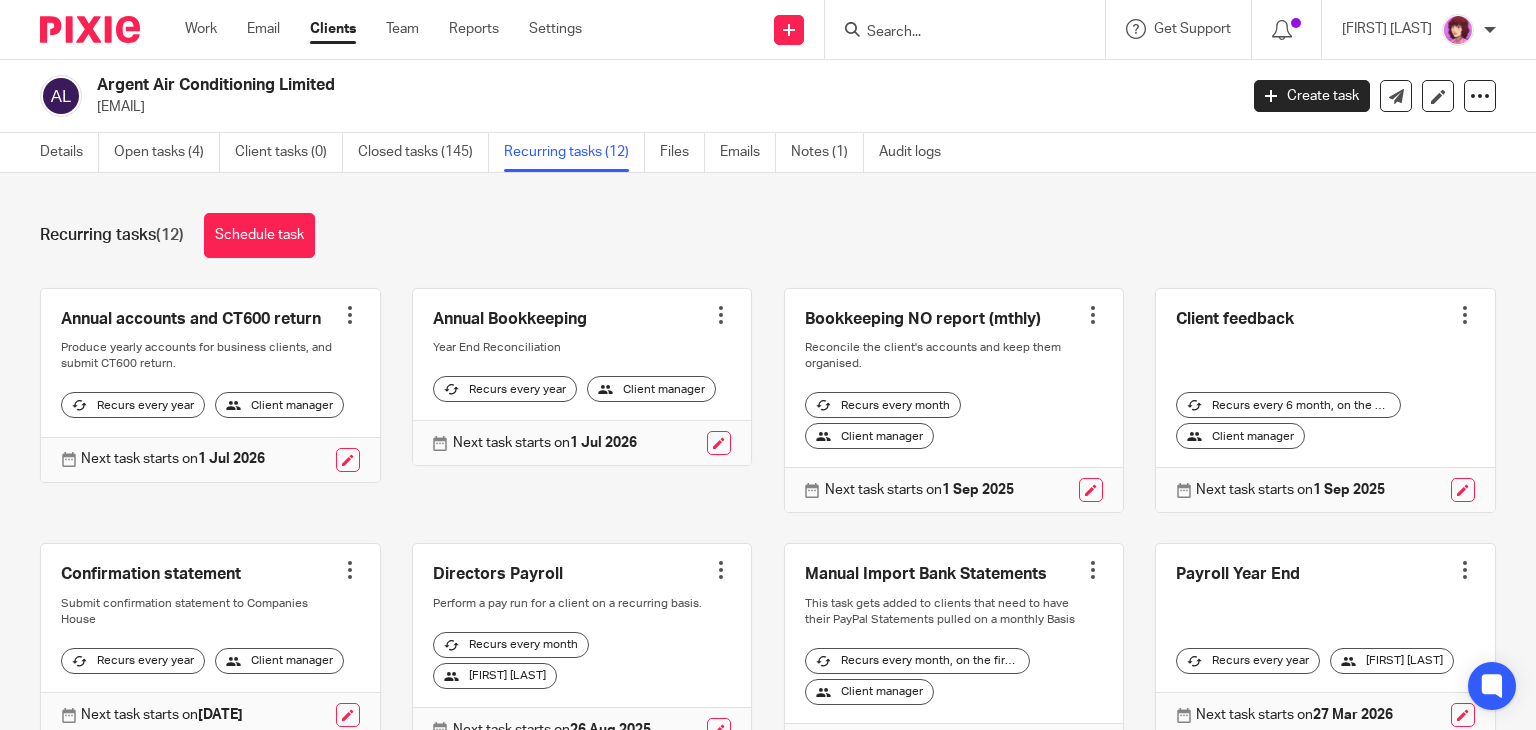scroll, scrollTop: 0, scrollLeft: 0, axis: both 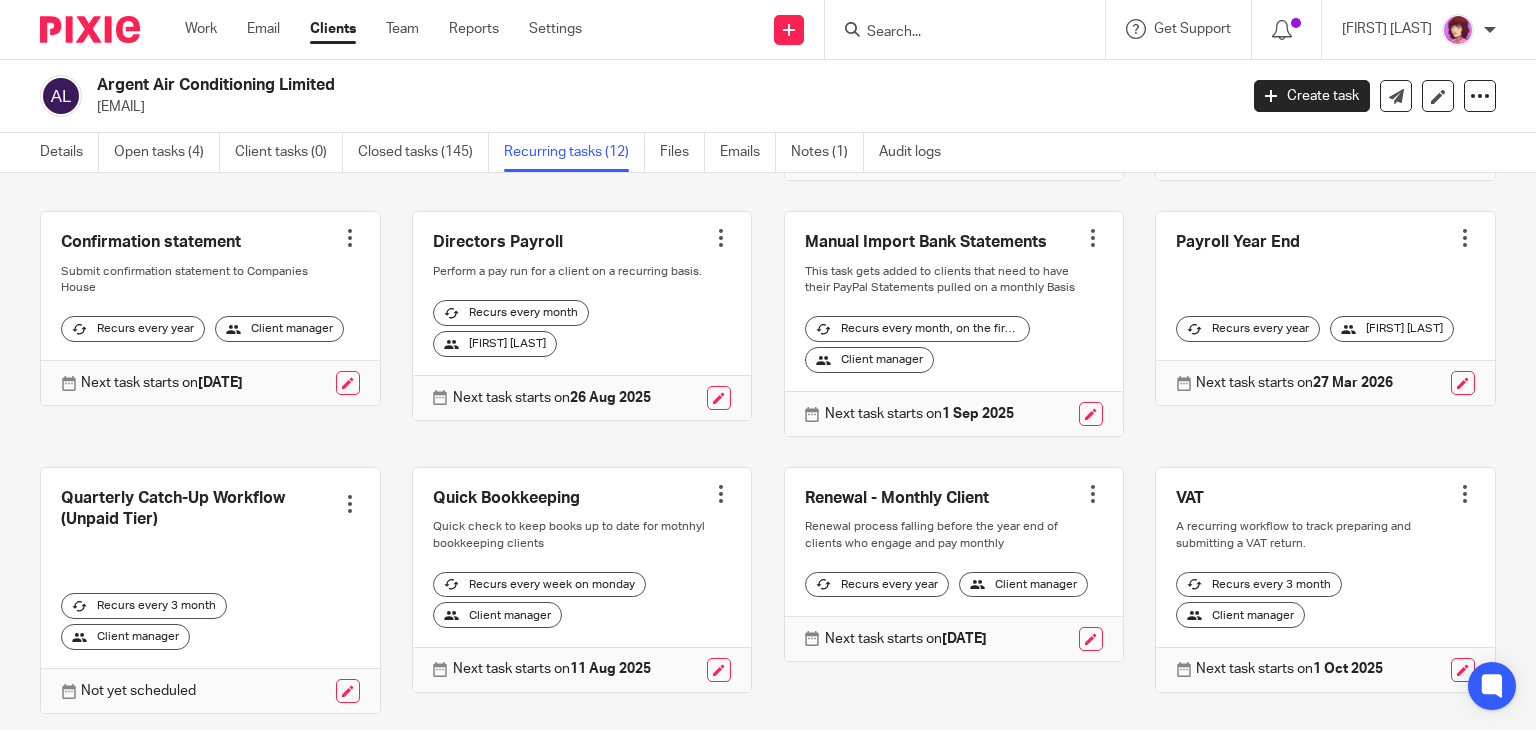 click at bounding box center [954, 324] 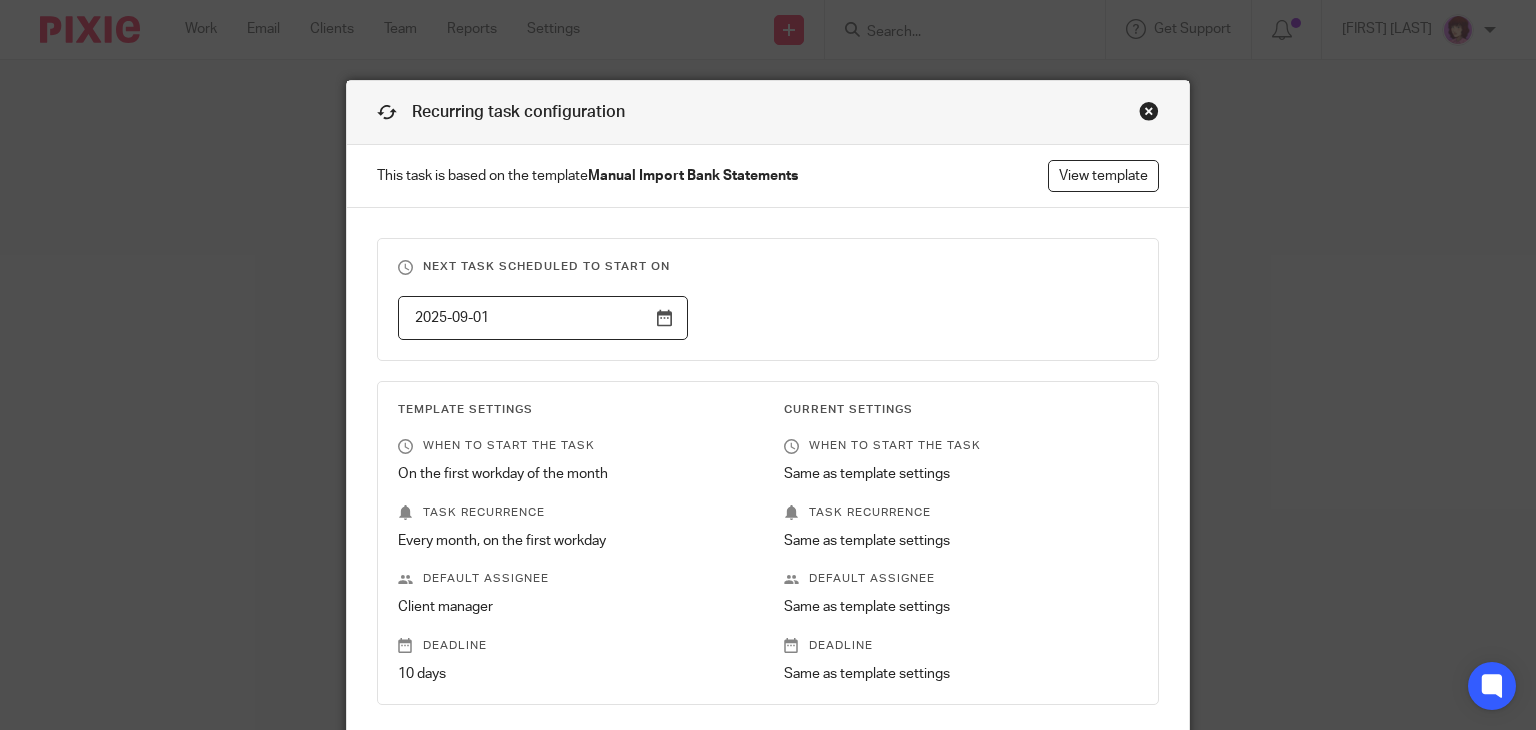 scroll, scrollTop: 0, scrollLeft: 0, axis: both 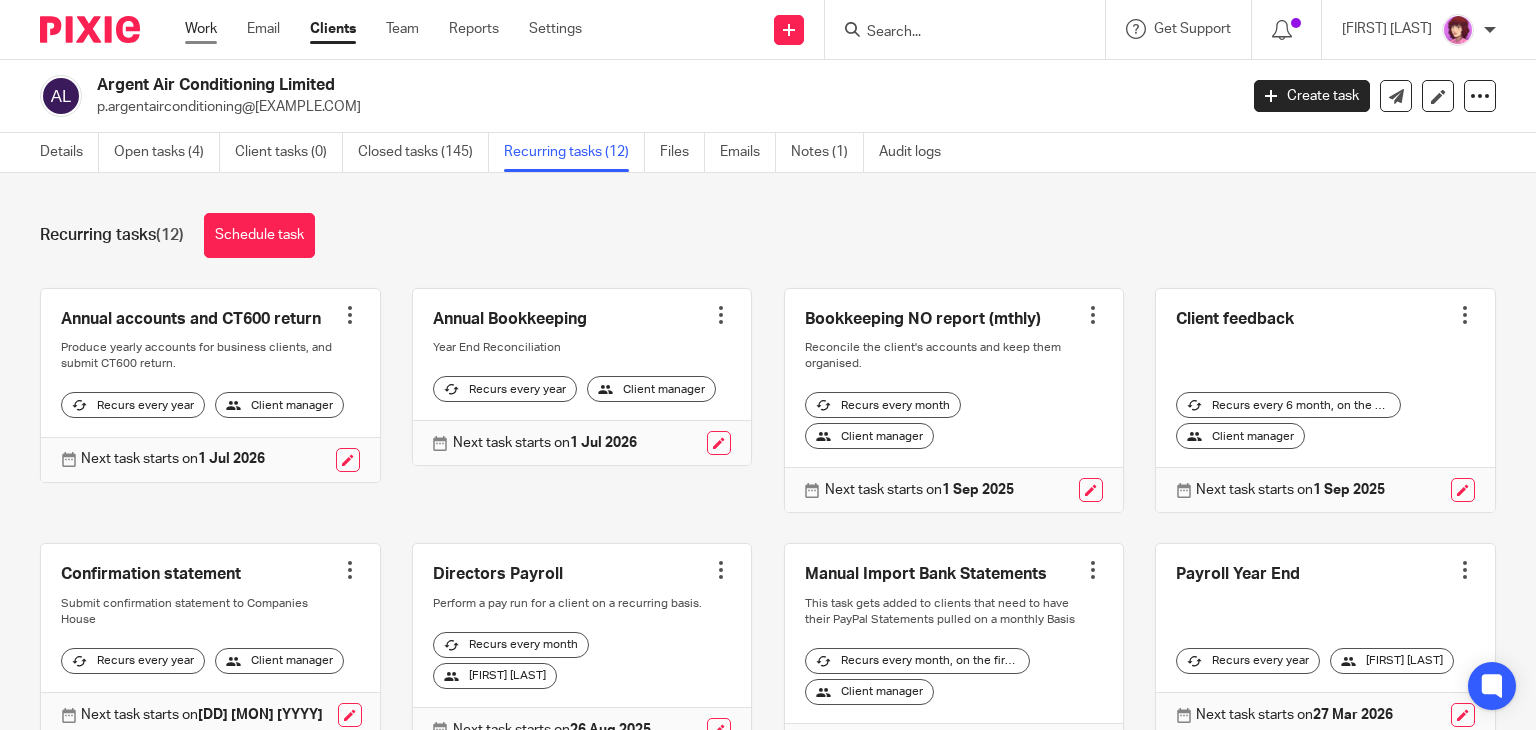 click on "Work" at bounding box center (201, 29) 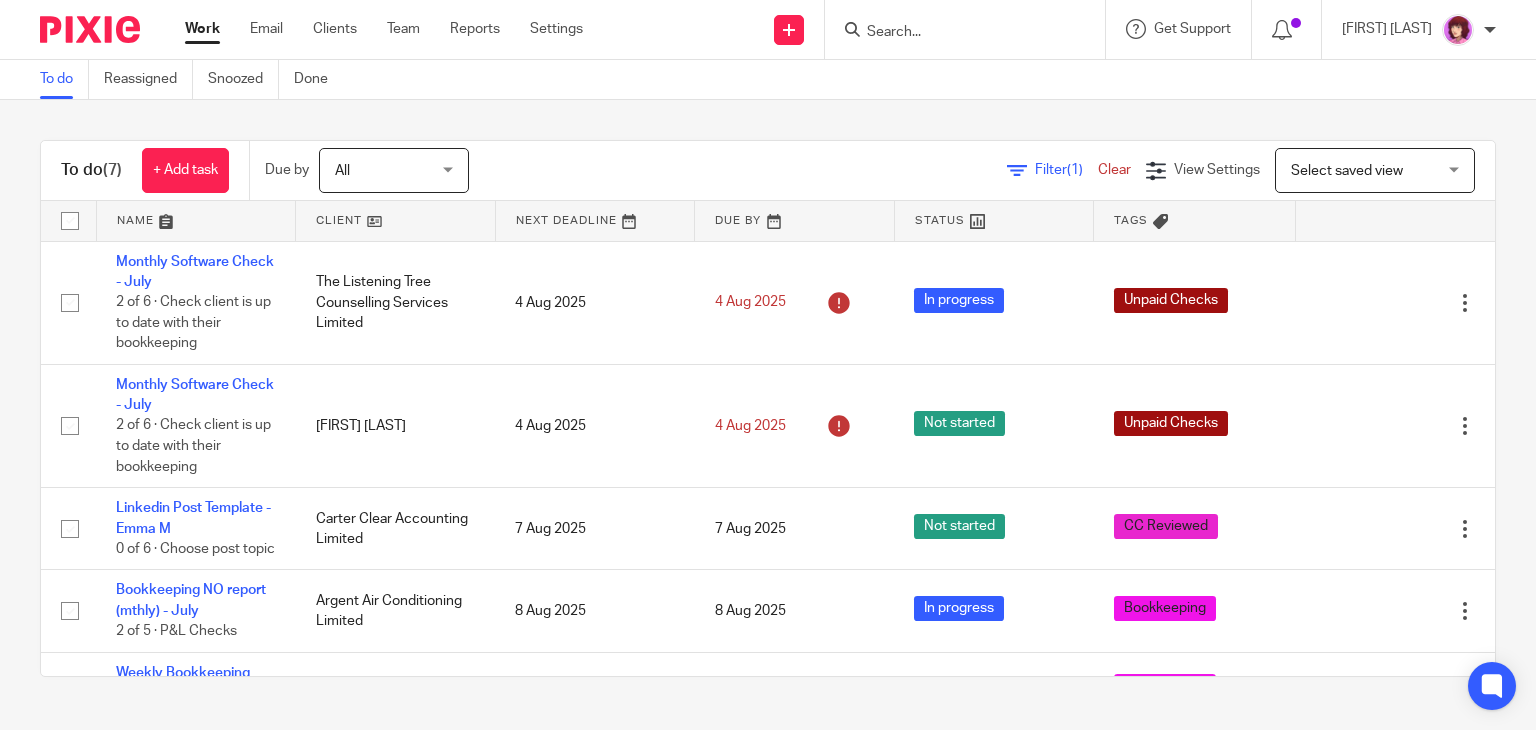 scroll, scrollTop: 0, scrollLeft: 0, axis: both 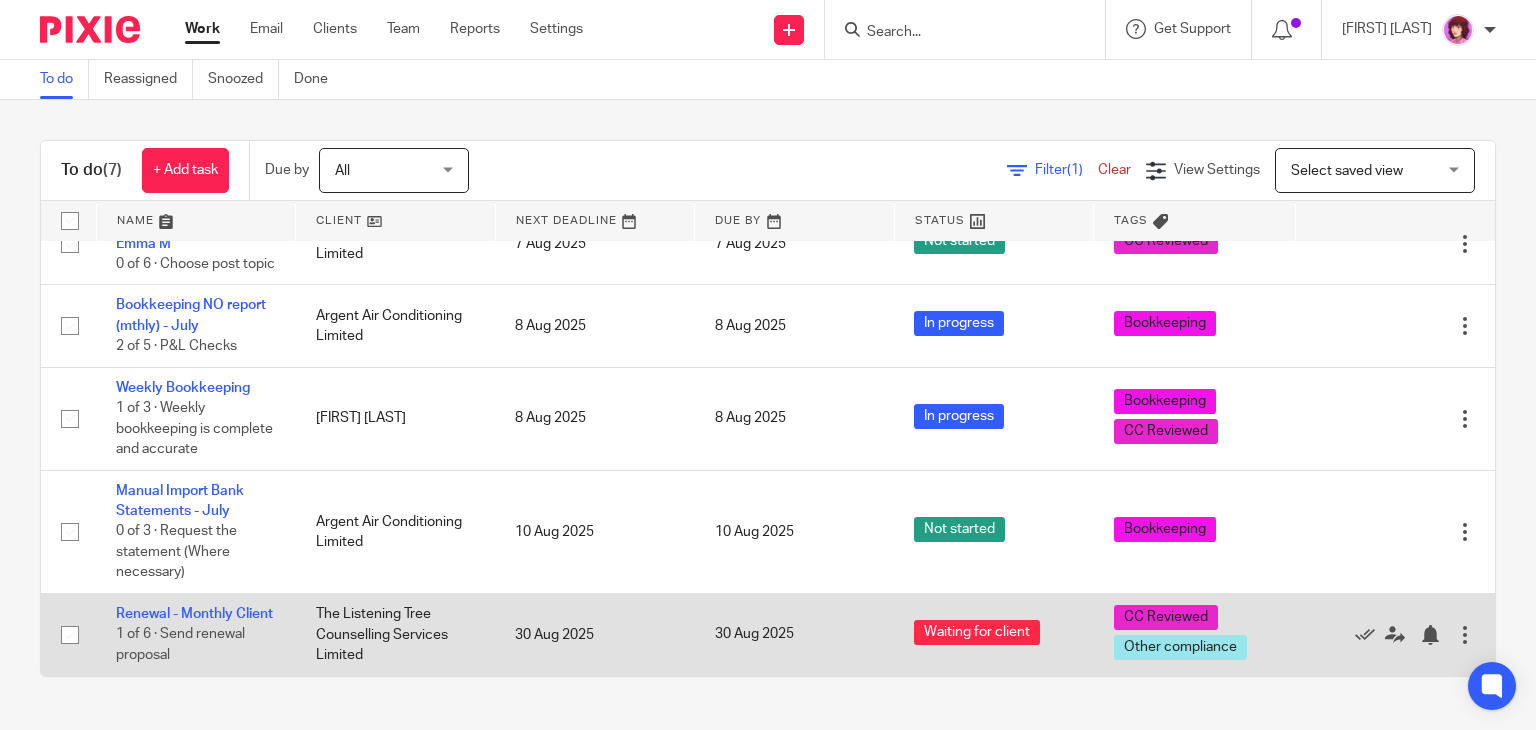 click on "The Listening Tree Counselling Services Limited" at bounding box center (396, 635) 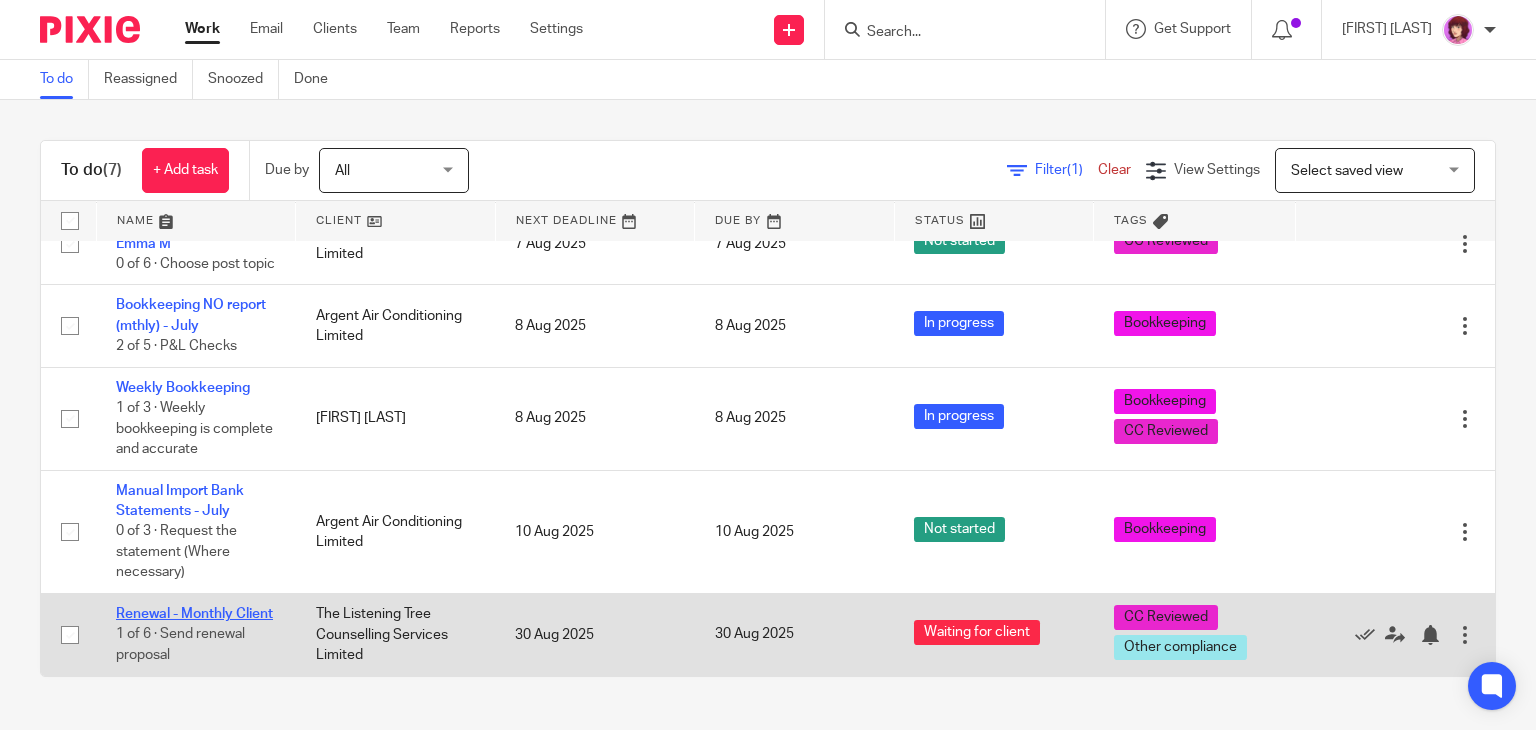 click on "Renewal - Monthly Client" at bounding box center (194, 614) 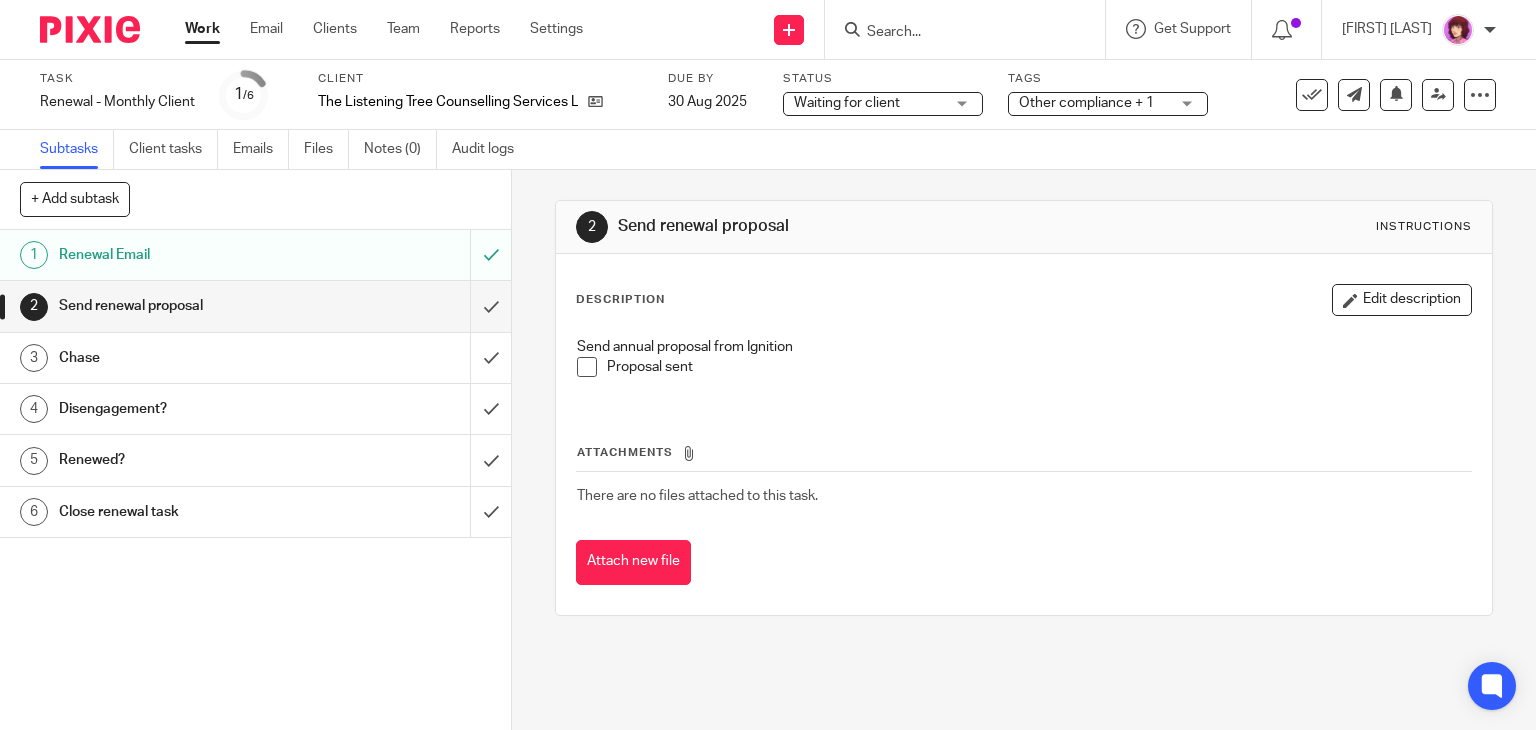 scroll, scrollTop: 0, scrollLeft: 0, axis: both 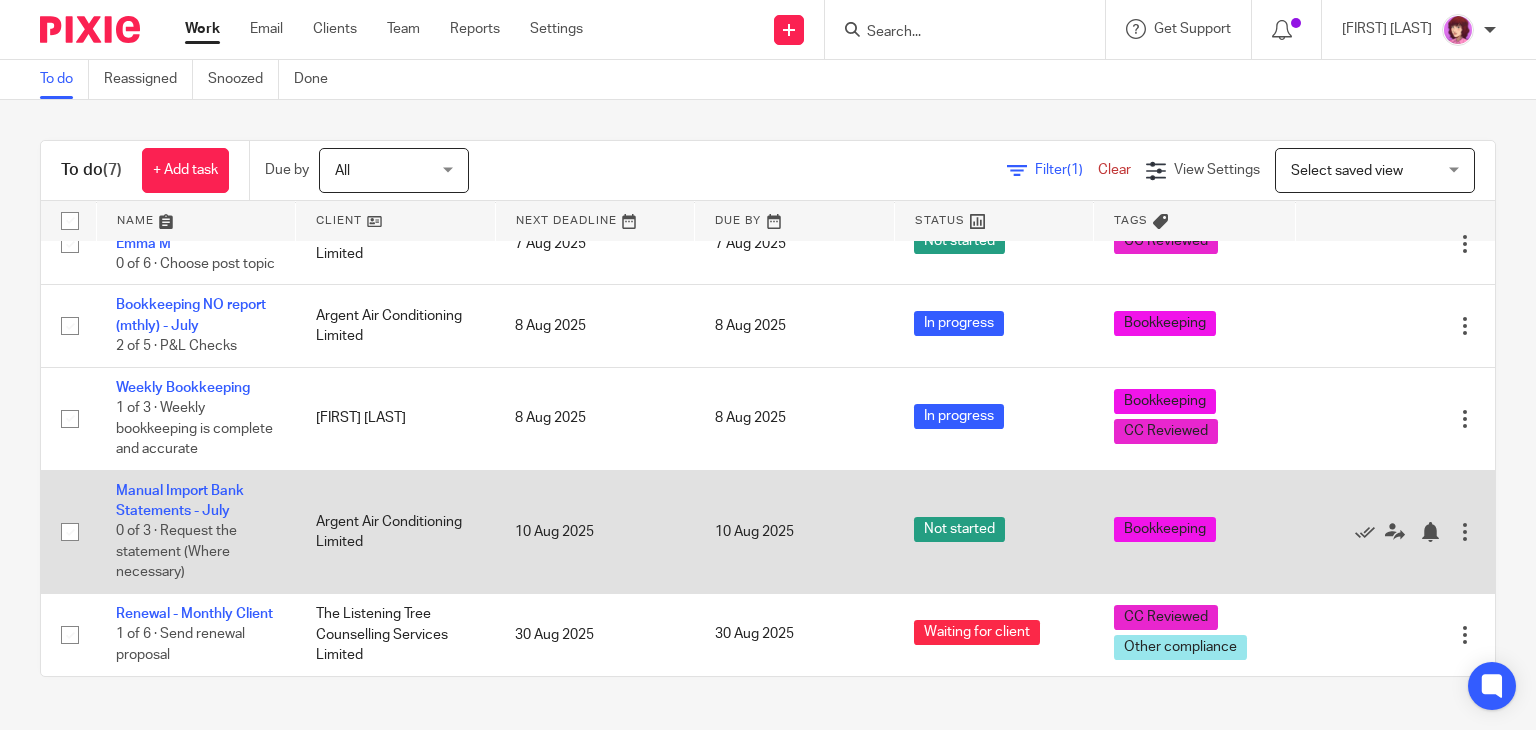 click on "Manual Import Bank Statements - July
0
of
3 ·
Request the statement (Where necessary)" at bounding box center [196, 531] 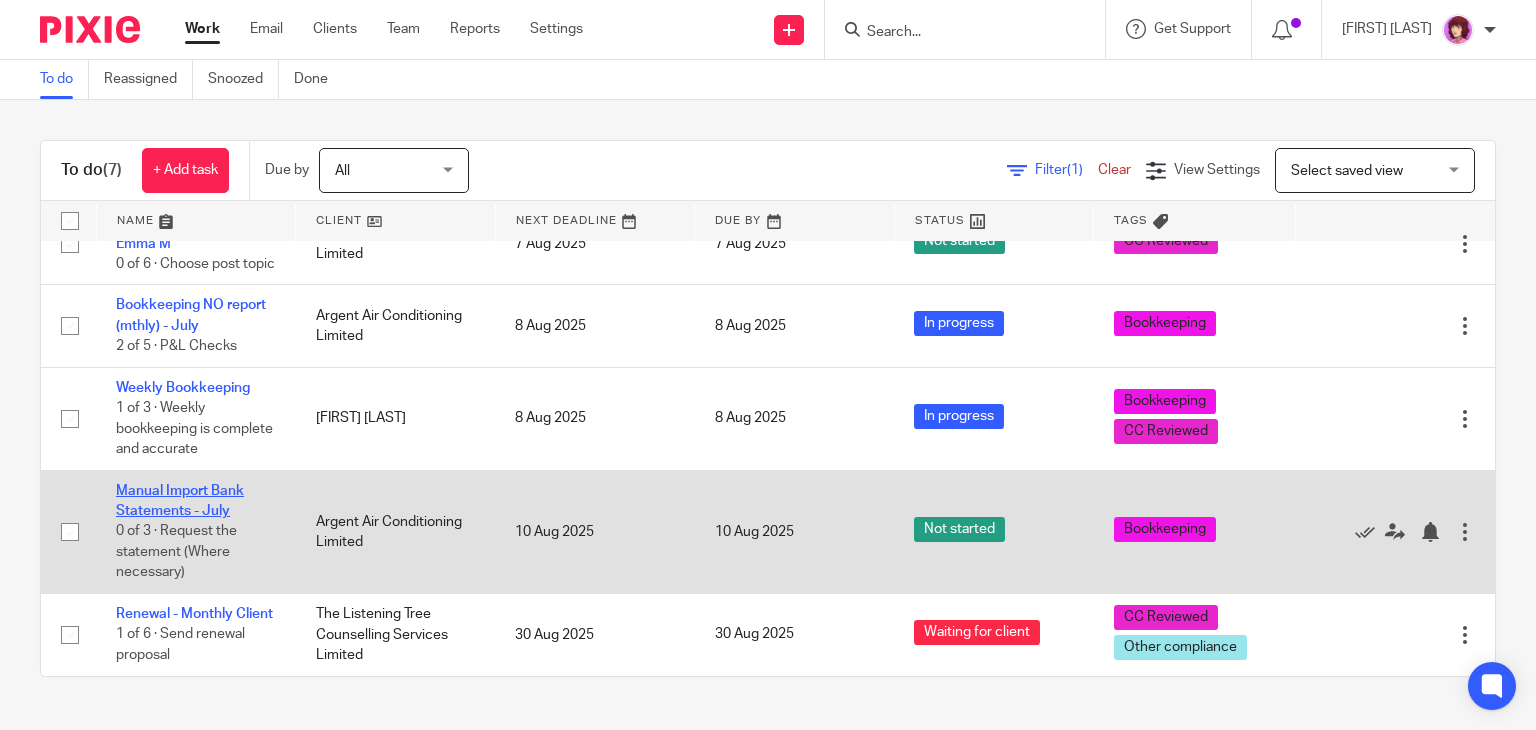 click on "Manual Import Bank Statements - July" at bounding box center (180, 501) 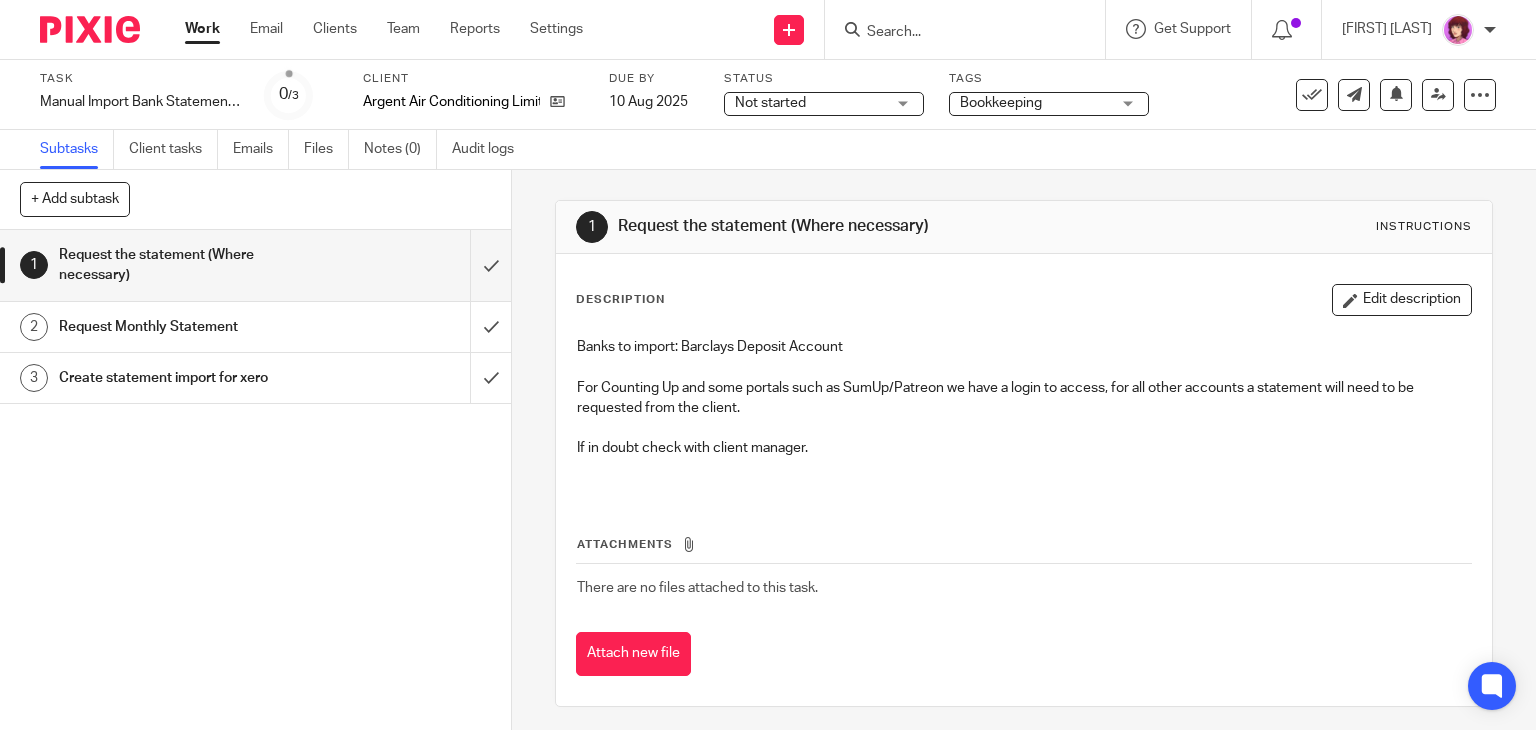 scroll, scrollTop: 0, scrollLeft: 0, axis: both 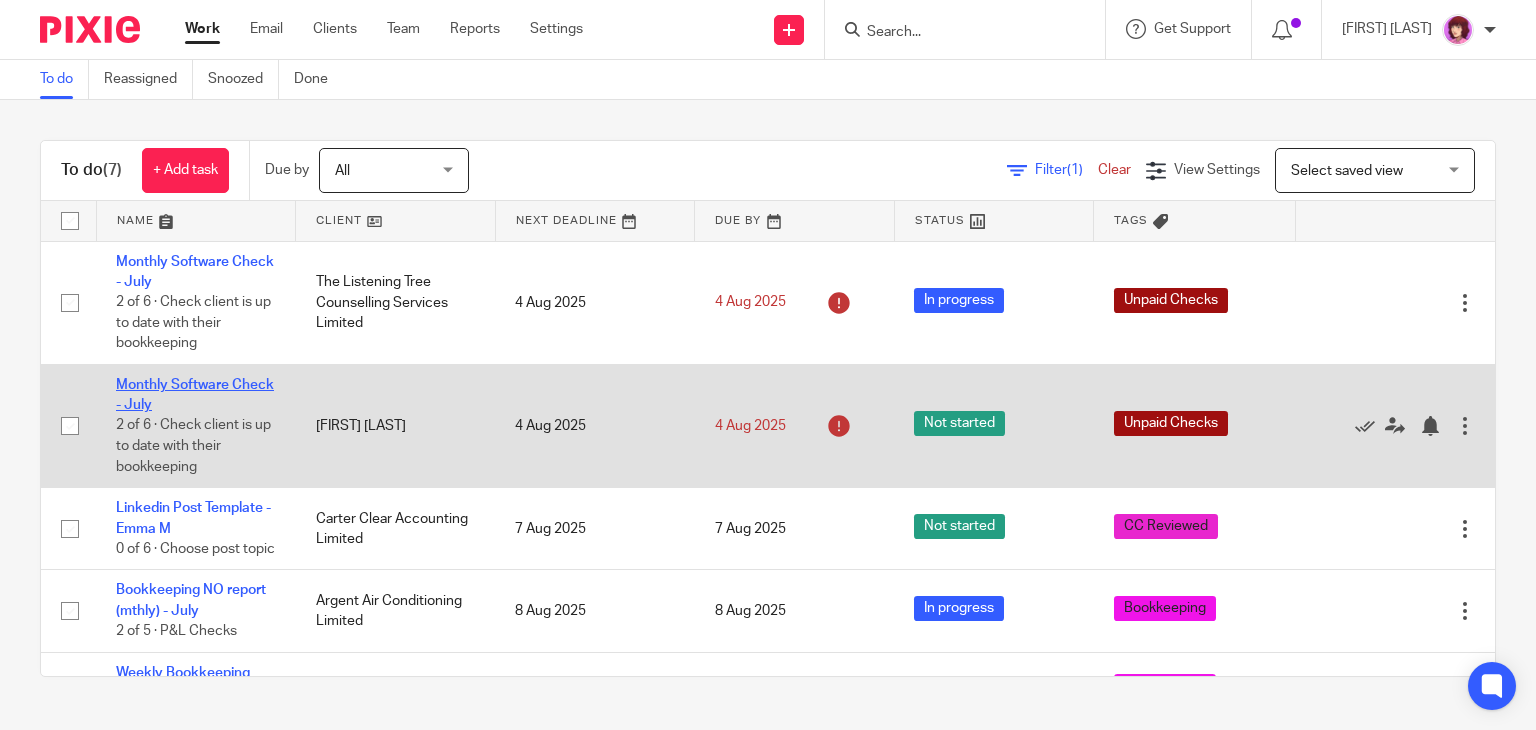 click on "Monthly Software Check - July" at bounding box center [195, 395] 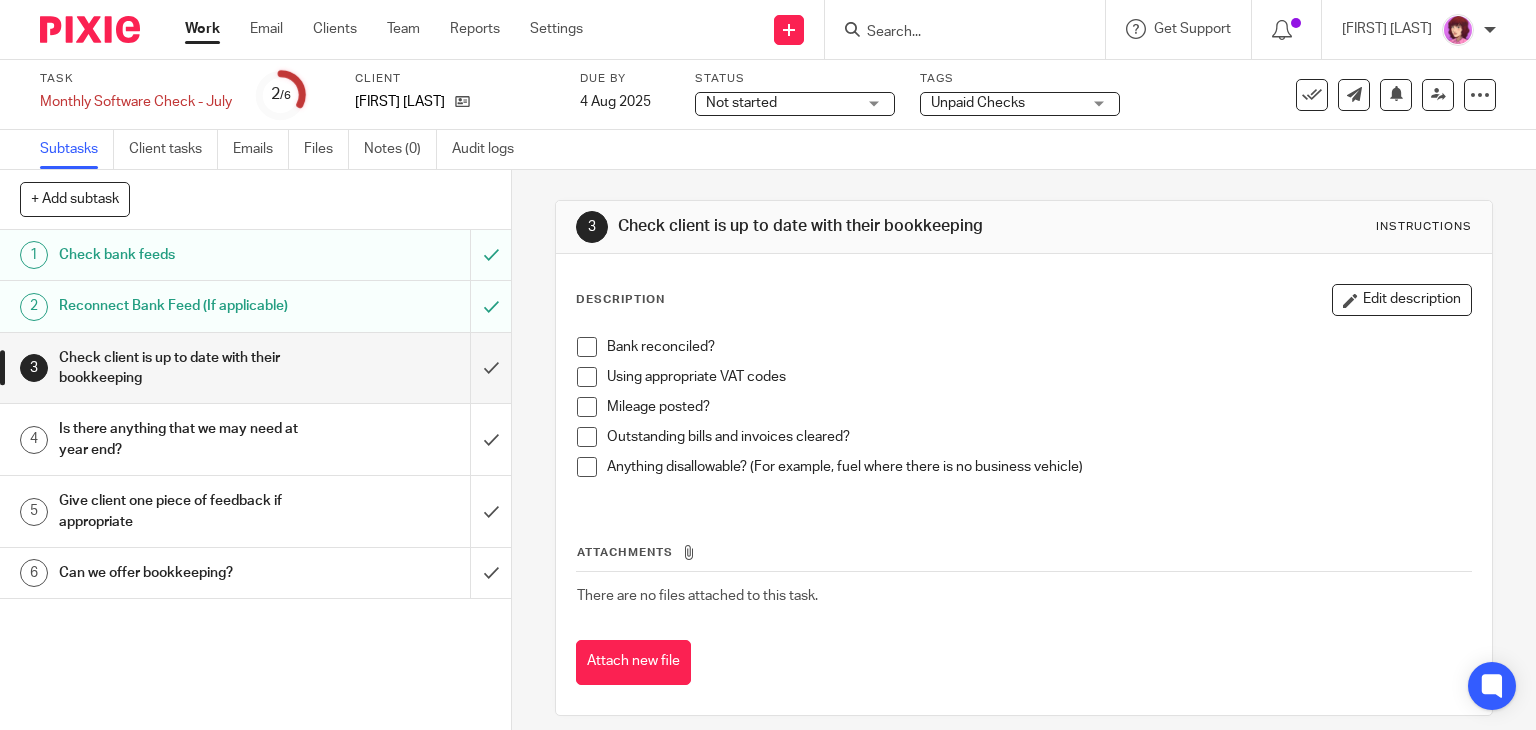 scroll, scrollTop: 0, scrollLeft: 0, axis: both 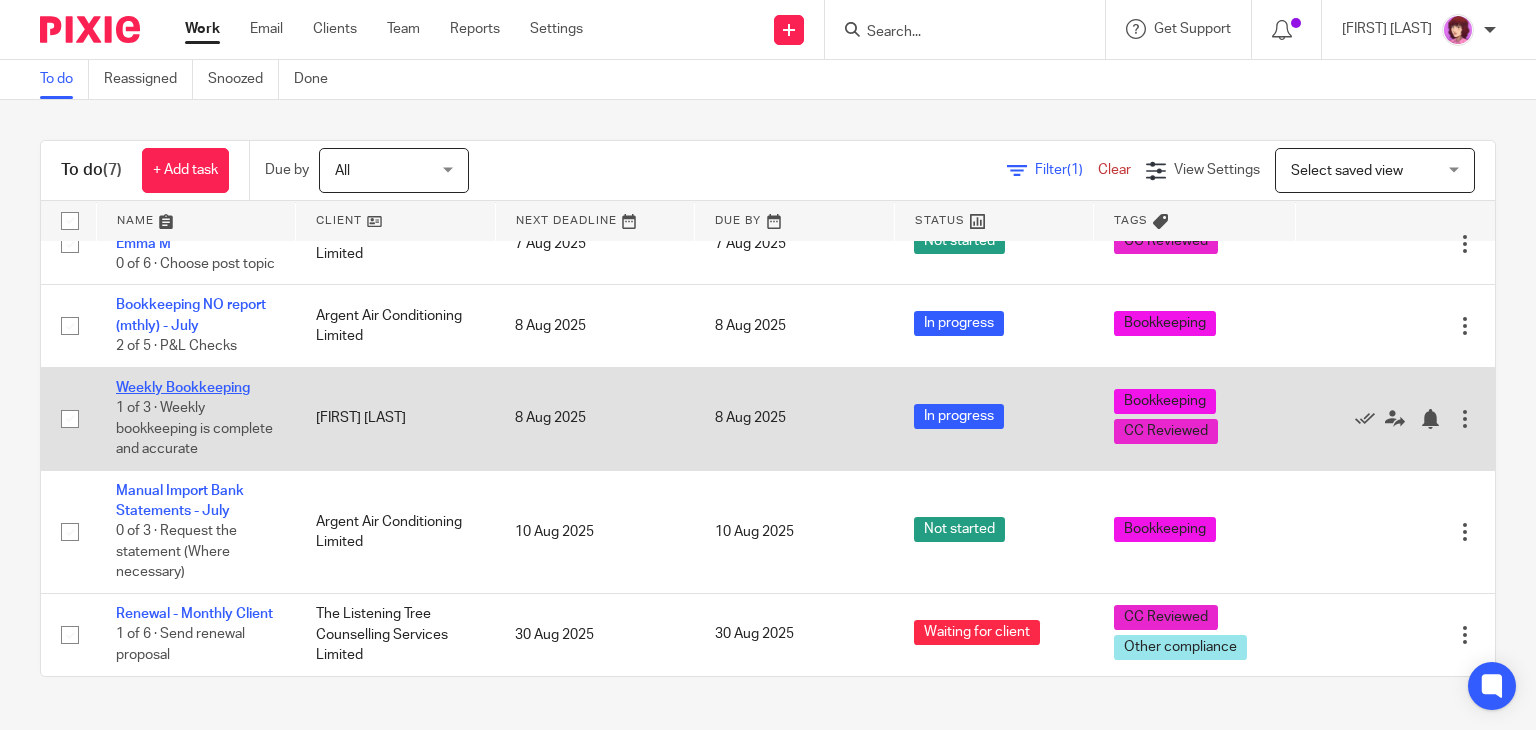 click on "Weekly Bookkeeping" at bounding box center (183, 388) 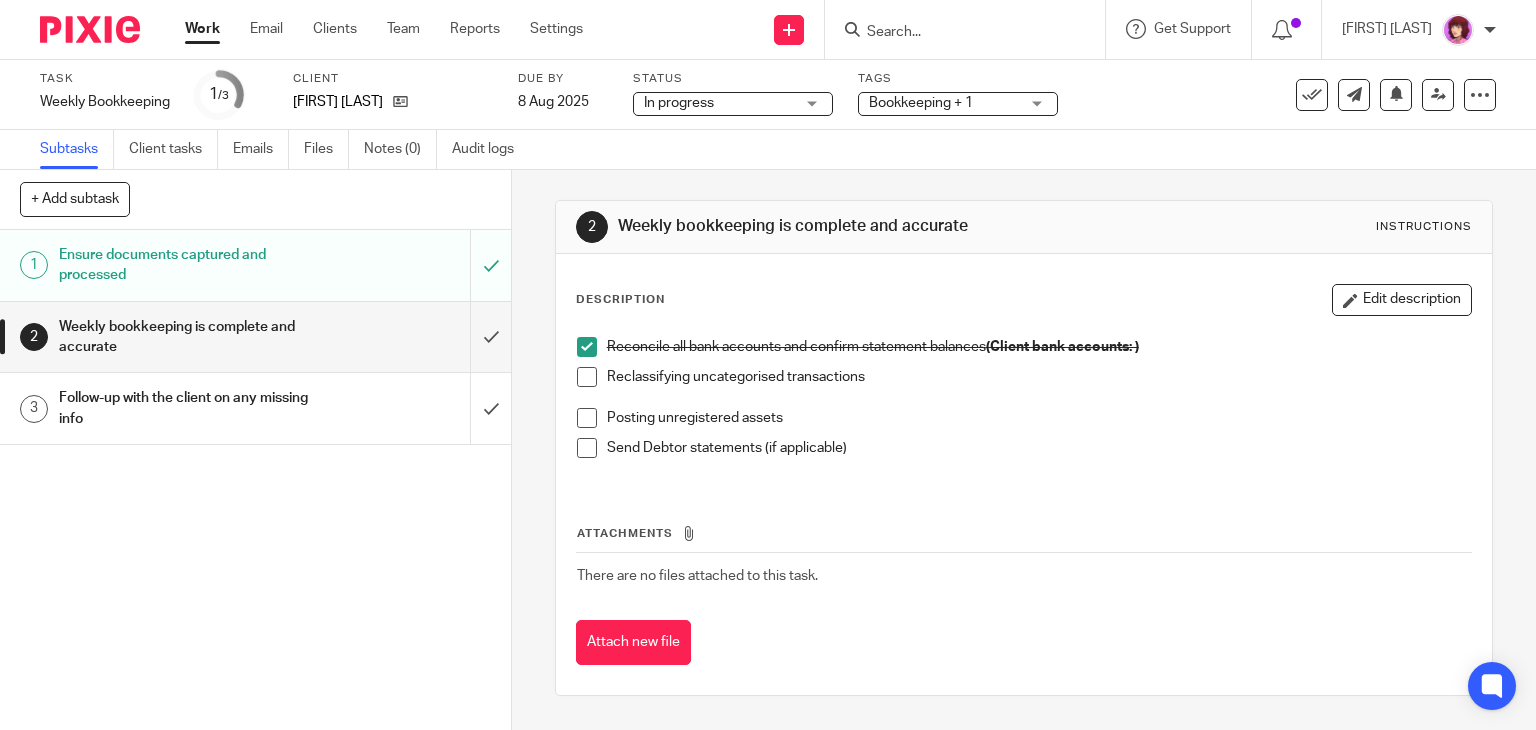 scroll, scrollTop: 0, scrollLeft: 0, axis: both 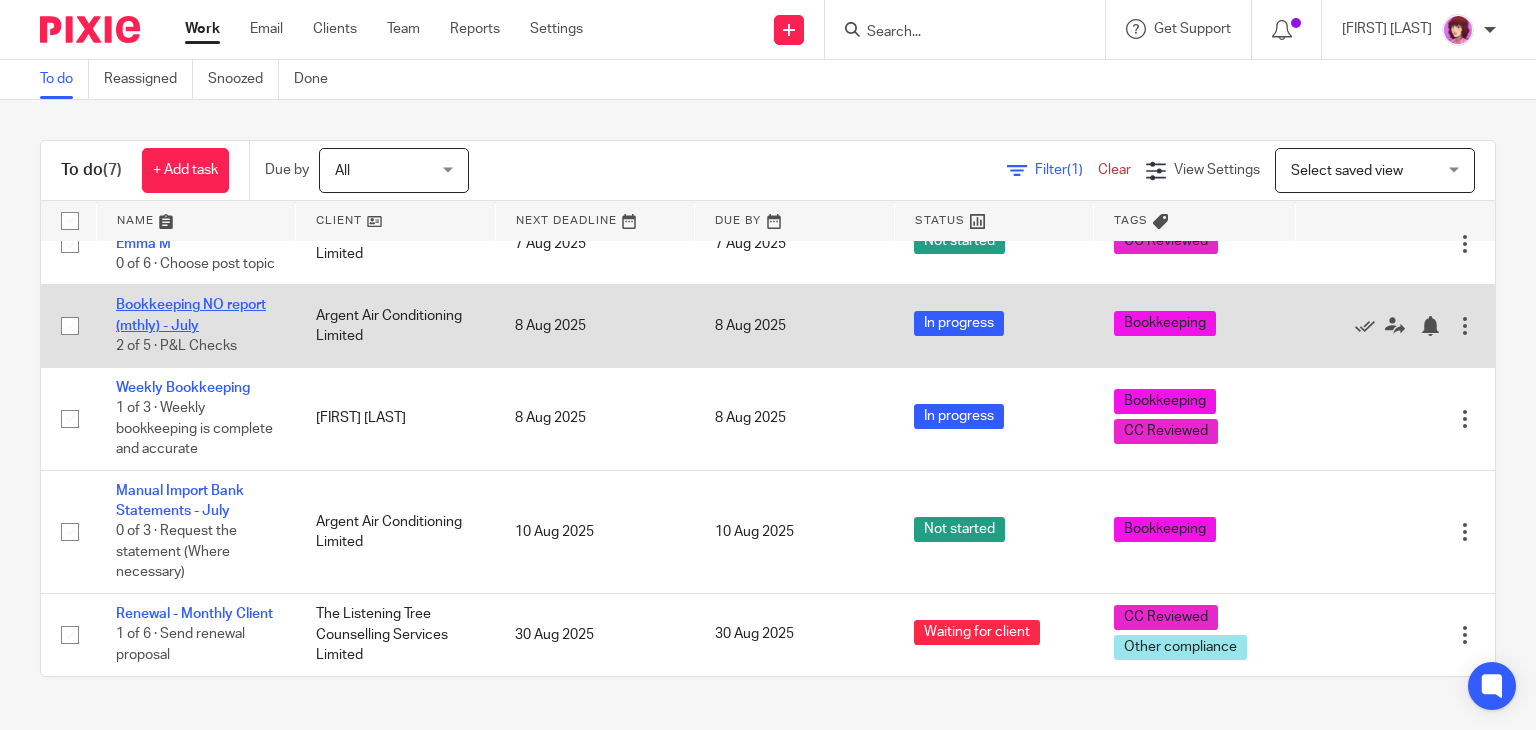 click on "Bookkeeping NO report (mthly) - July" at bounding box center (191, 315) 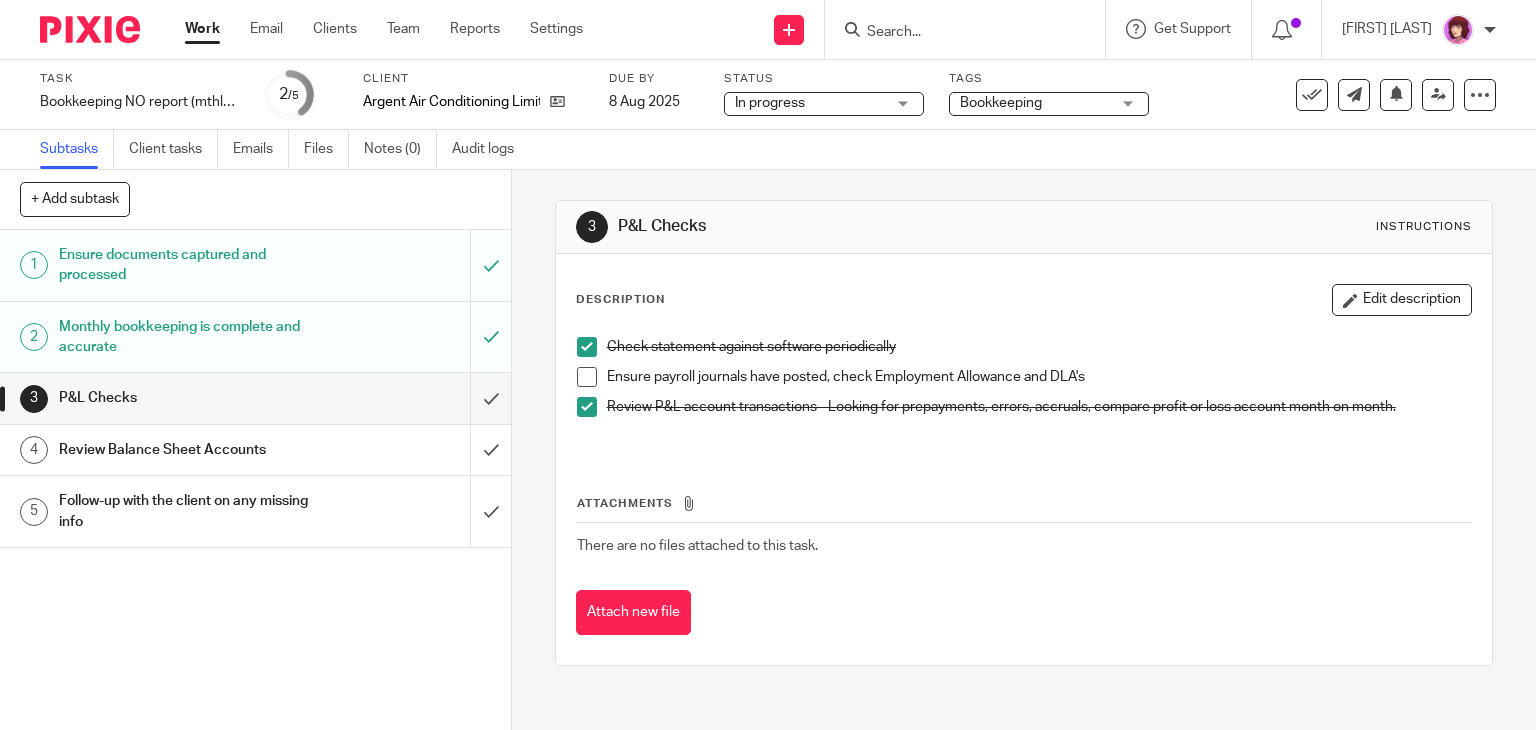 scroll, scrollTop: 0, scrollLeft: 0, axis: both 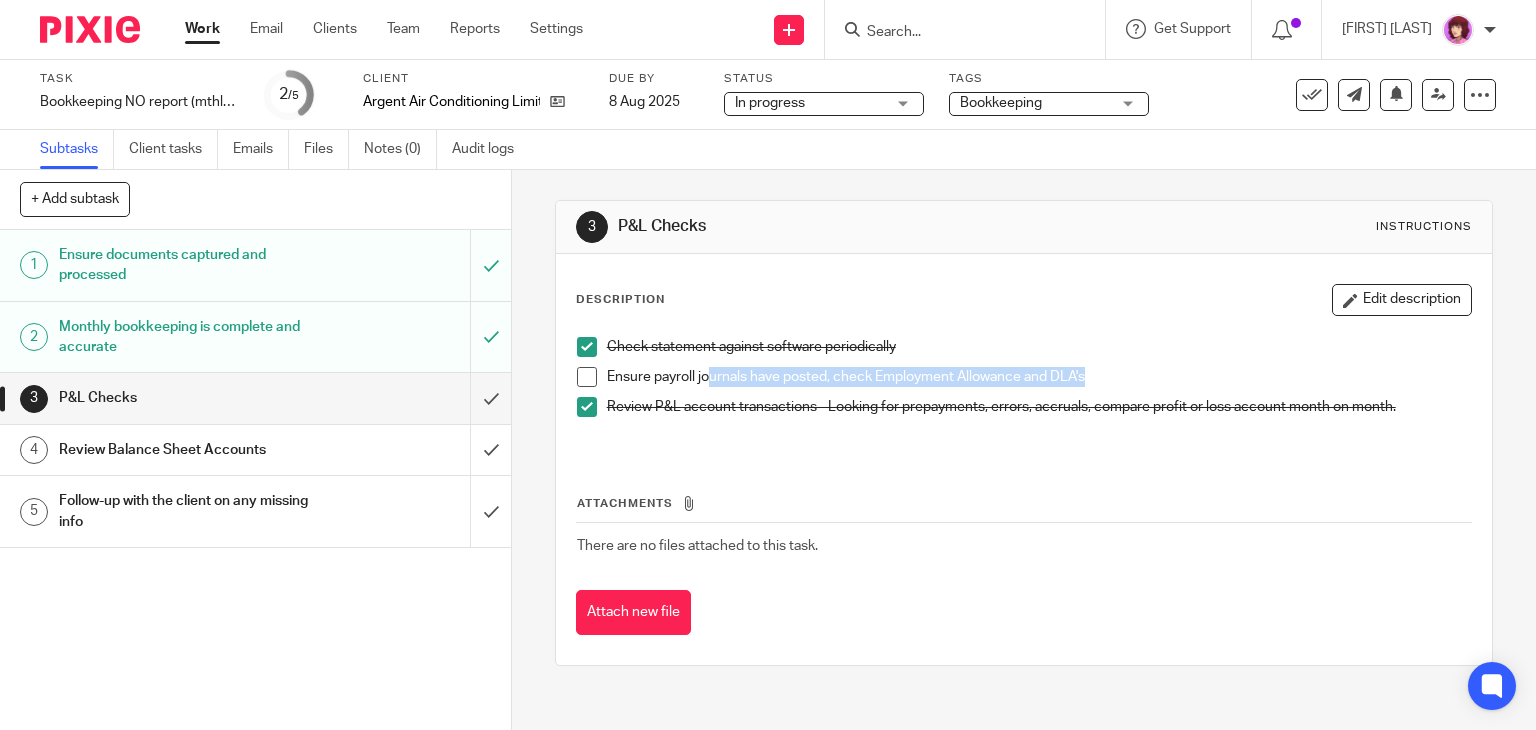 drag, startPoint x: 701, startPoint y: 375, endPoint x: 1139, endPoint y: 369, distance: 438.0411 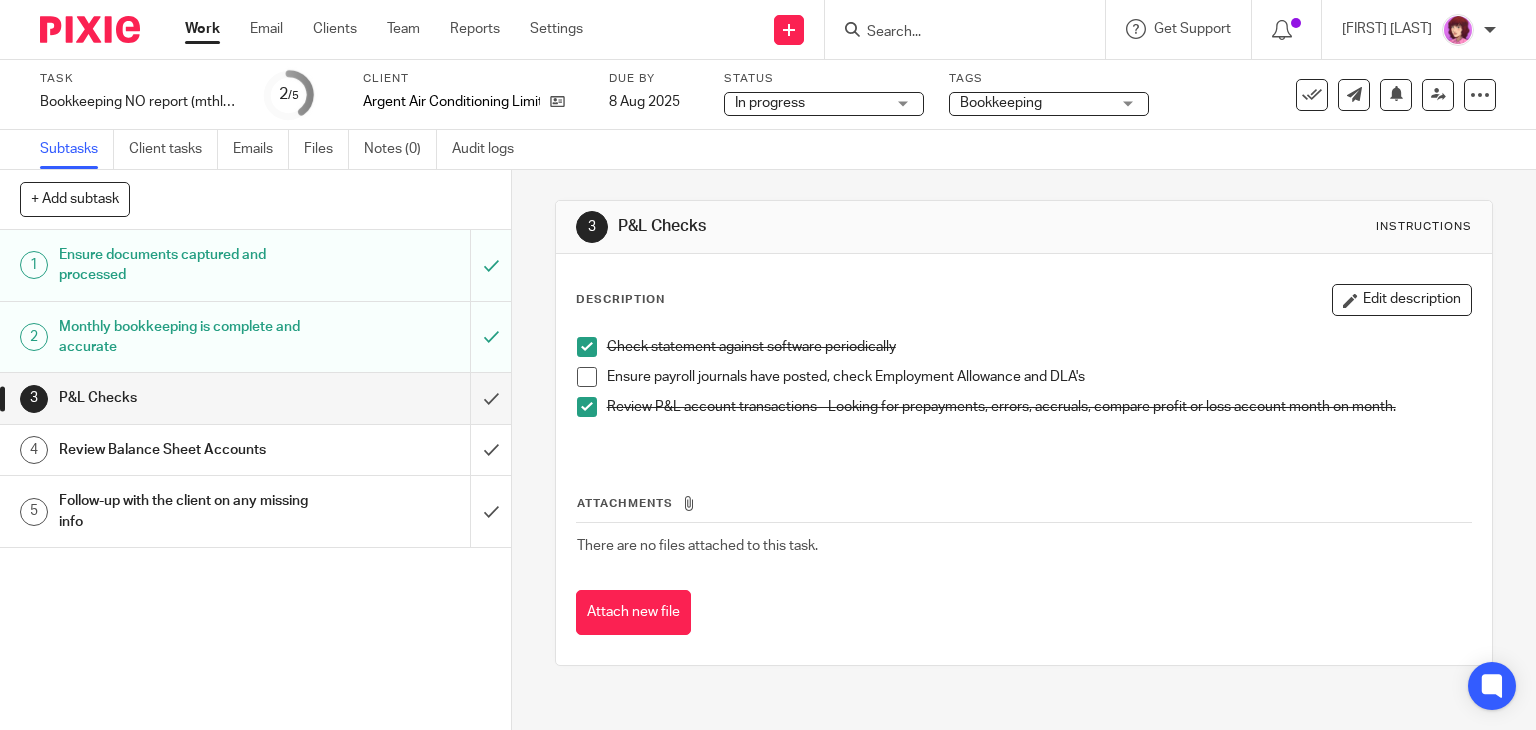 click at bounding box center (587, 377) 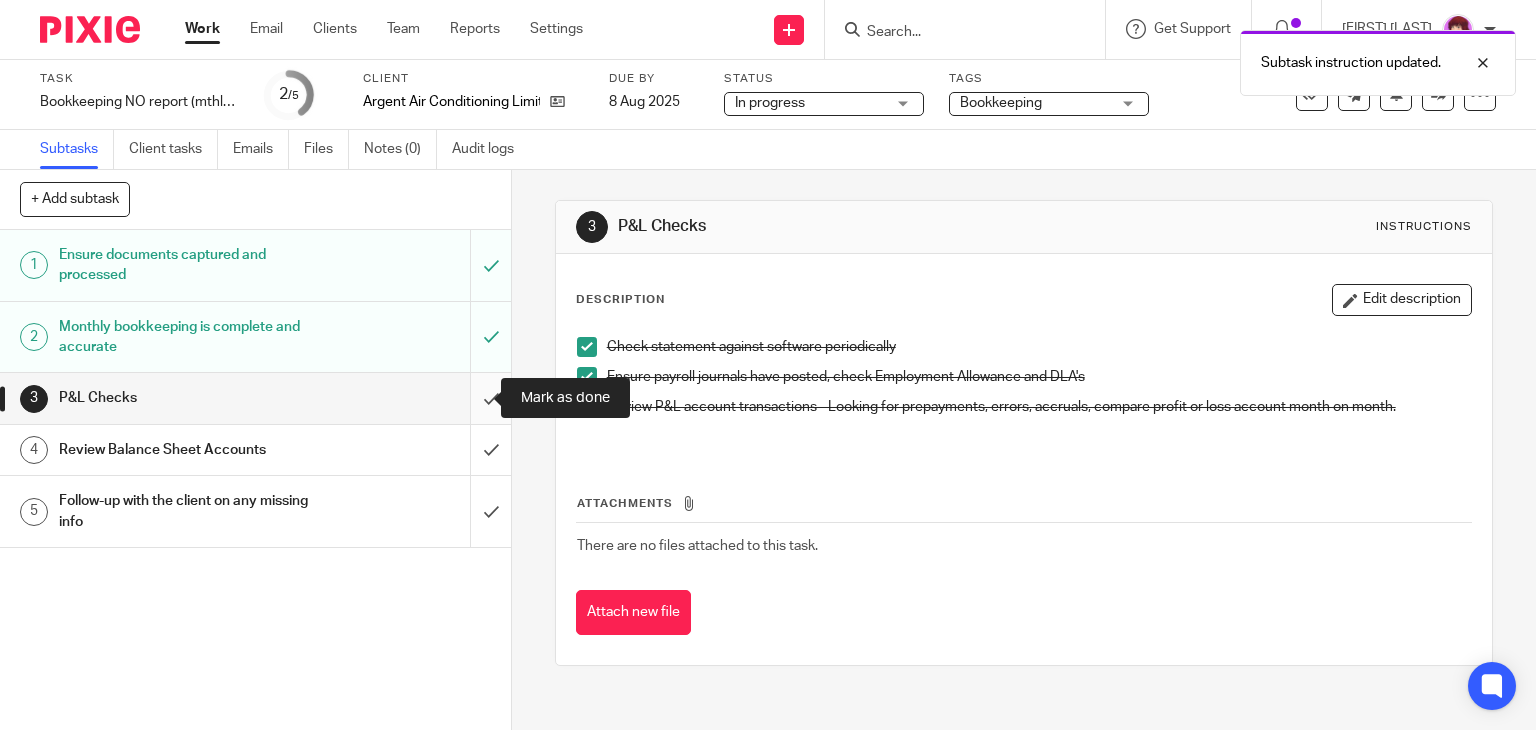 click at bounding box center [255, 398] 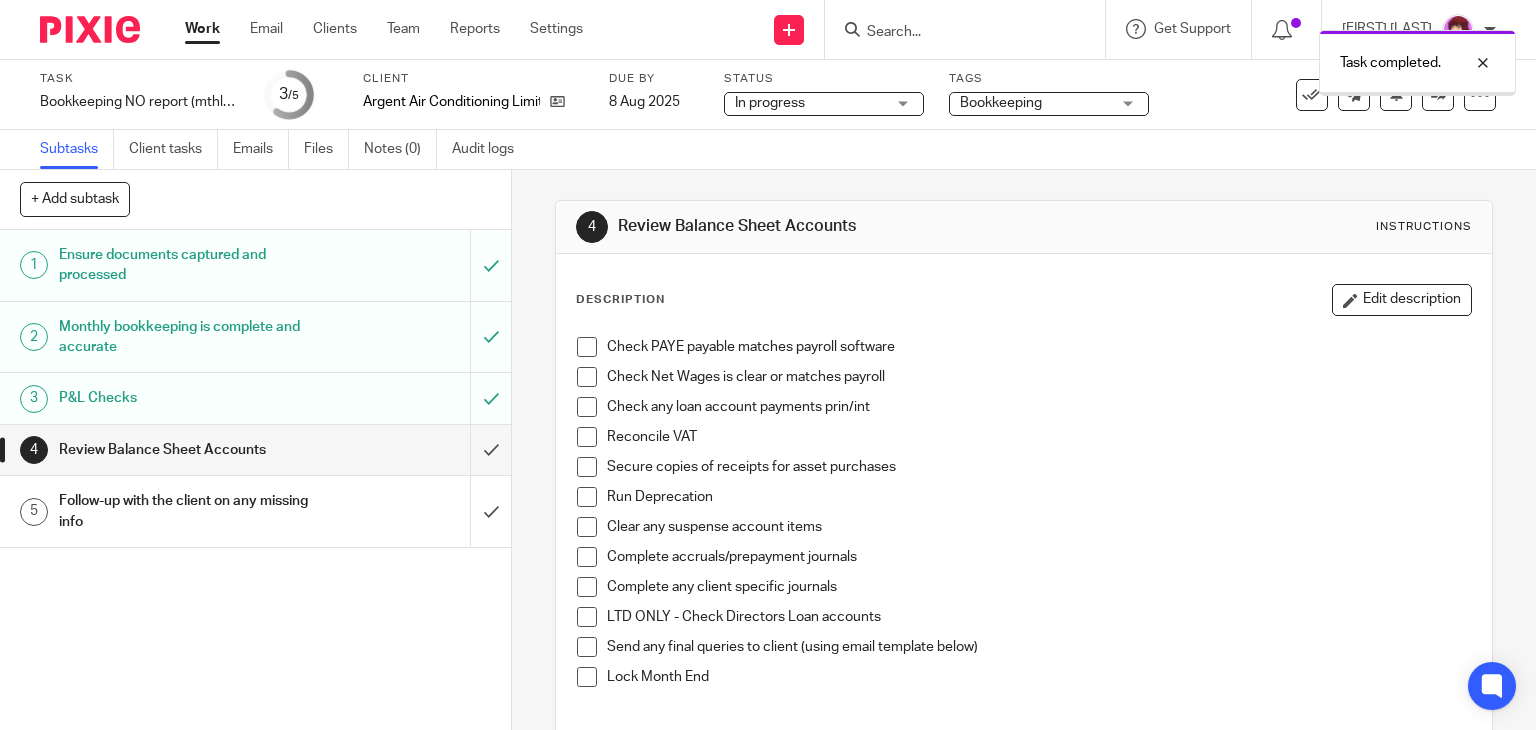 scroll, scrollTop: 0, scrollLeft: 0, axis: both 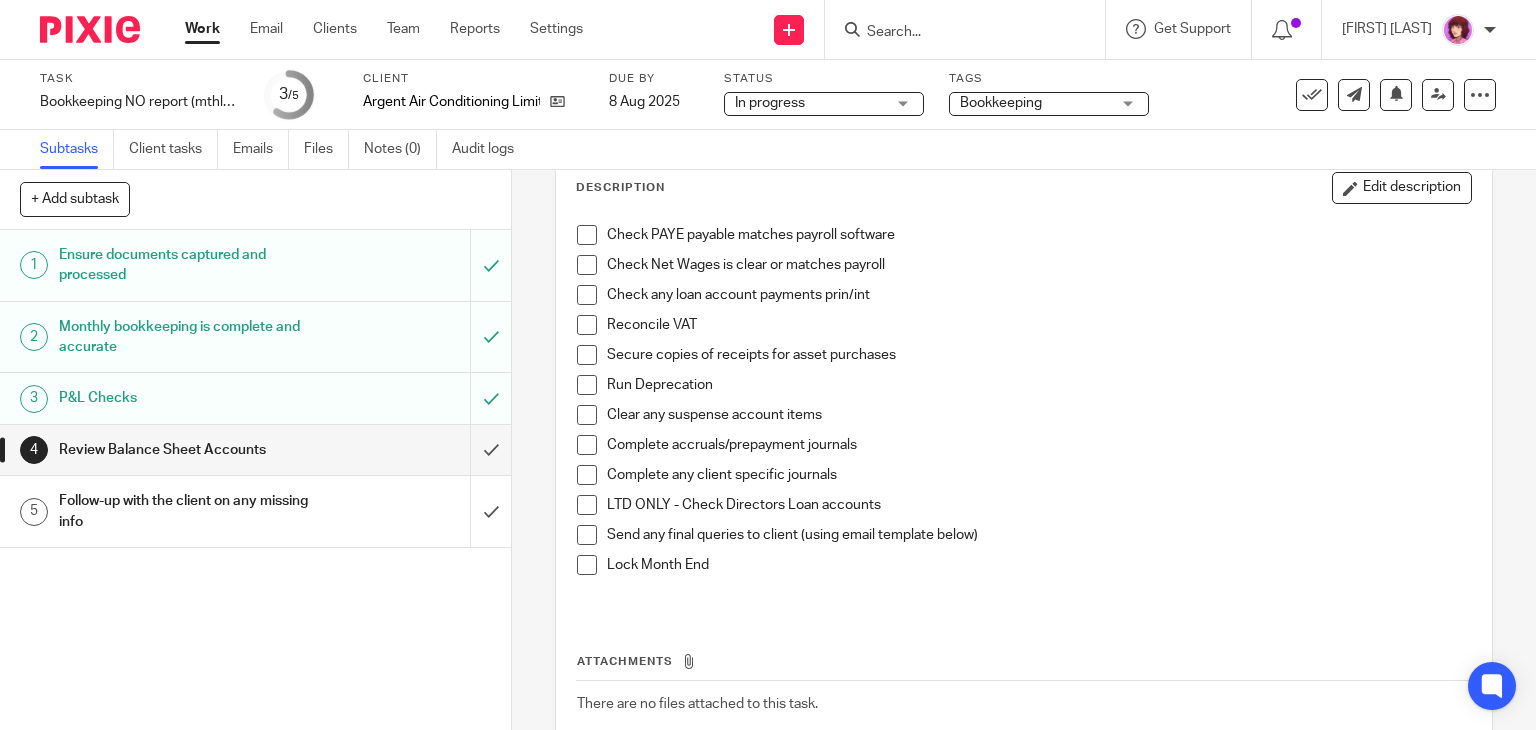 click on "Task" at bounding box center (140, 79) 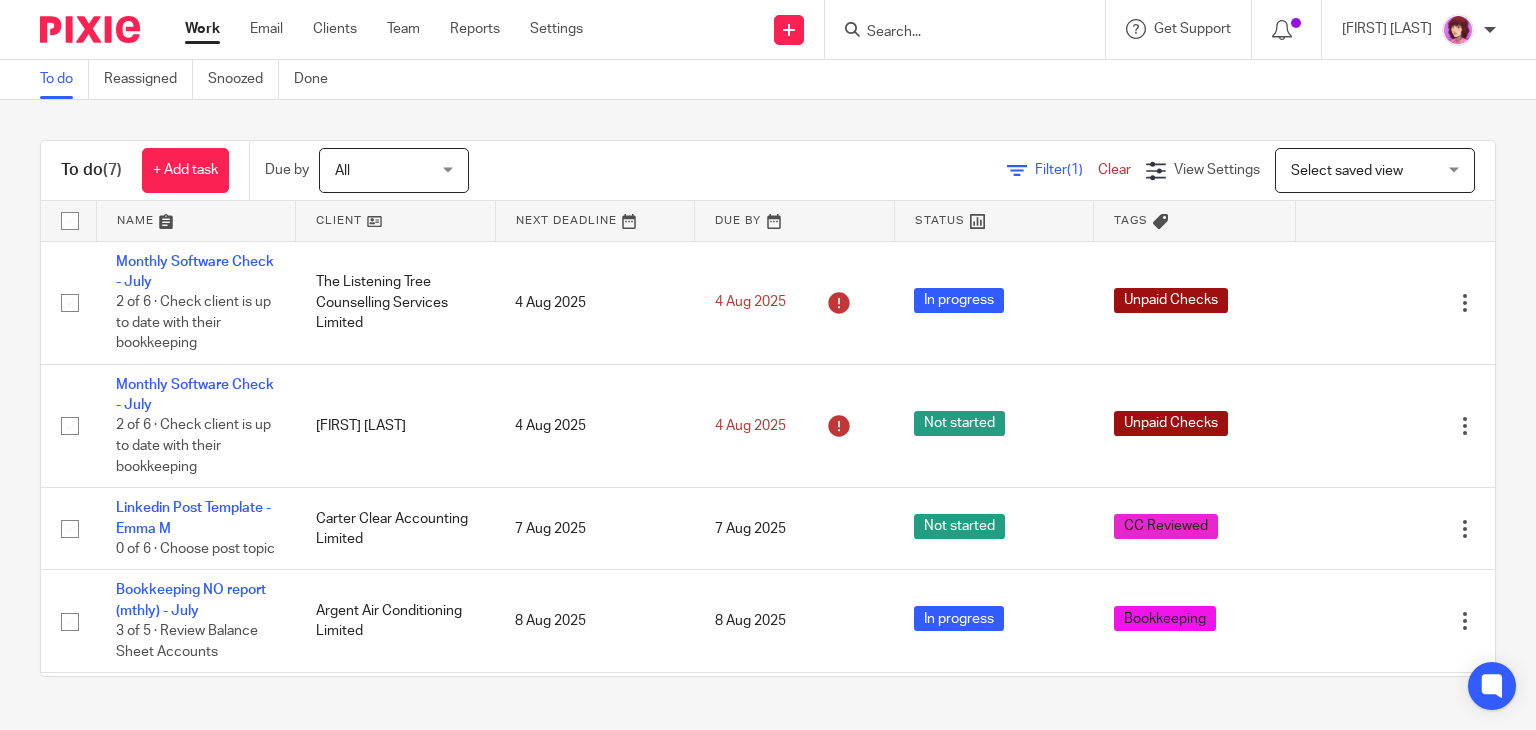 scroll, scrollTop: 0, scrollLeft: 0, axis: both 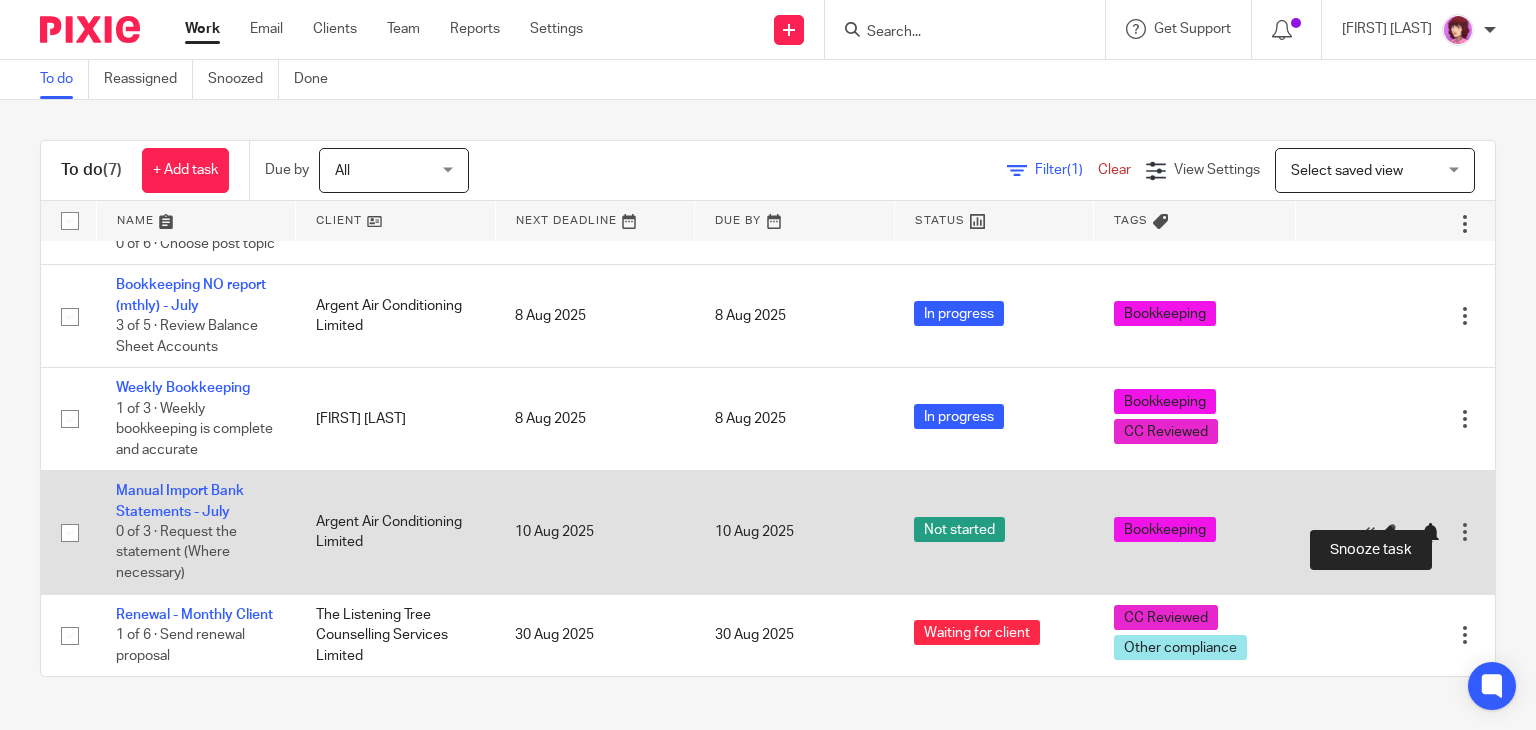 click at bounding box center [1430, 533] 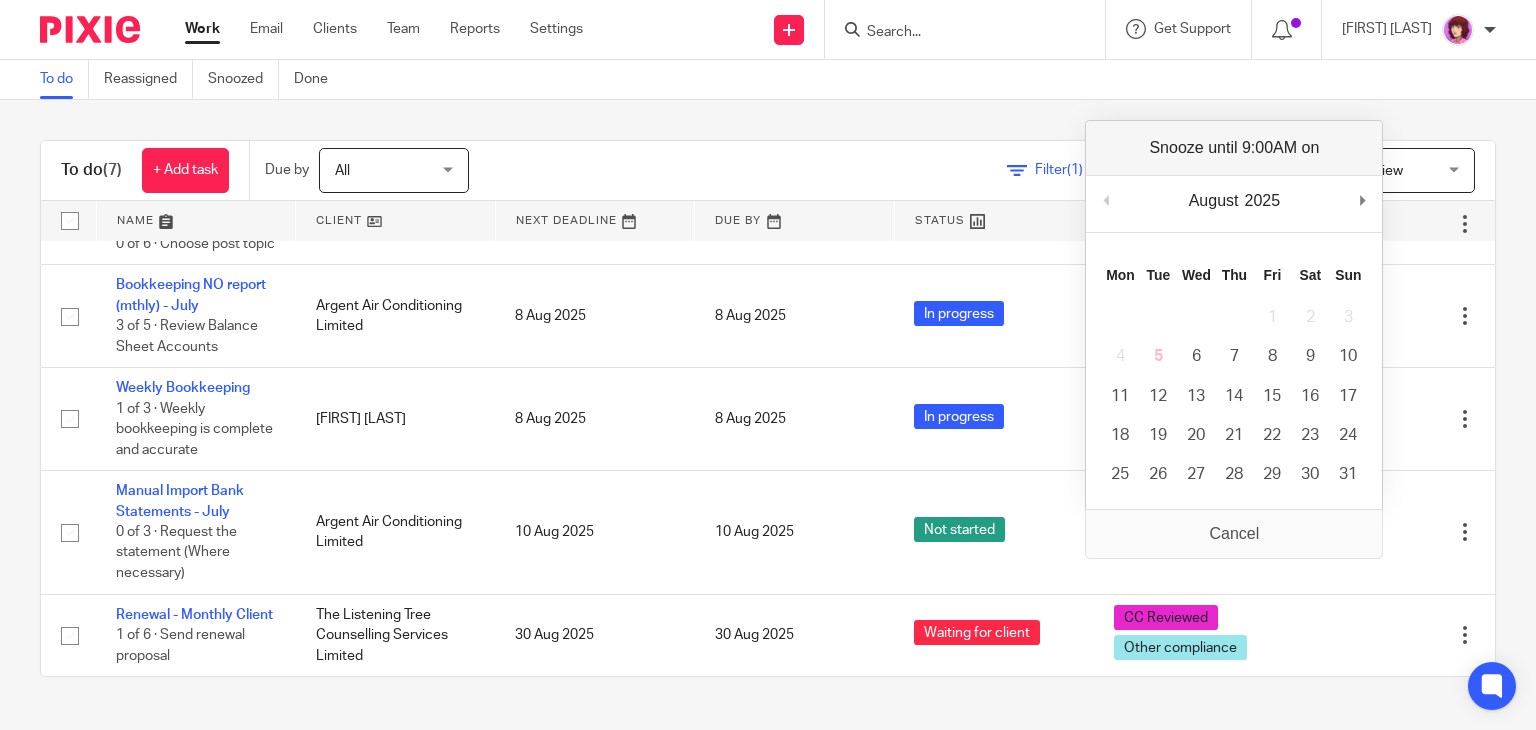 click on "August January February March April May June July August September October November December 2025 2025 2026 Previous Month Next Month Mon Tue Wed Thu Fri Sat Sun 1 2 3 4 5 6 7 8 9 10 11 12 13 14 15 16 17 18 19 20 21 22 23 24 25 26 27 28 29 30 31" at bounding box center (1234, 315) 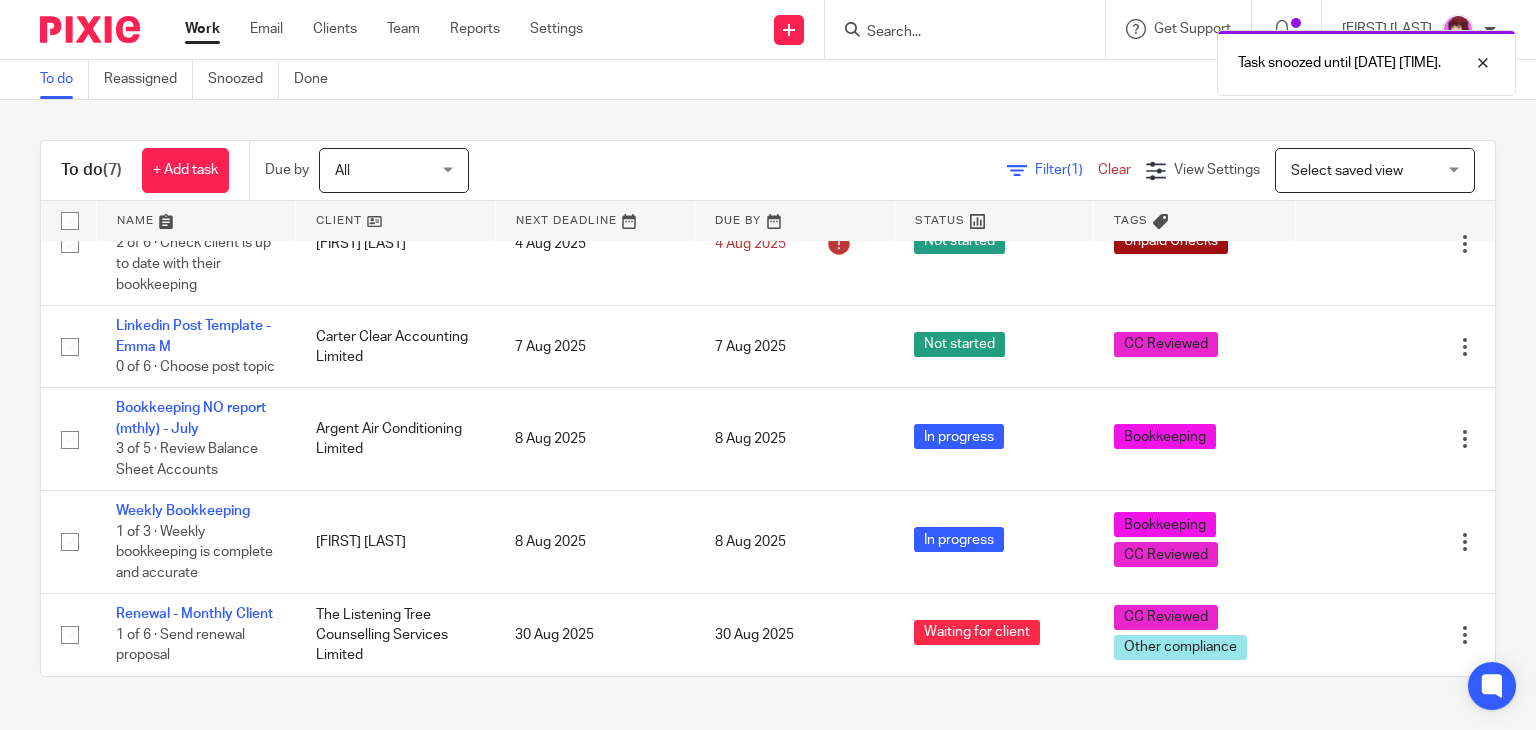 scroll, scrollTop: 228, scrollLeft: 0, axis: vertical 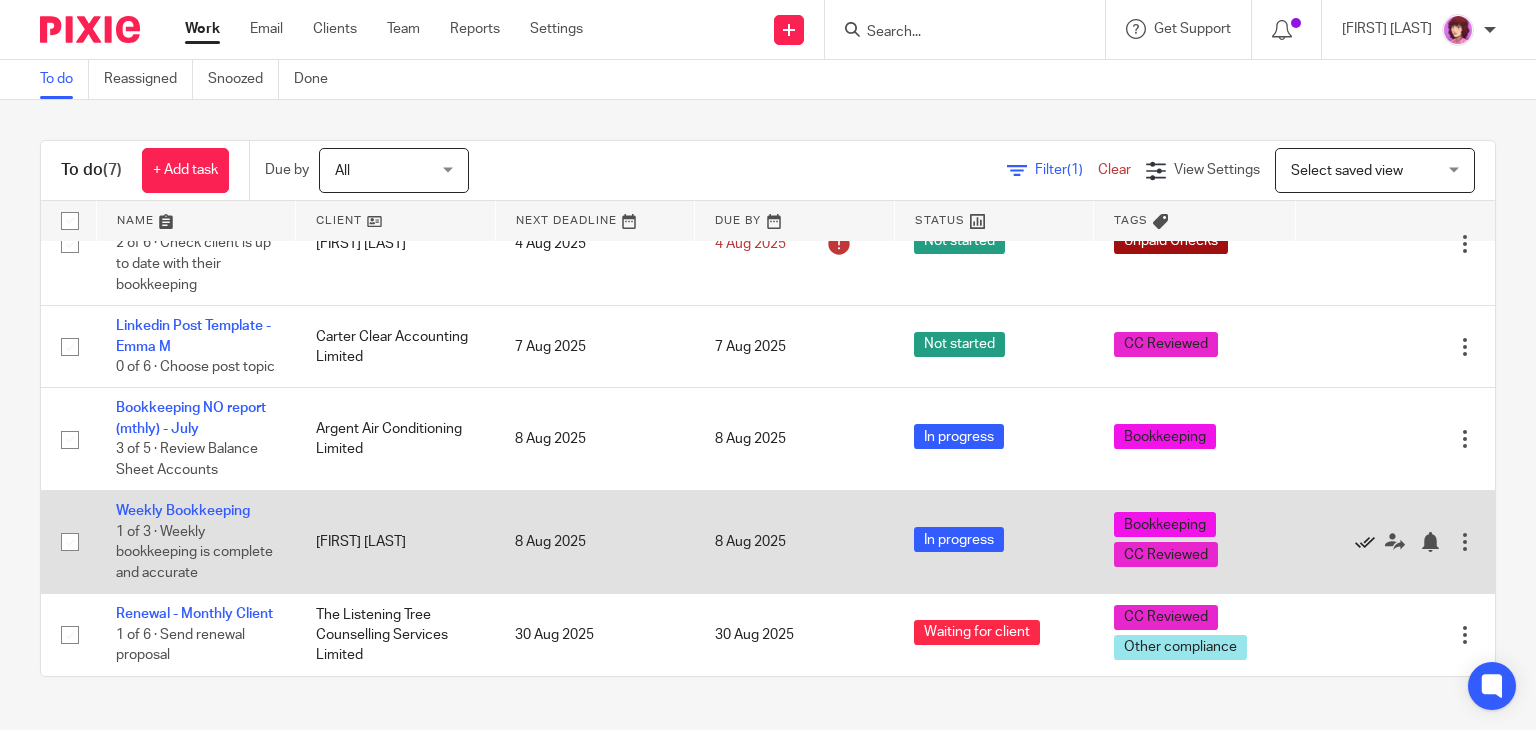click at bounding box center [1365, 542] 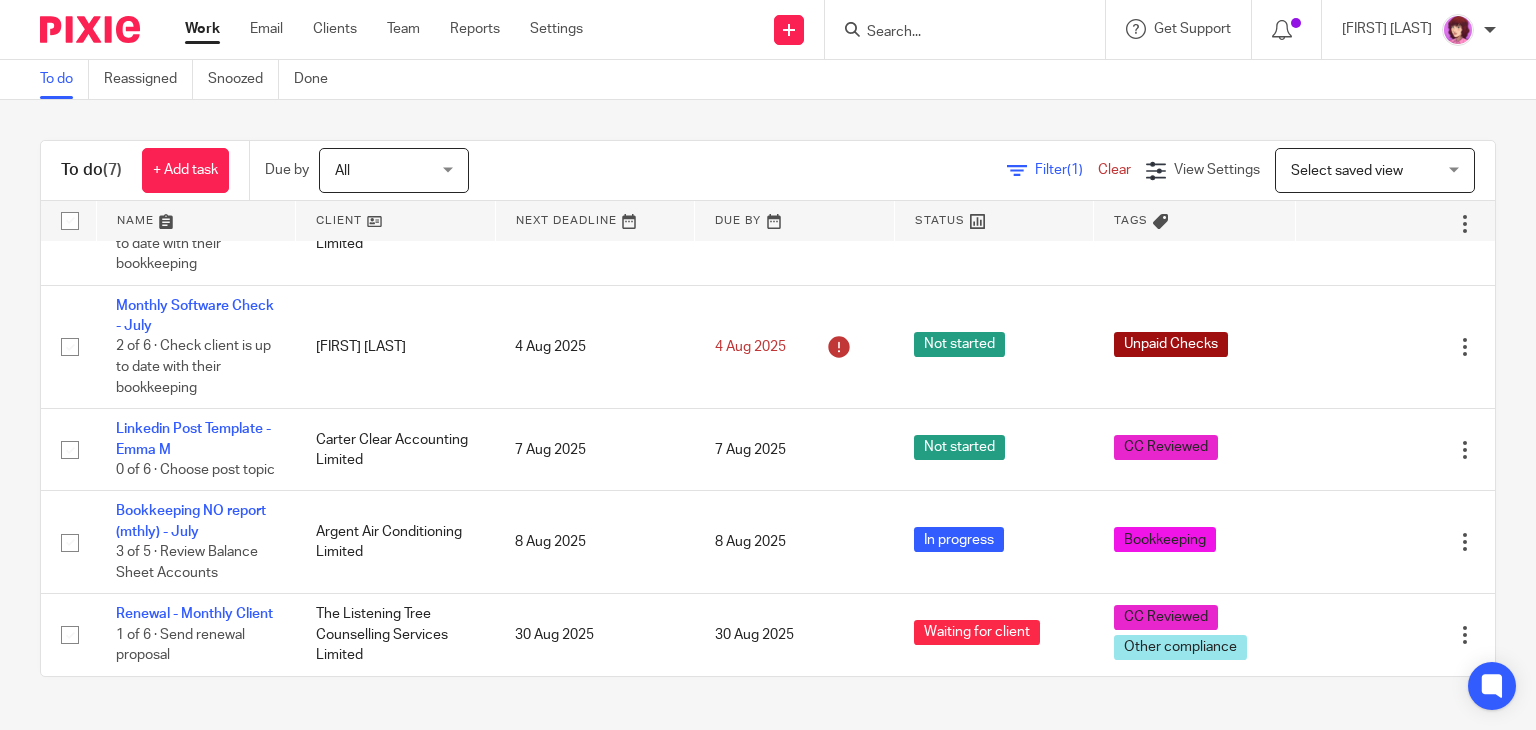 click on "To do
(7)   + Add task    Due by
All
All
Today
Tomorrow
This week
Next week
This month
Next month
All
all     Filter
(1) Clear     View Settings   View Settings     (1) Filters   Clear   Save     Manage saved views
Select saved view
Select saved view
Select saved view
Name     Client     Next Deadline     Due By     Status   Tags       Monthly Software Check - July
2
of
6 ·
Check client is up to date with their bookkeeping
The Listening Tree Counselling Services Limited
4 Aug 2025
4 Aug 2025
In progress
Unpaid Checks             Edit task
Delete" at bounding box center (768, 408) 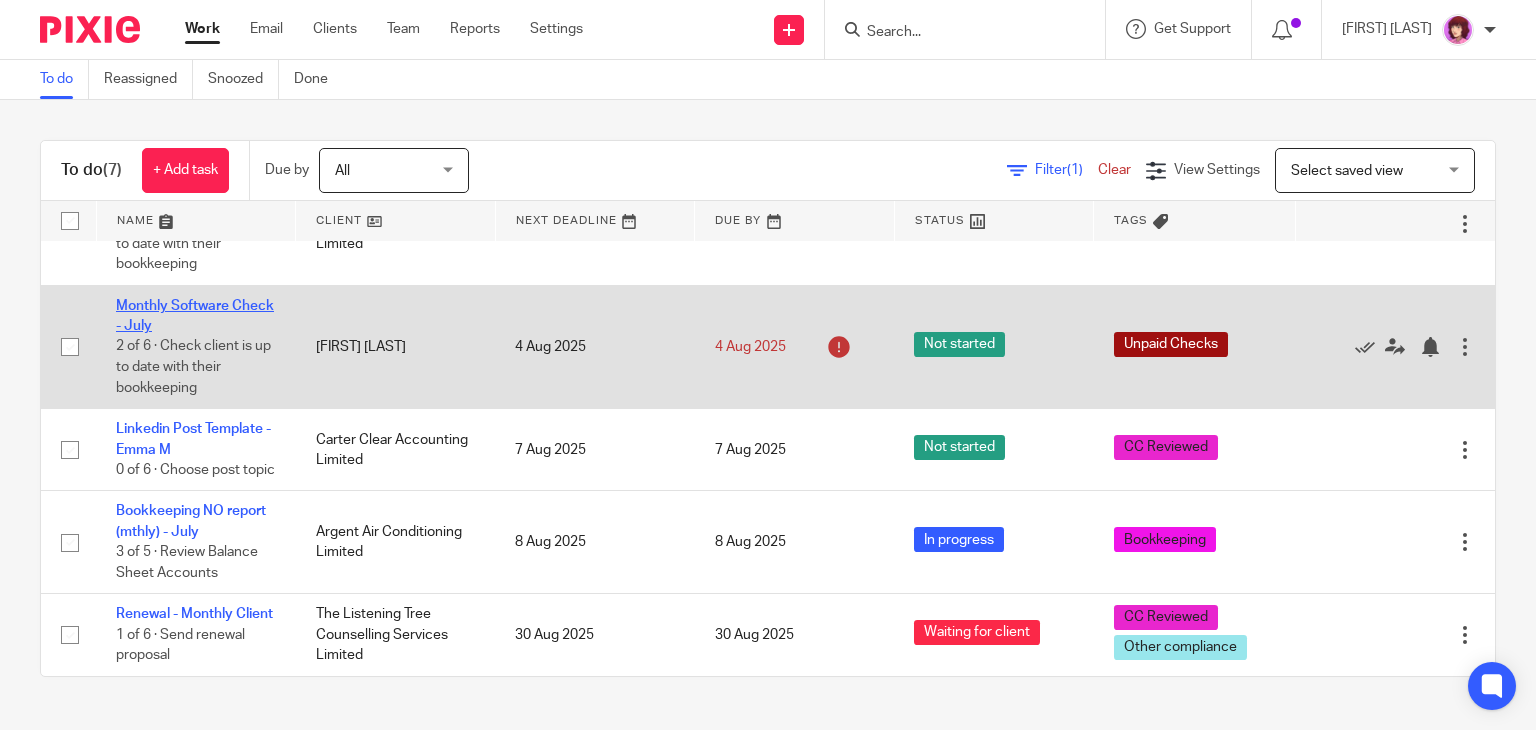 click on "Monthly Software Check - July" at bounding box center (195, 316) 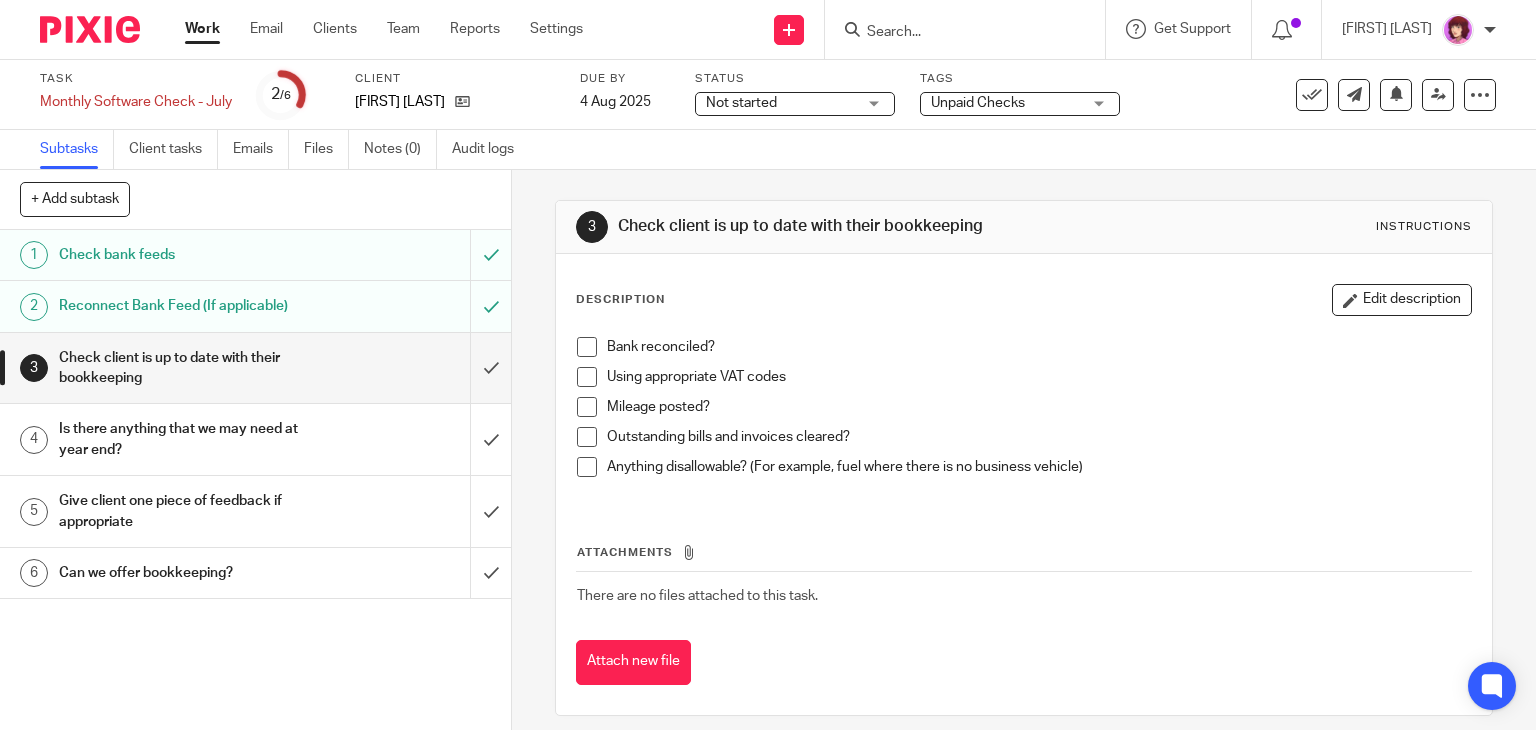scroll, scrollTop: 0, scrollLeft: 0, axis: both 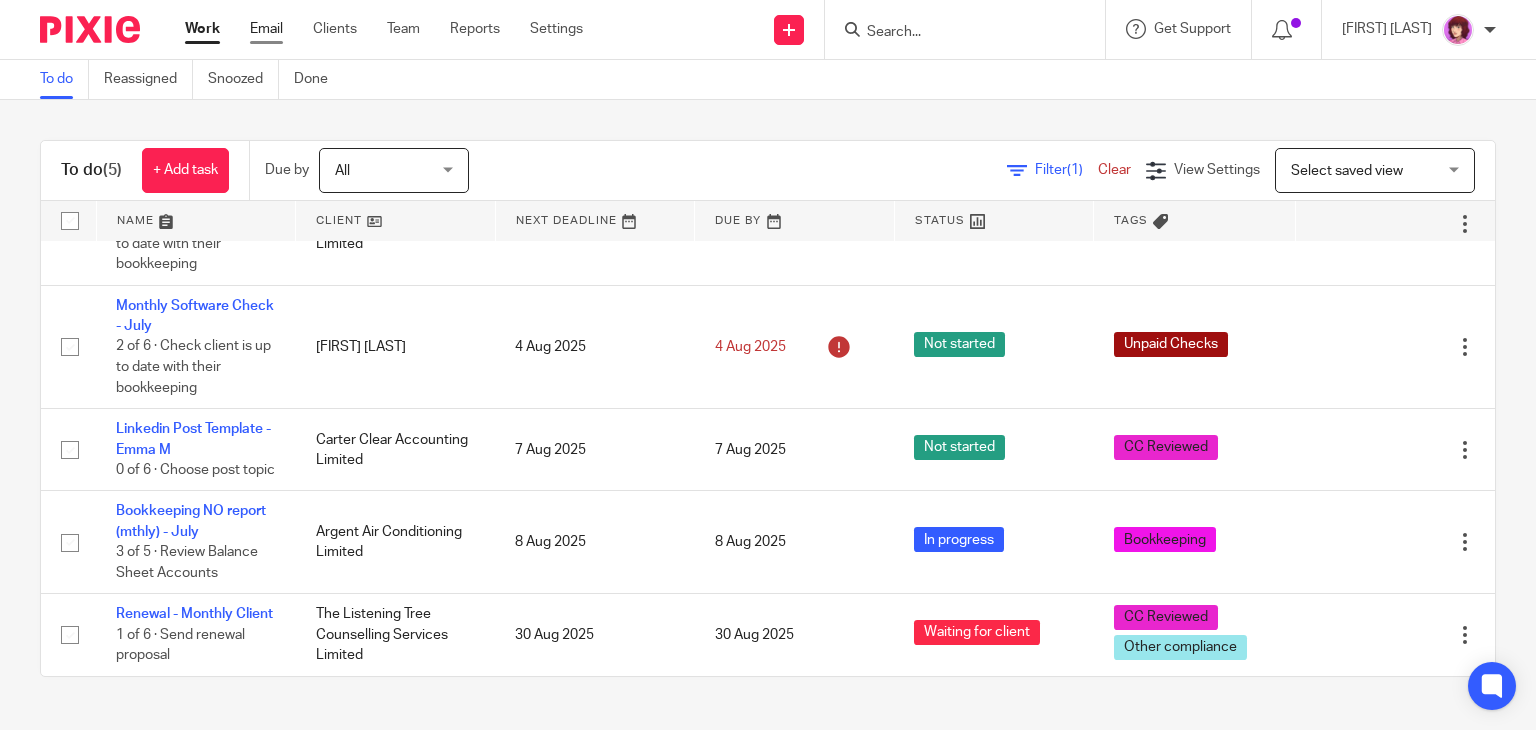click on "Email" at bounding box center [266, 29] 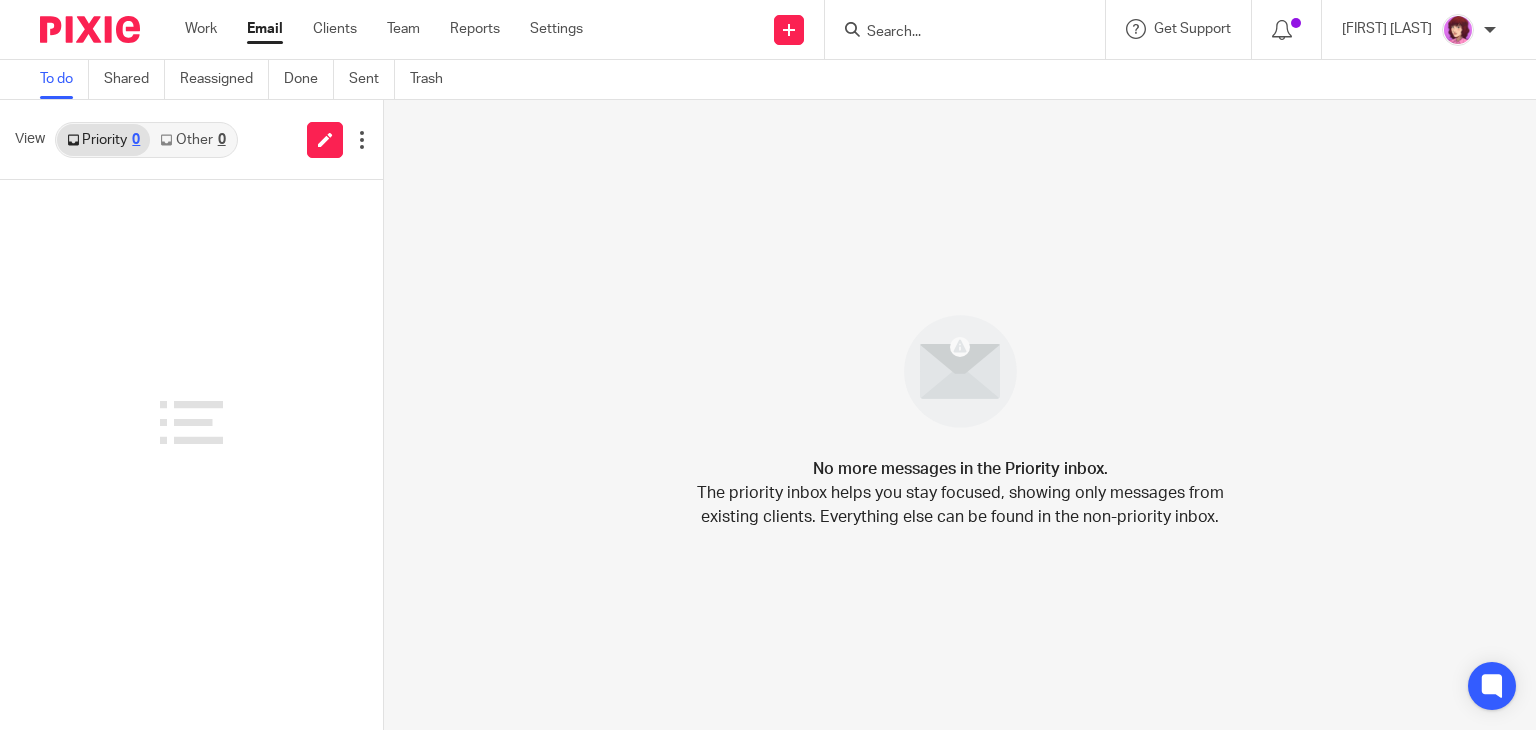 scroll, scrollTop: 0, scrollLeft: 0, axis: both 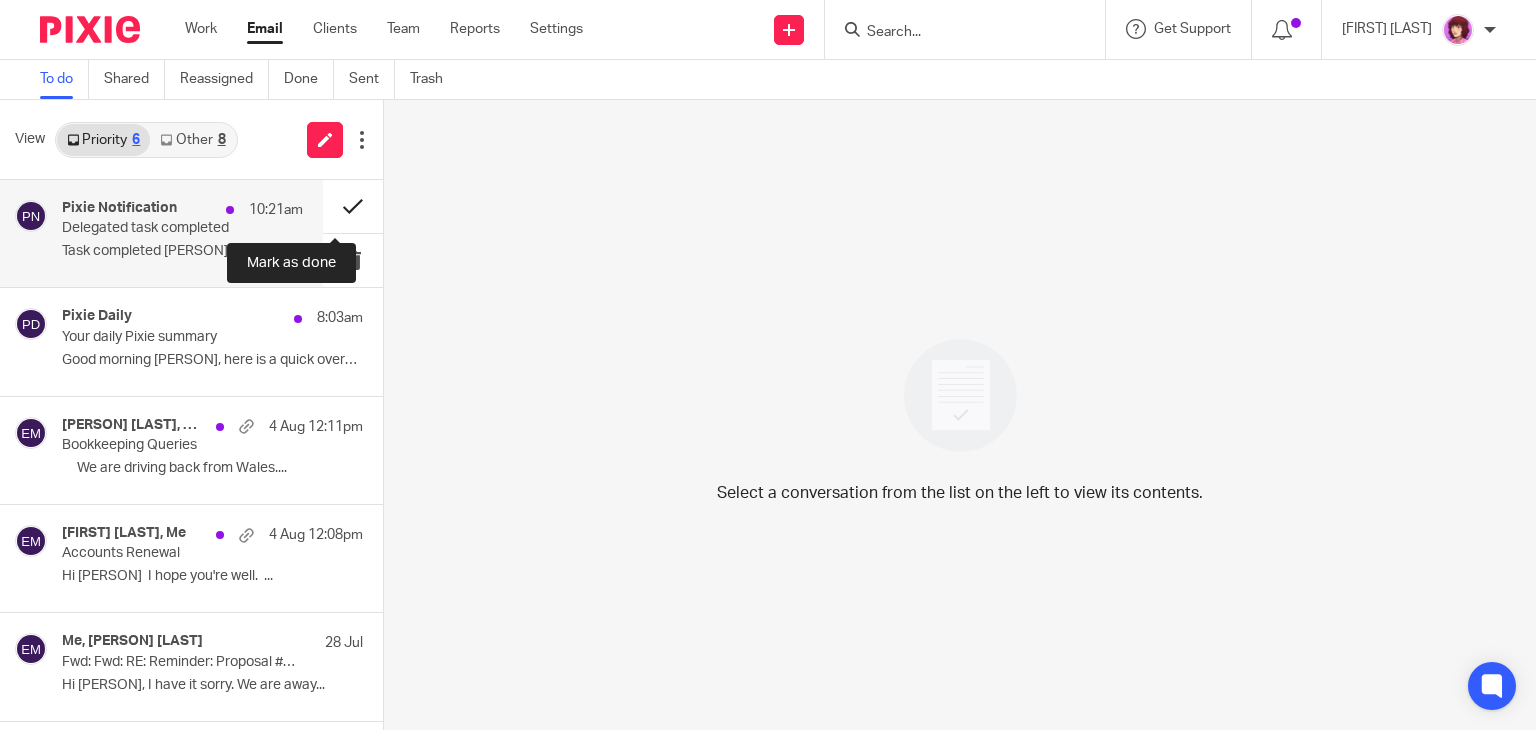 click at bounding box center (353, 206) 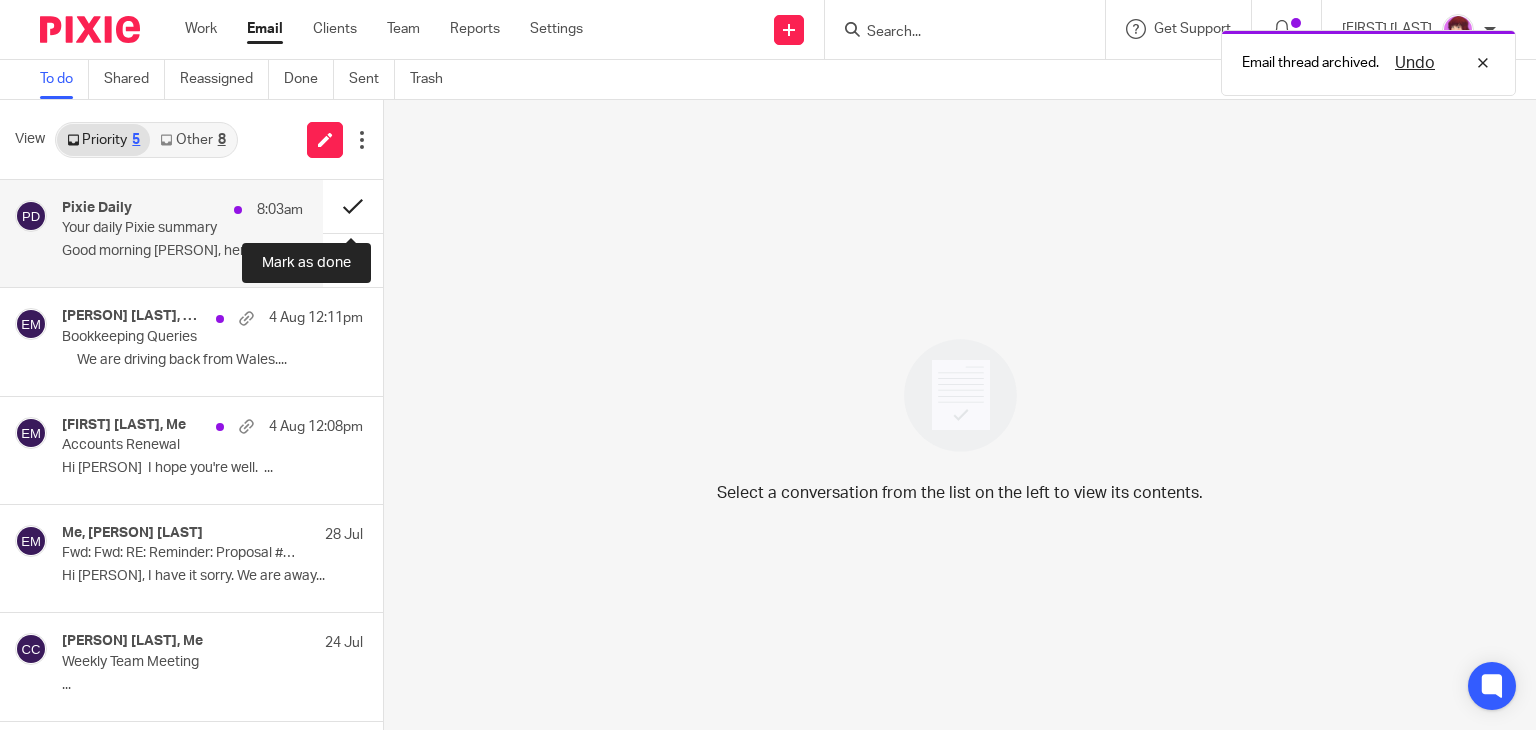 click at bounding box center (353, 206) 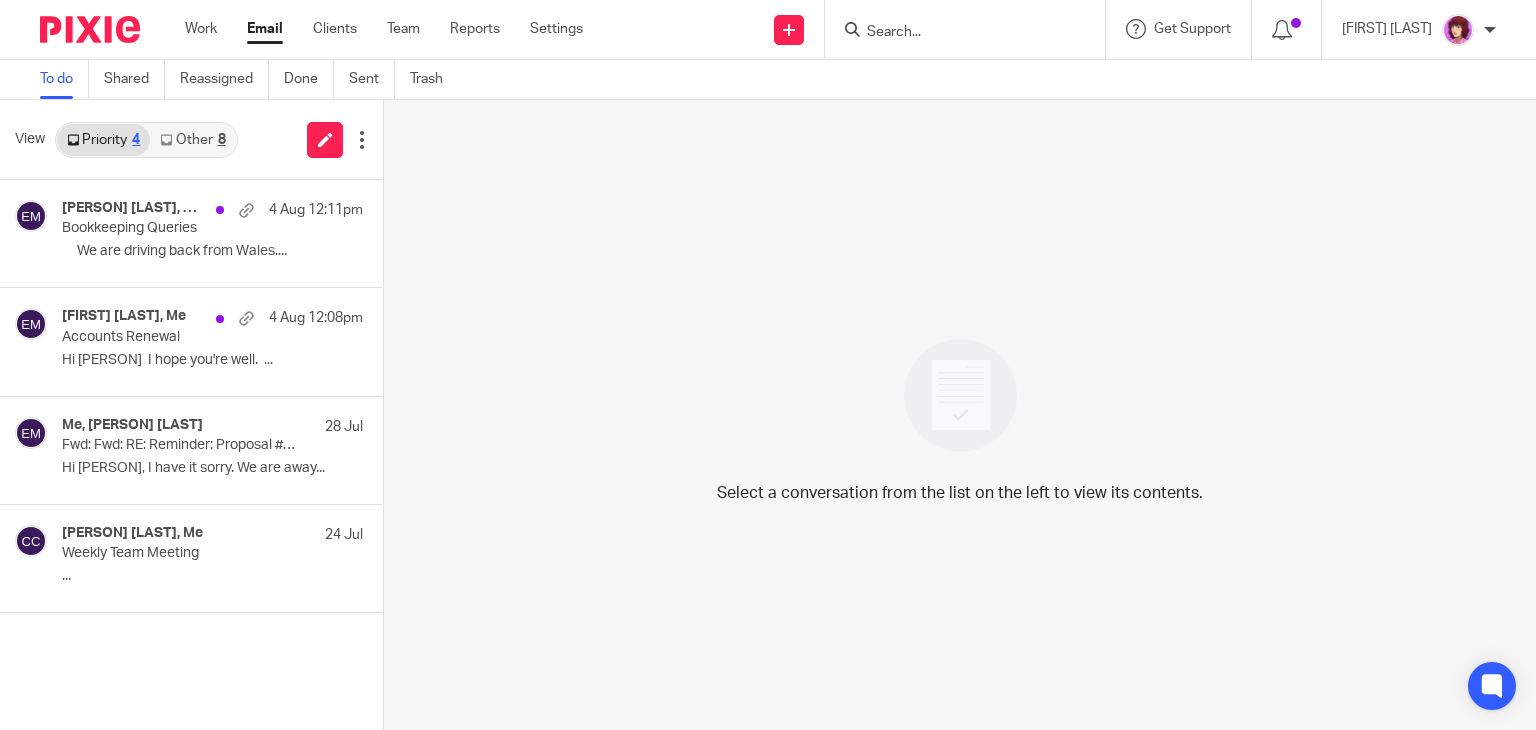 click on "Other
8" at bounding box center [192, 140] 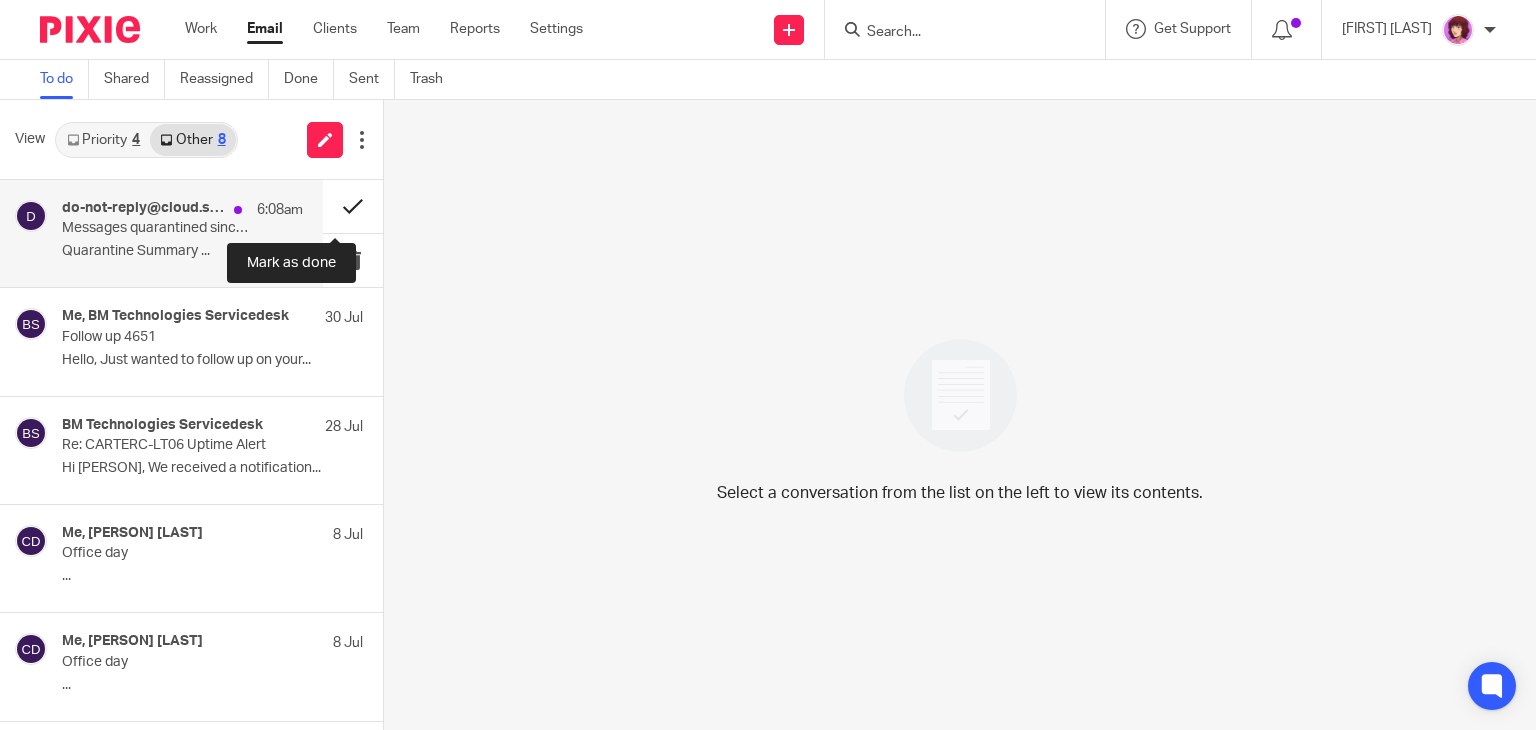 click at bounding box center [353, 206] 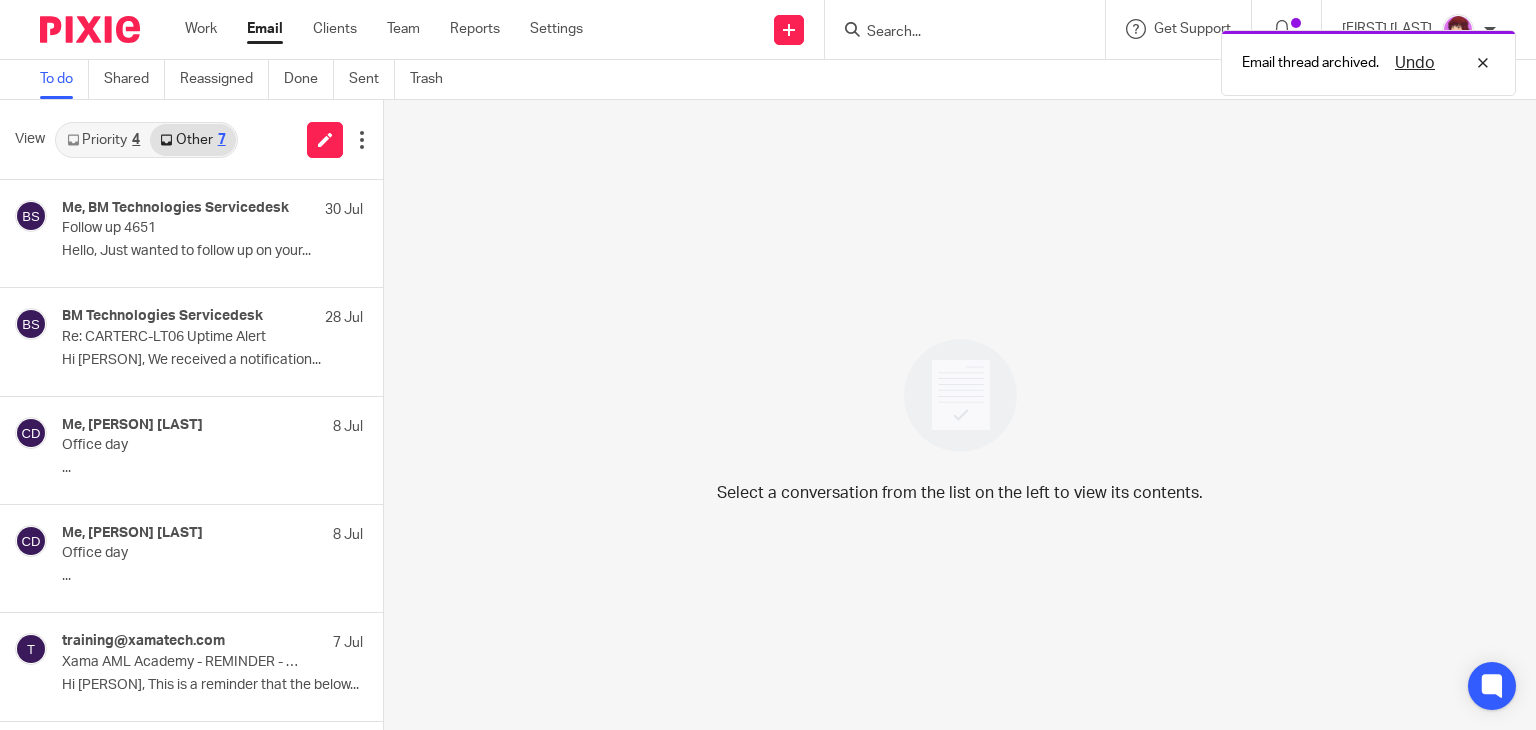 click on "Priority
4" at bounding box center [103, 140] 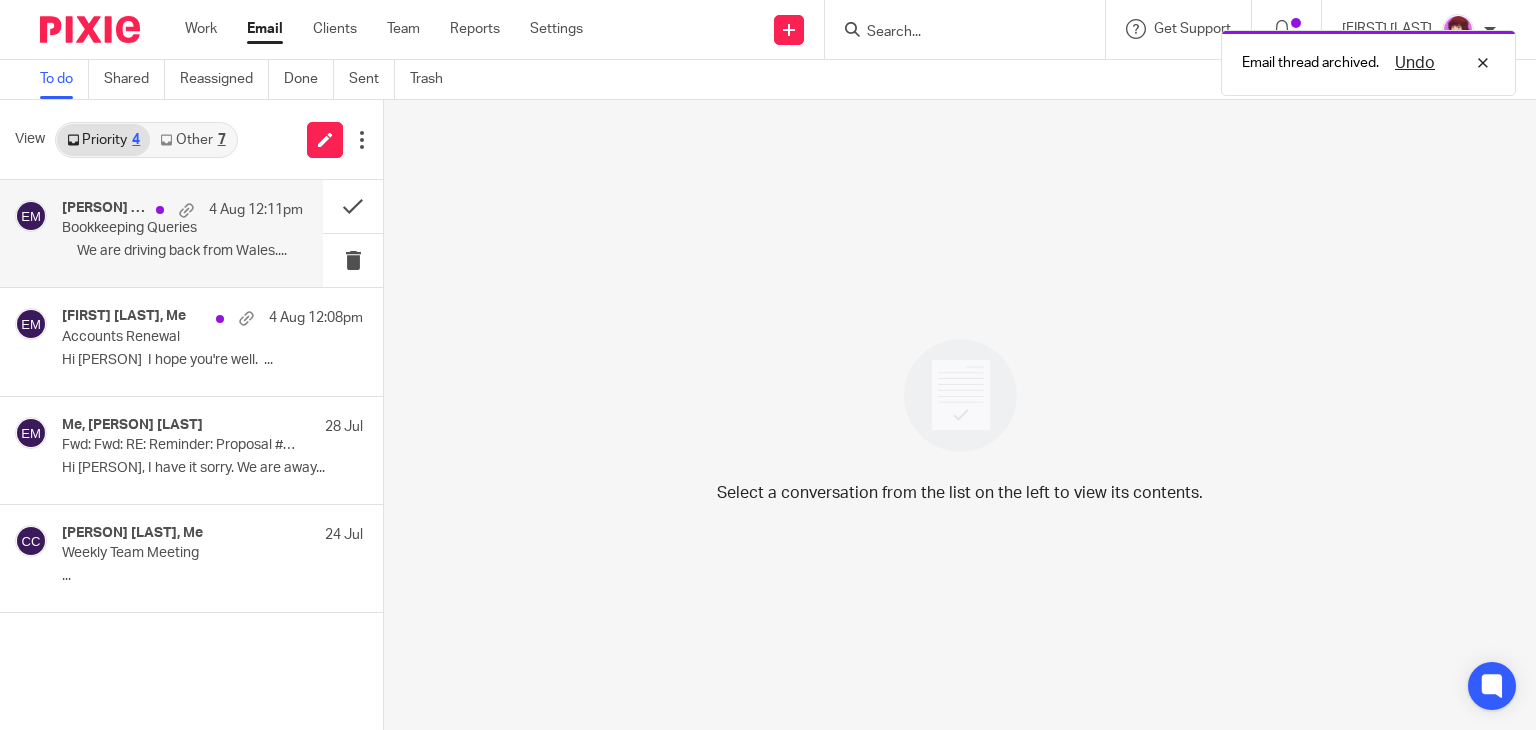 click on "Caroline Carter, Me, Philip Argent
4 Aug 12:11pm   Bookkeeping Queries   ﻿   ﻿  ﻿  ﻿  ﻿  We are driving back from Wales...." at bounding box center [182, 233] 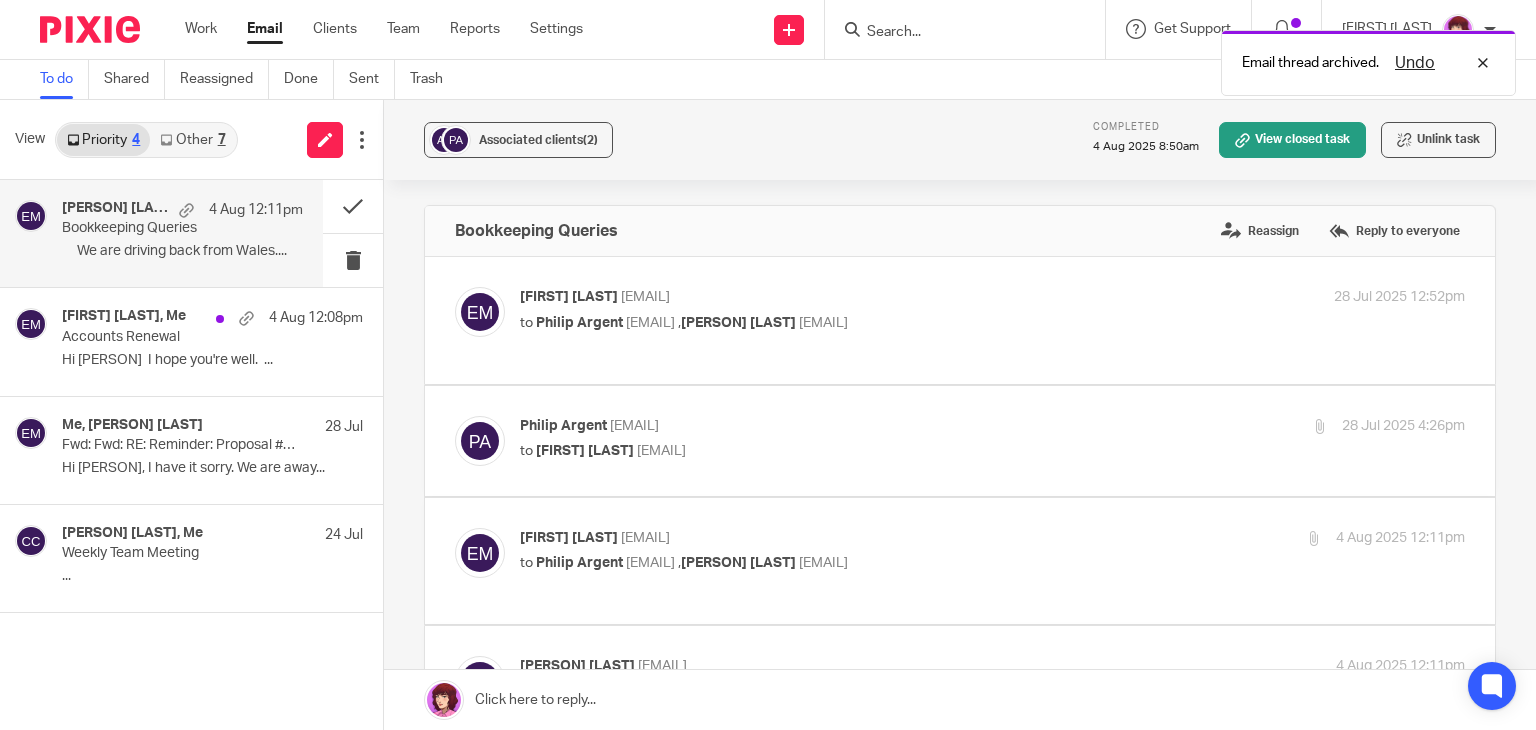 scroll, scrollTop: 0, scrollLeft: 0, axis: both 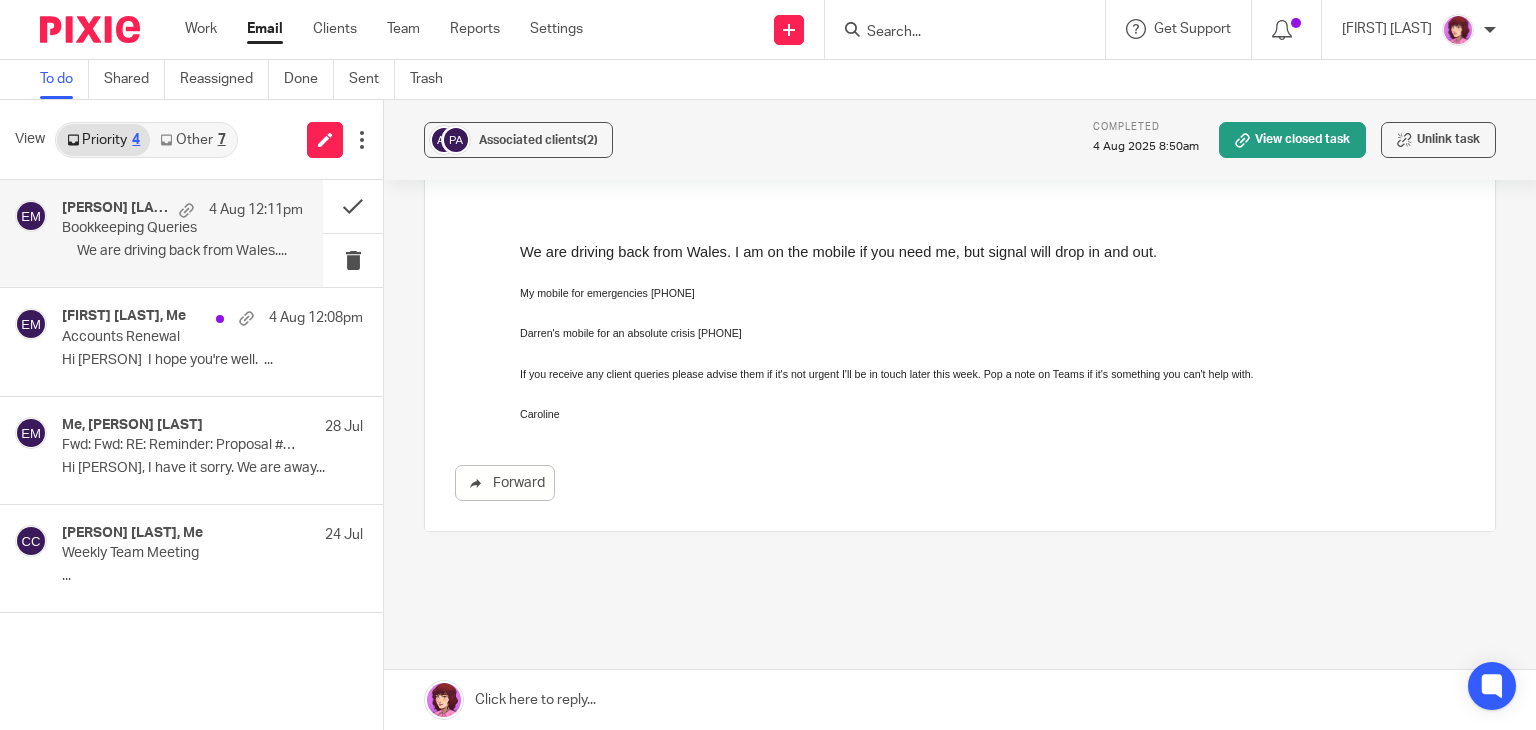 drag, startPoint x: 1024, startPoint y: 414, endPoint x: 696, endPoint y: 383, distance: 329.46167 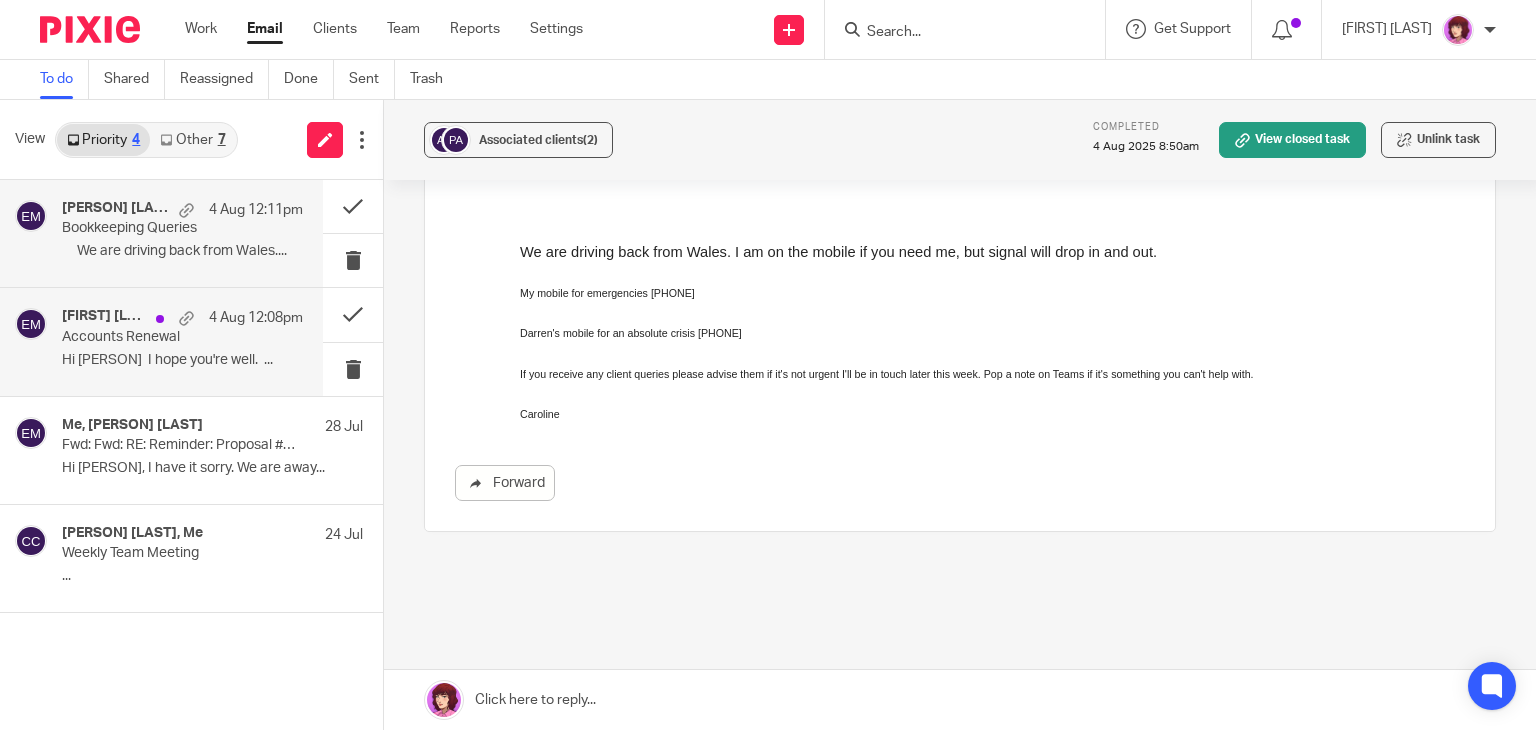 click on "Hi Emma      I hope you're well.     ..." at bounding box center (182, 360) 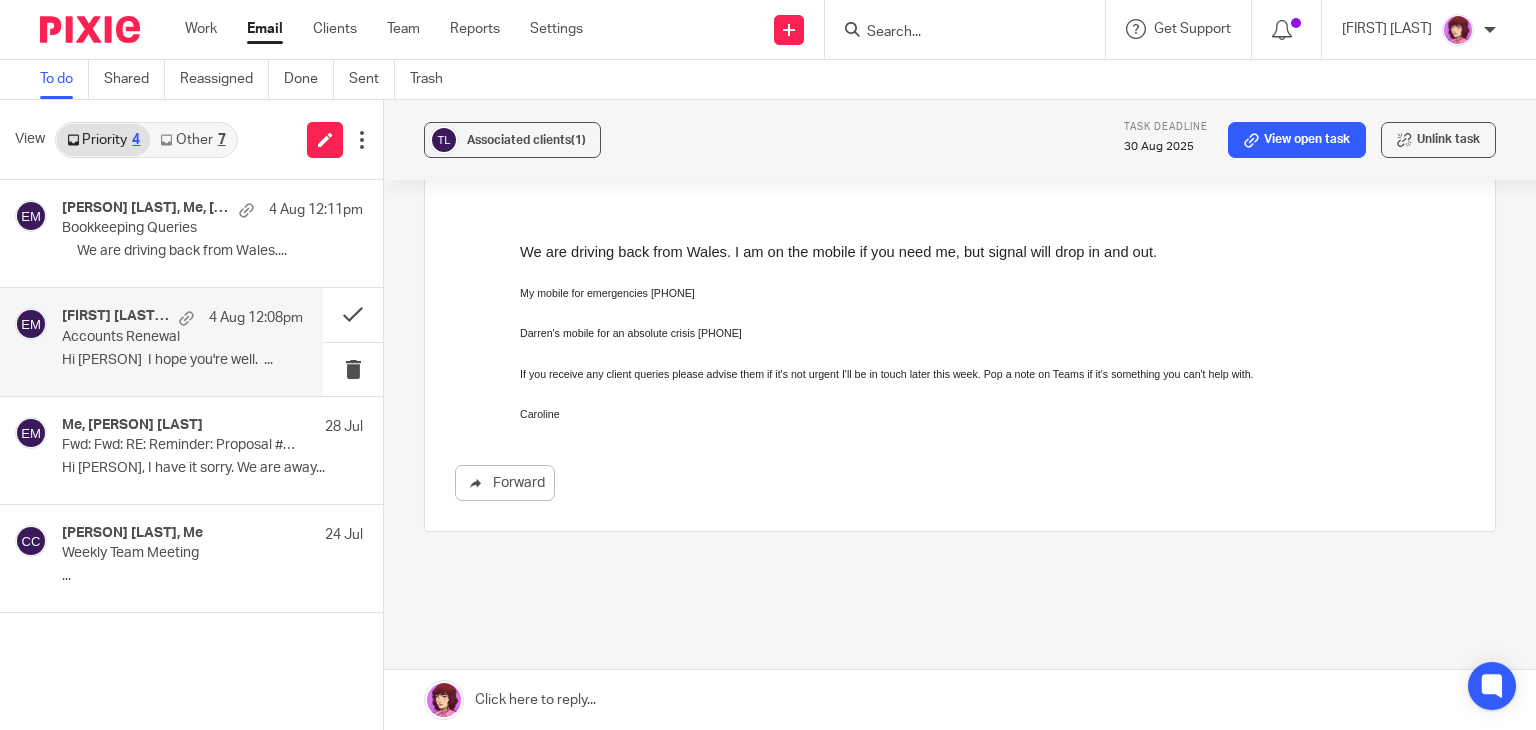 scroll, scrollTop: 0, scrollLeft: 0, axis: both 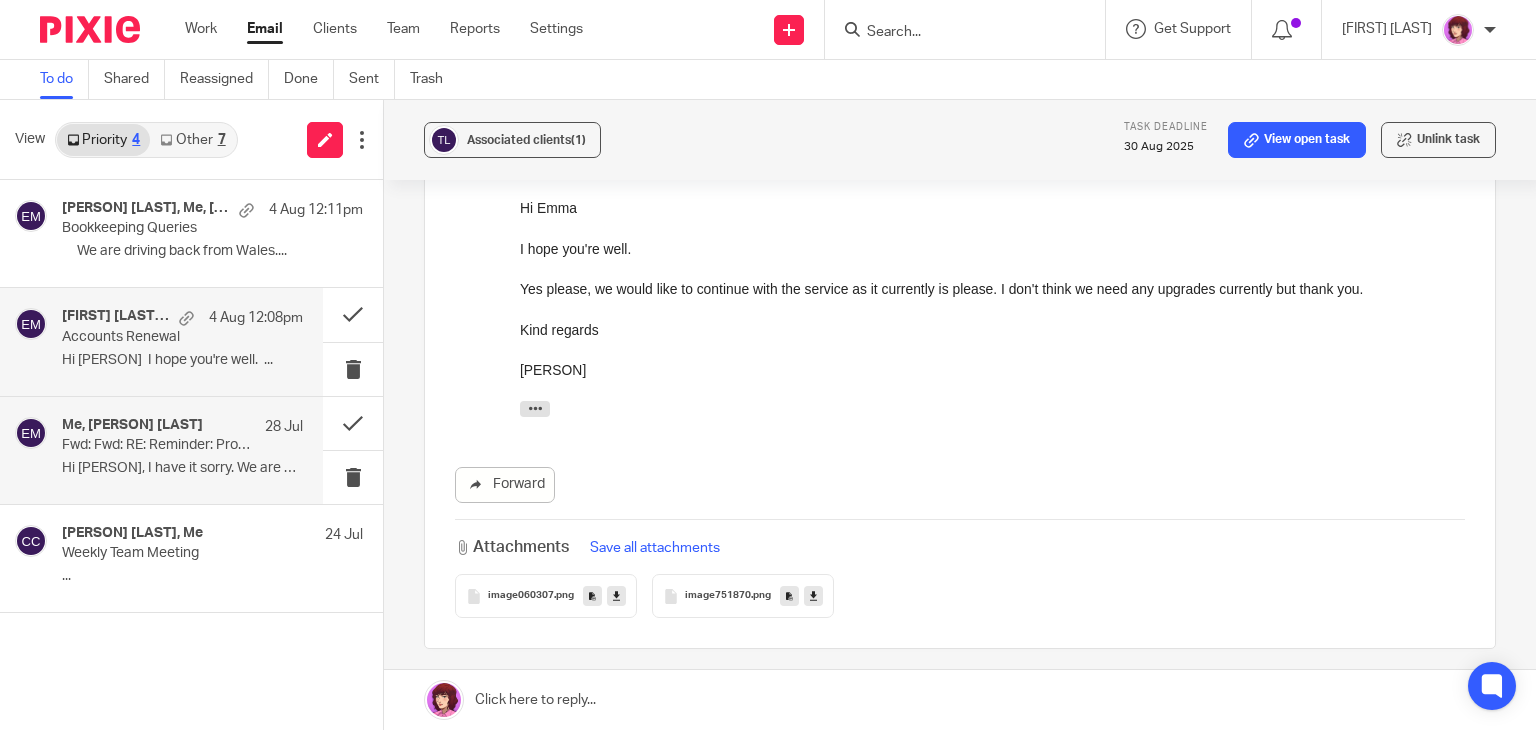 click on "Fwd: Fwd: RE: Reminder: Proposal #PROP-0515: Personal Tax 24/25 from Carter Clear Accounting Limited Awaiting Your Approval" at bounding box center [158, 445] 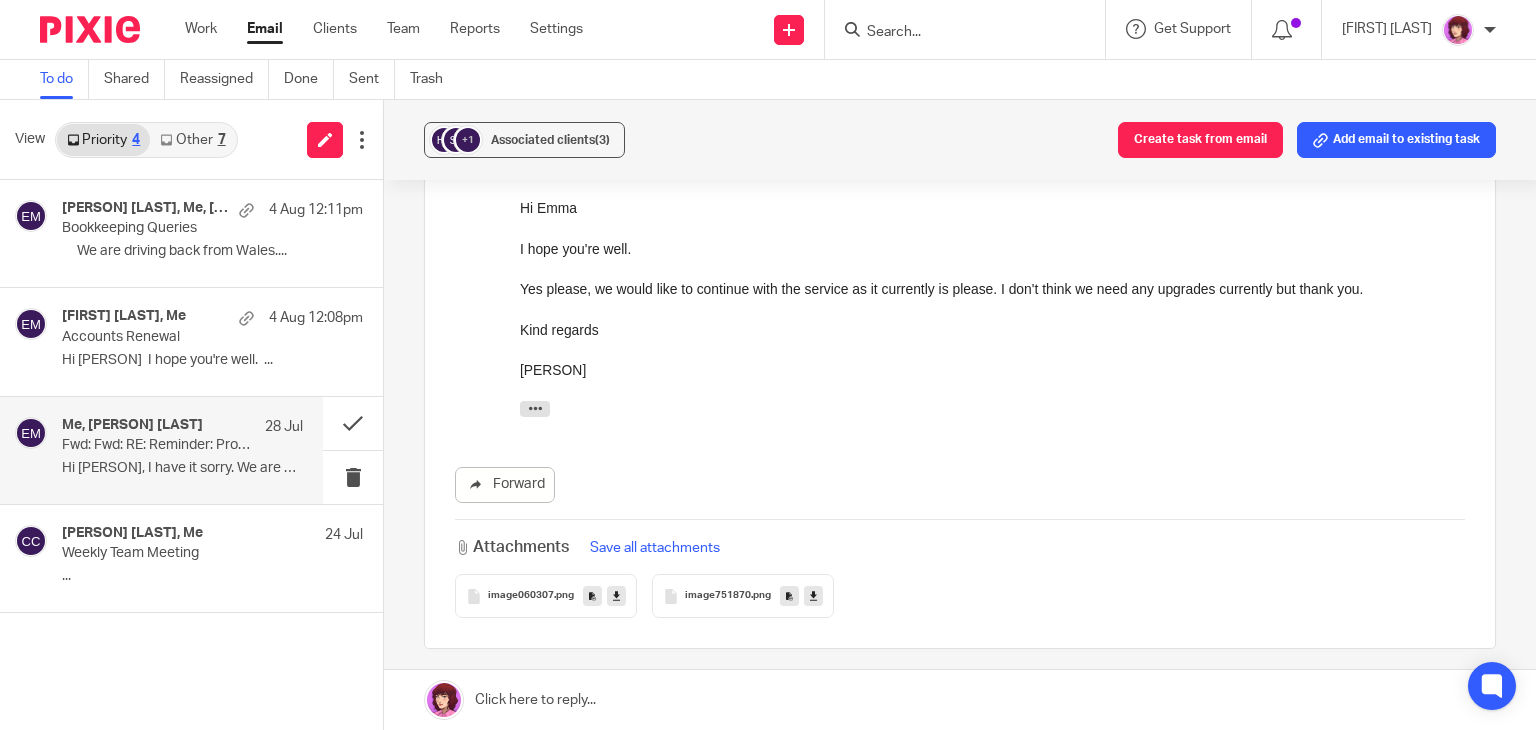 scroll, scrollTop: 0, scrollLeft: 0, axis: both 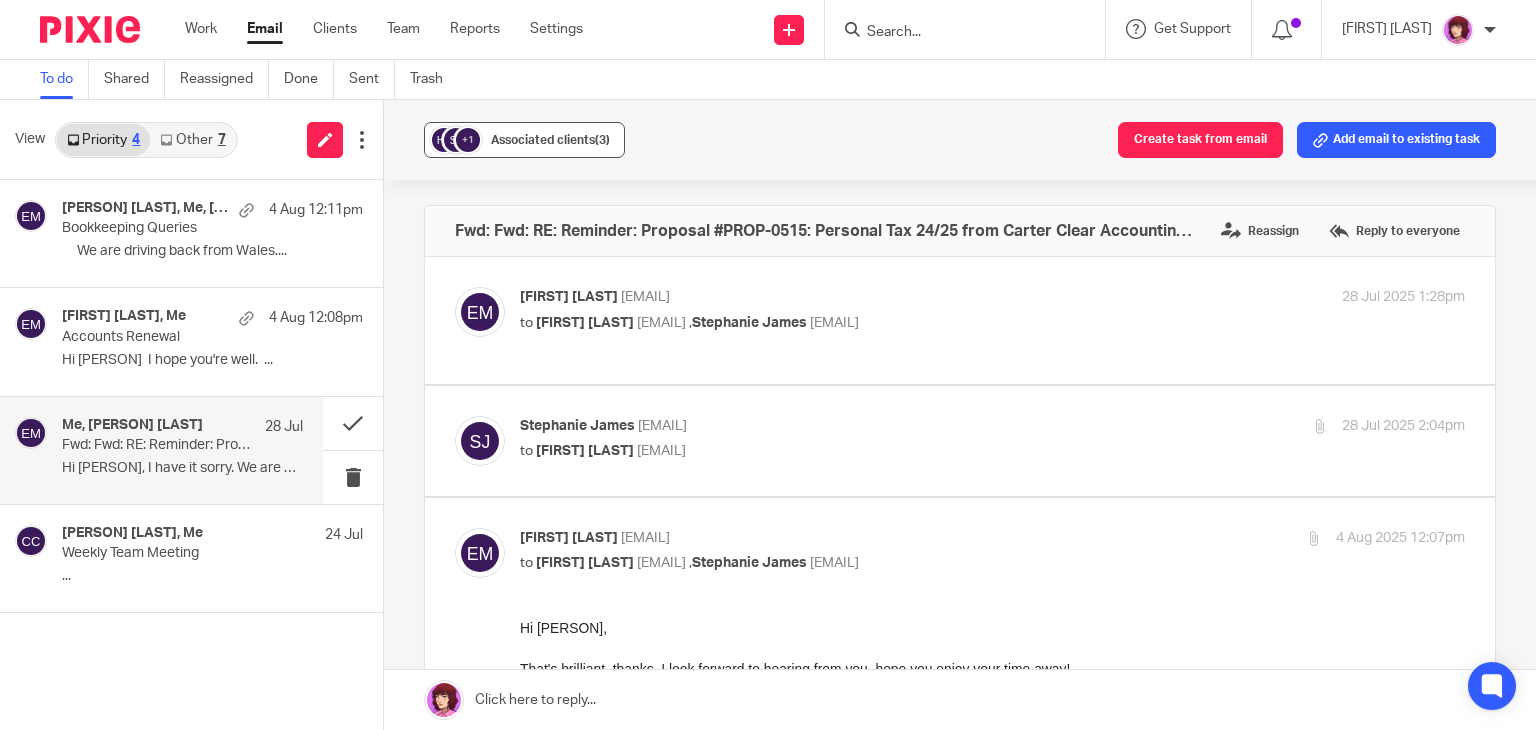 click on "Associated clients  (3)" at bounding box center [550, 140] 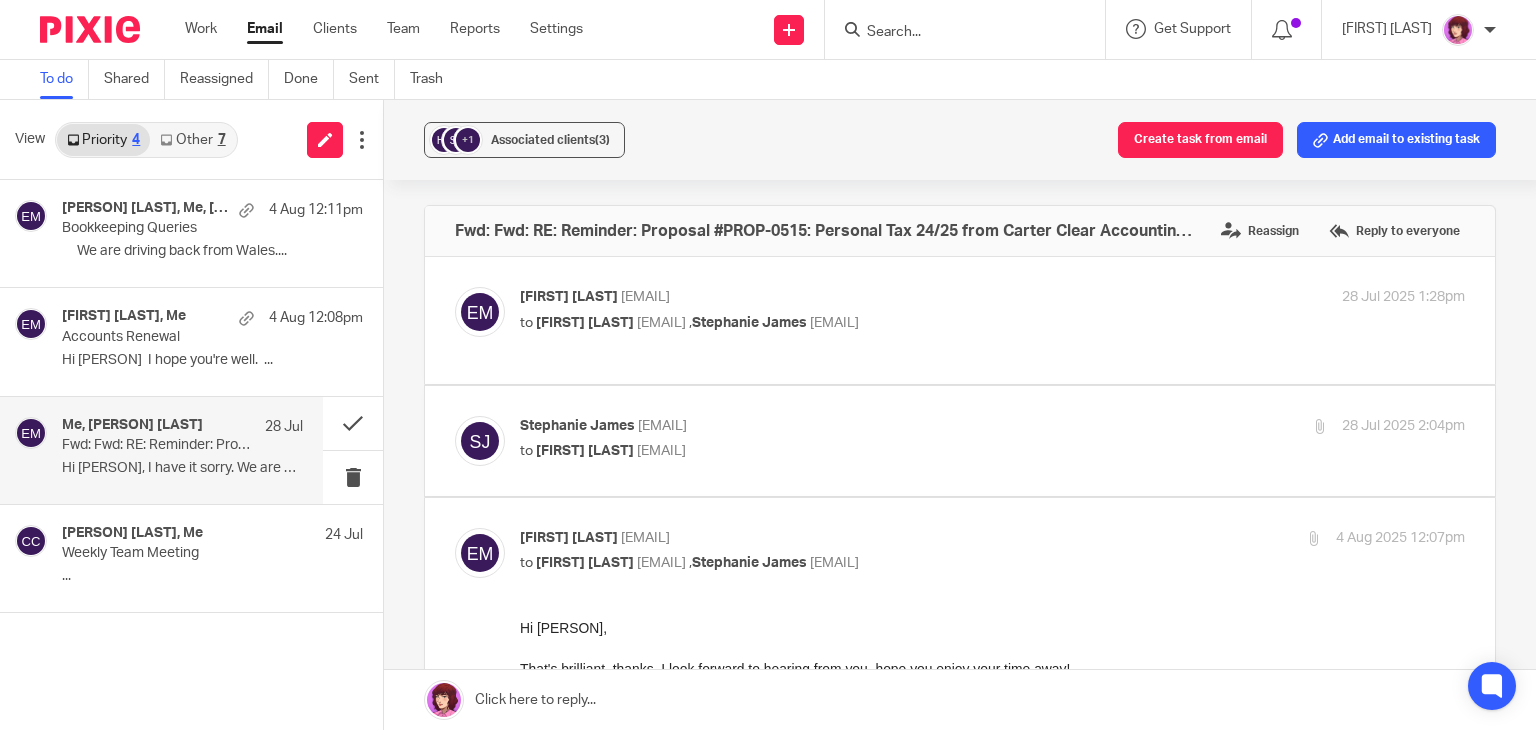 click on "+1
Associated clients  (3)
Create task from email
Add email to existing task" at bounding box center (960, 140) 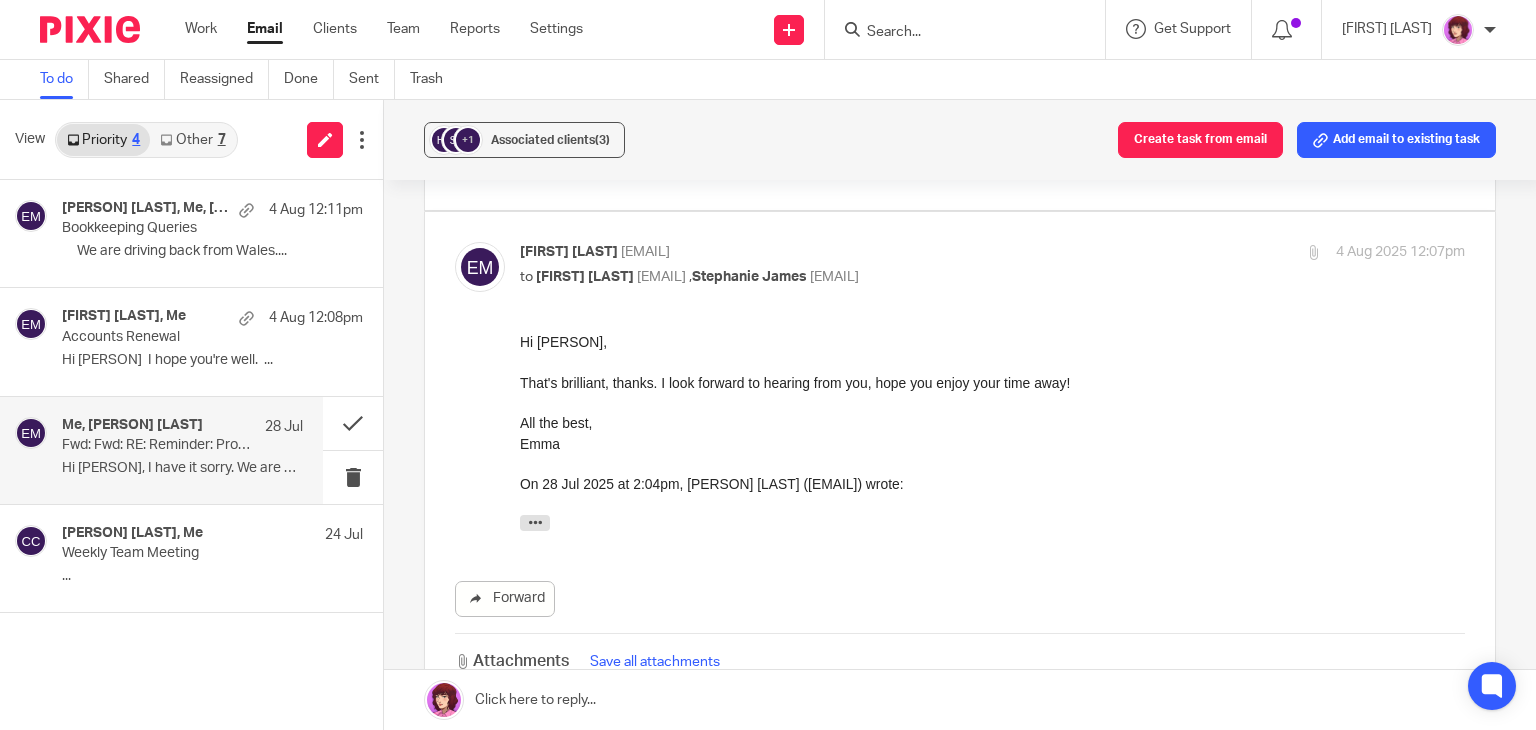 scroll, scrollTop: 316, scrollLeft: 0, axis: vertical 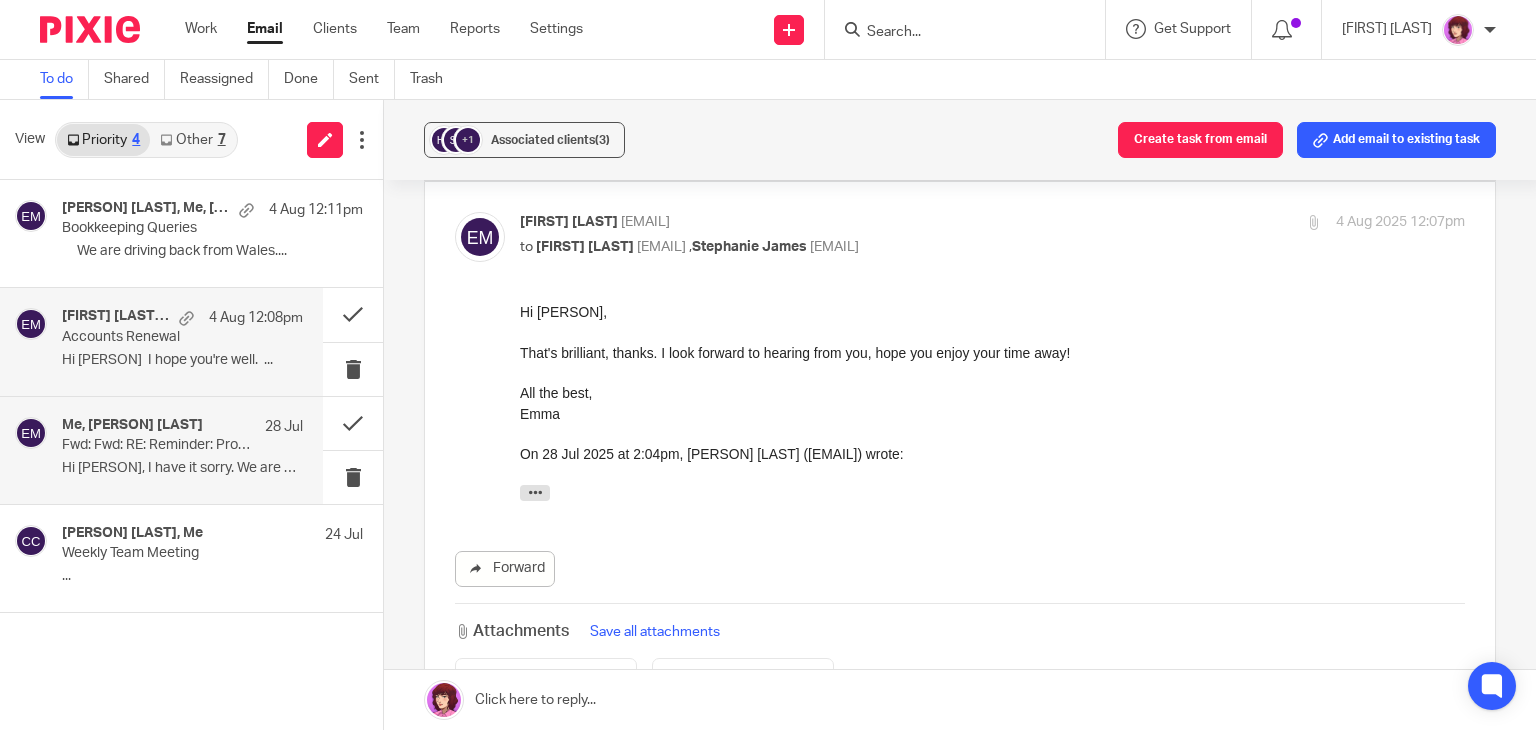 click on "Mandy Taylor, Me
4 Aug 12:08pm   Accounts Renewal   Hi Emma      I hope you're well.     ..." at bounding box center (182, 341) 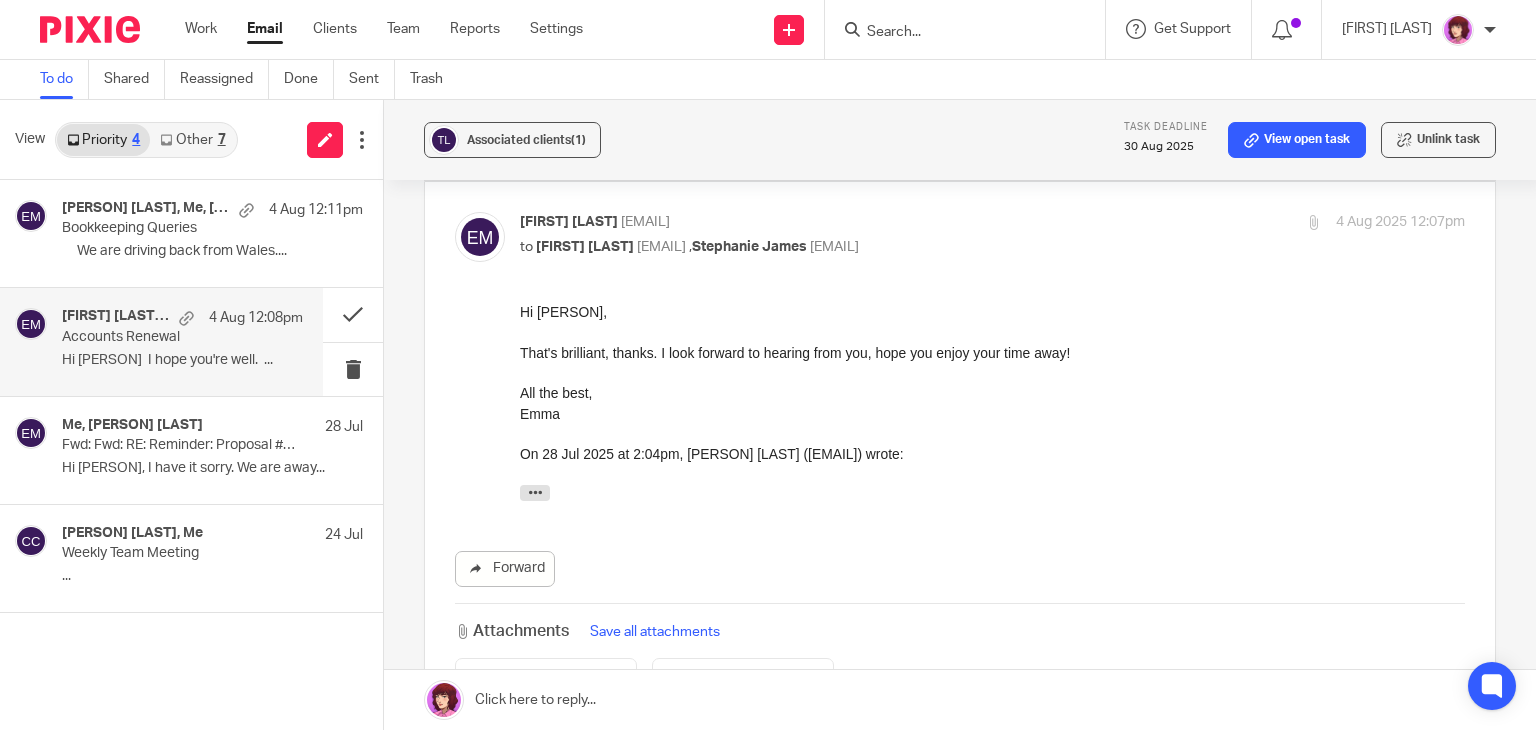 scroll, scrollTop: 0, scrollLeft: 0, axis: both 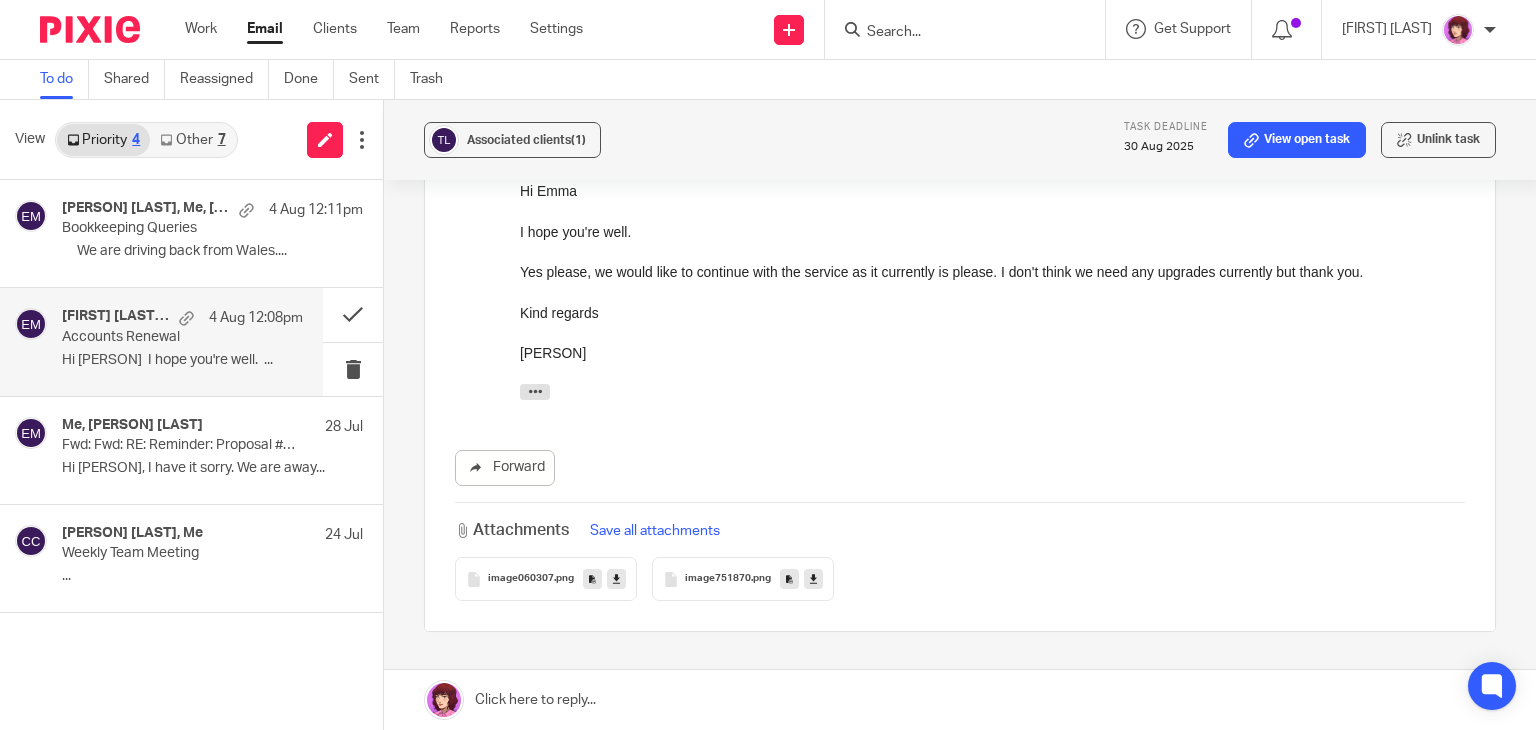 drag, startPoint x: 1013, startPoint y: 382, endPoint x: 631, endPoint y: 341, distance: 384.19397 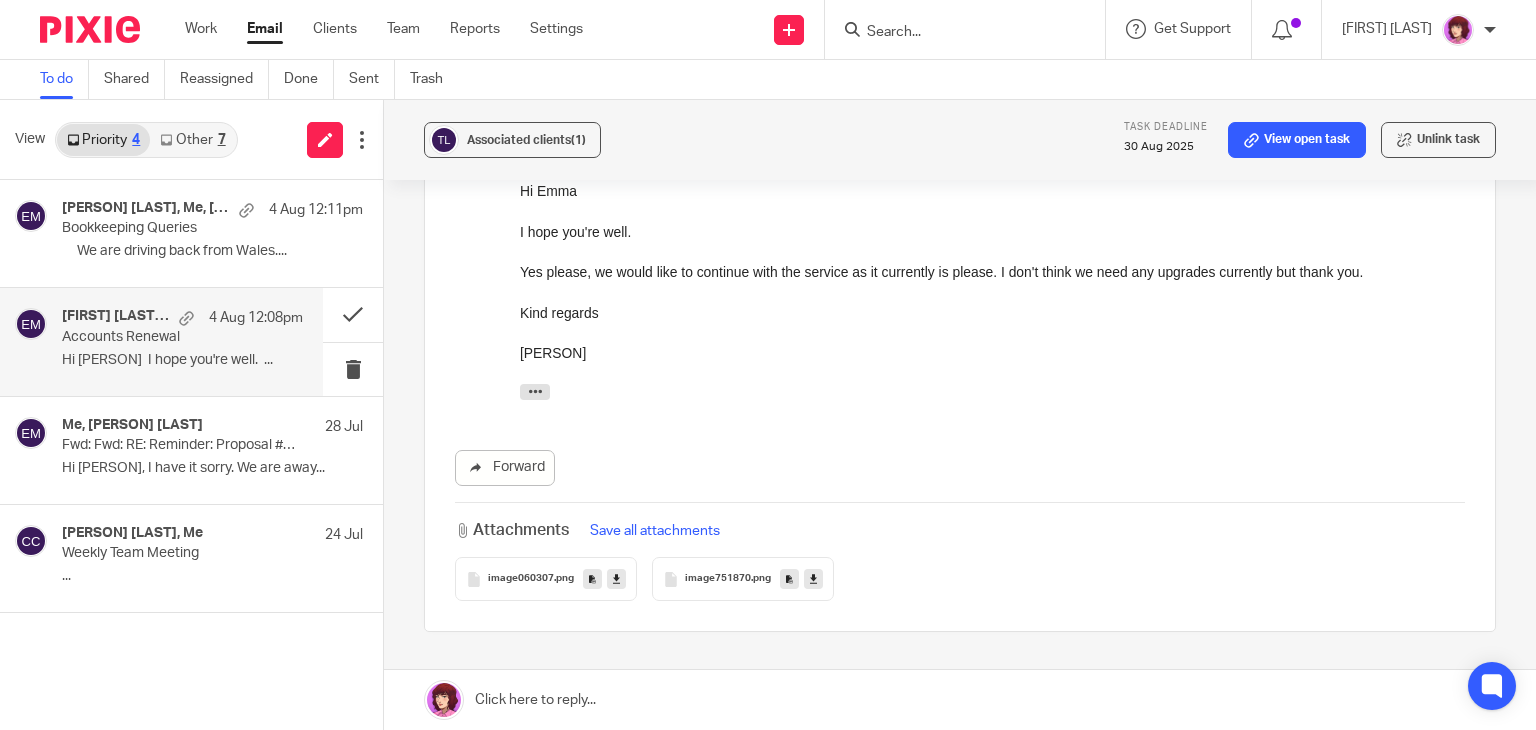 click on "To do" at bounding box center (64, 79) 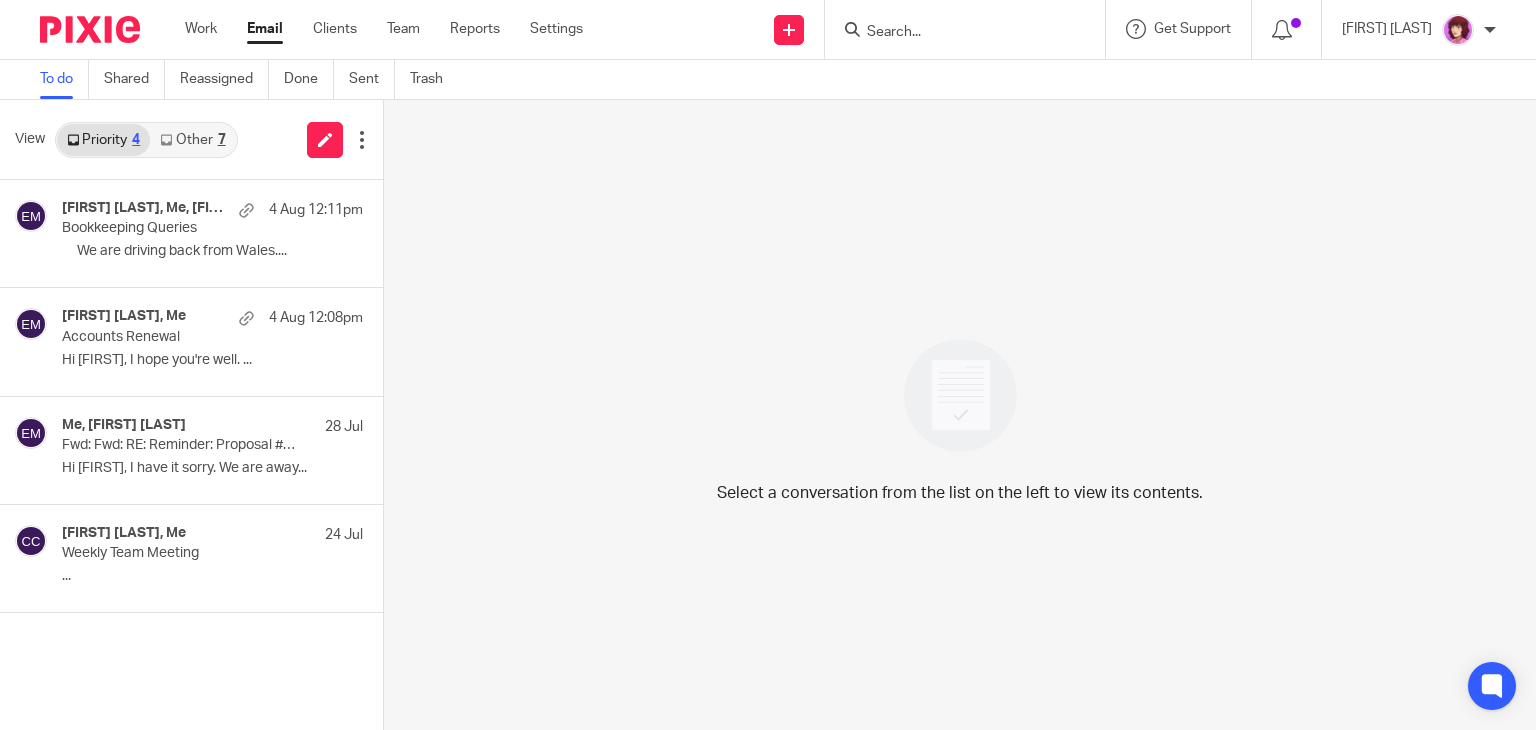scroll, scrollTop: 0, scrollLeft: 0, axis: both 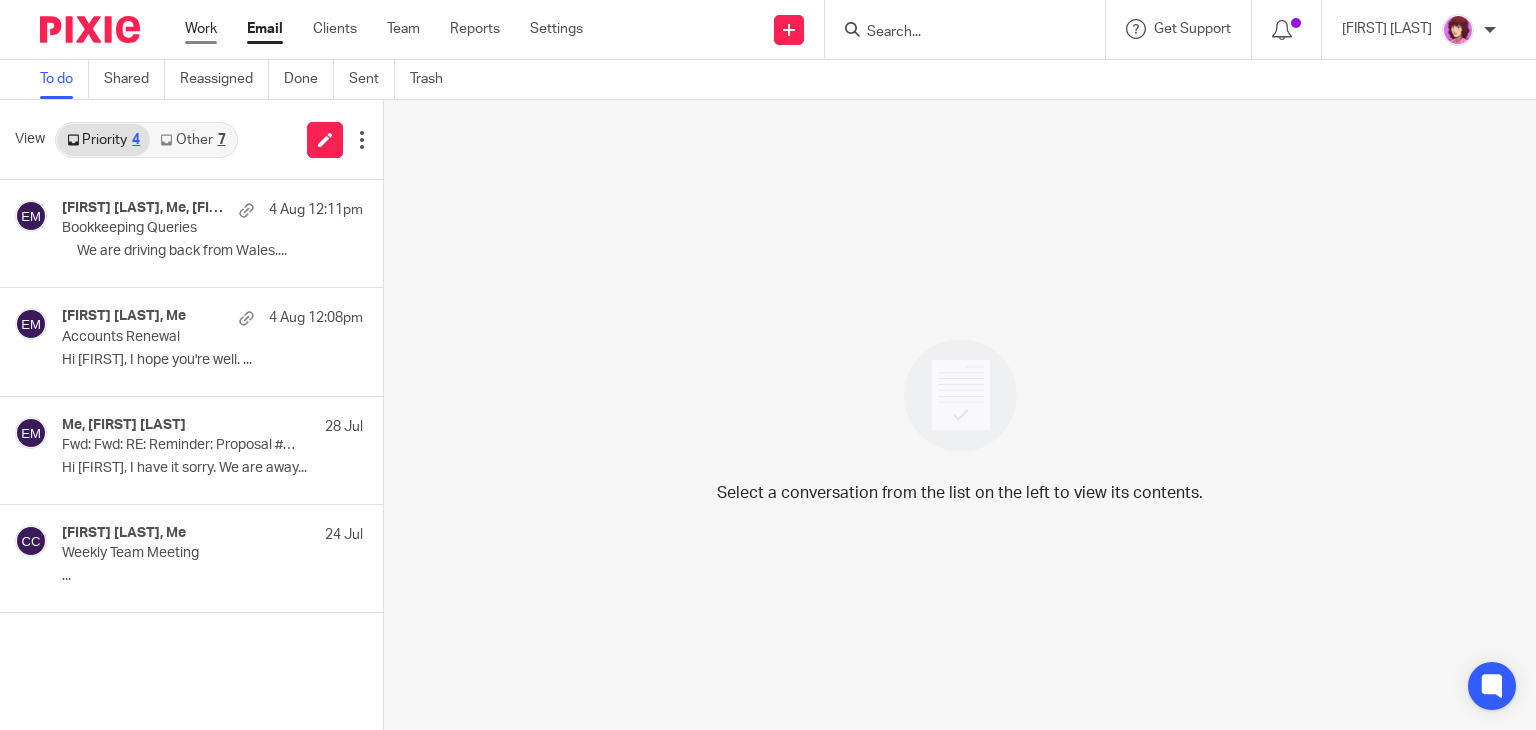 click on "Work" at bounding box center (201, 29) 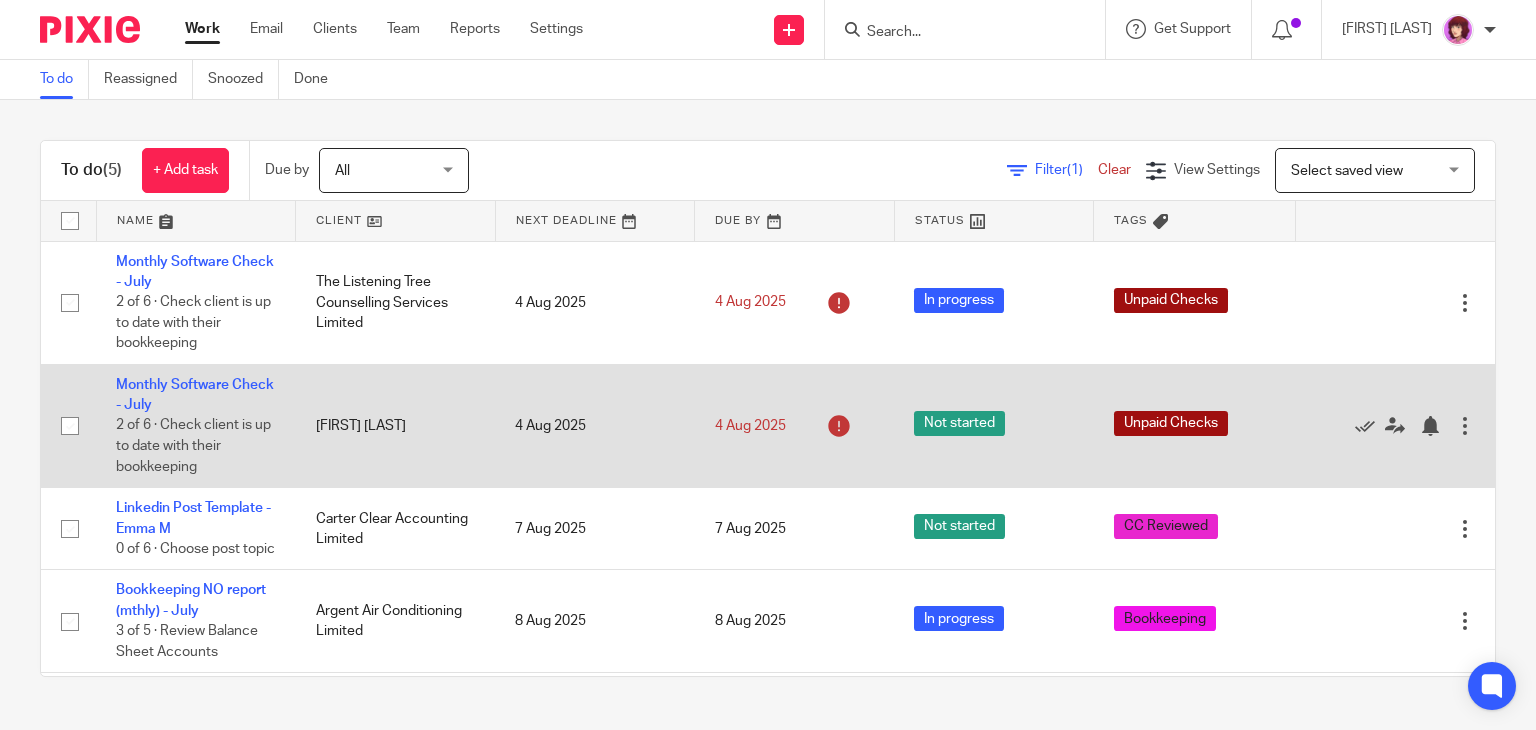 scroll, scrollTop: 0, scrollLeft: 0, axis: both 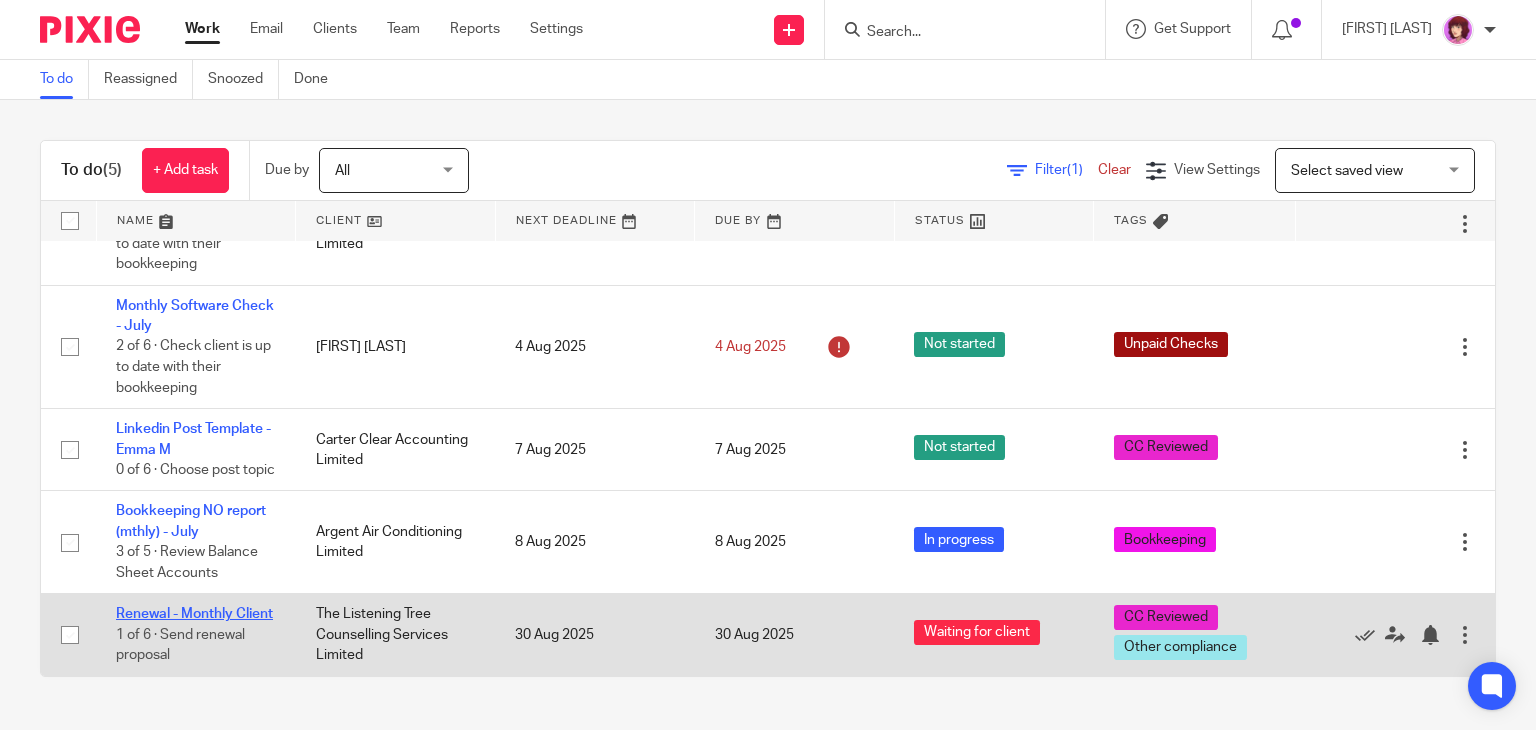 click on "Renewal - Monthly Client" at bounding box center [194, 614] 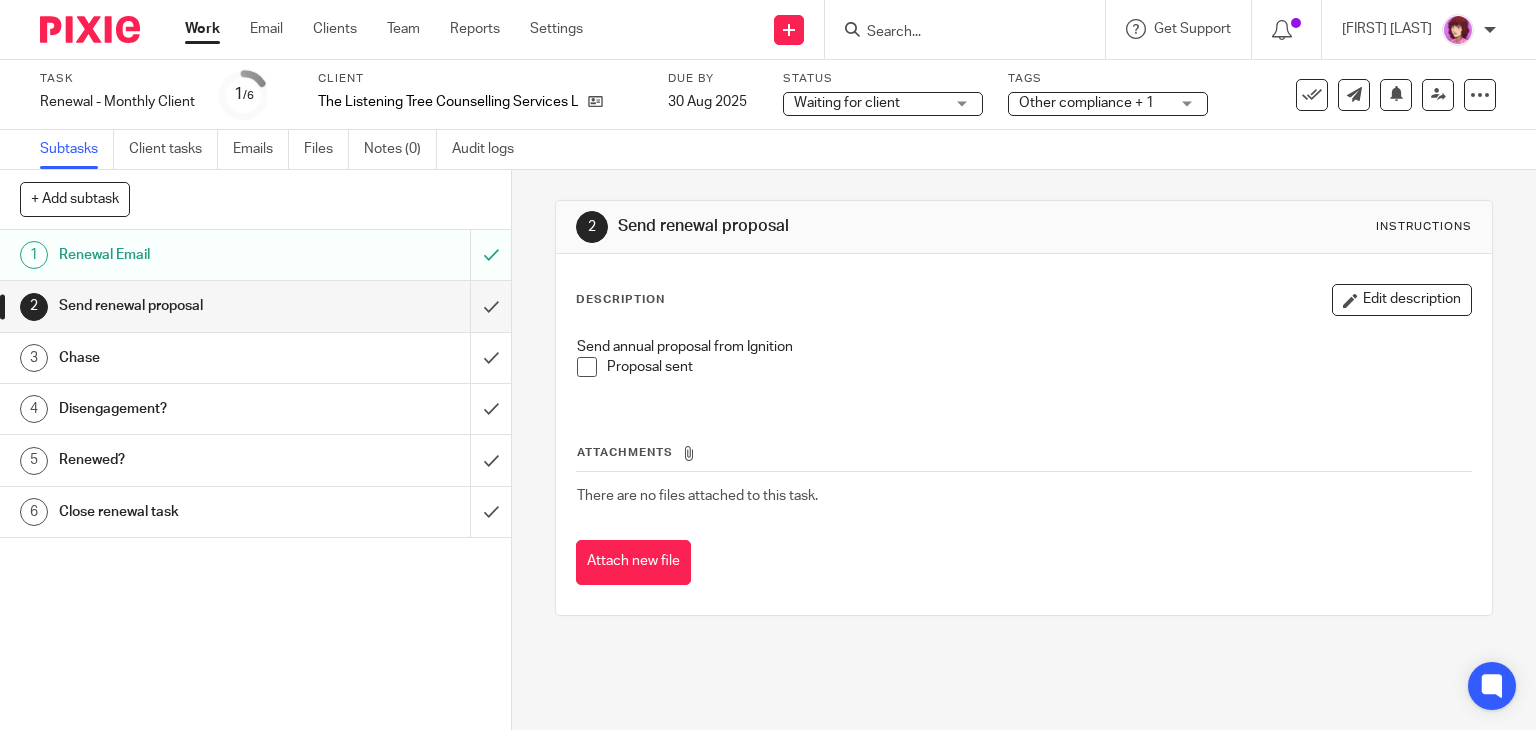 scroll, scrollTop: 0, scrollLeft: 0, axis: both 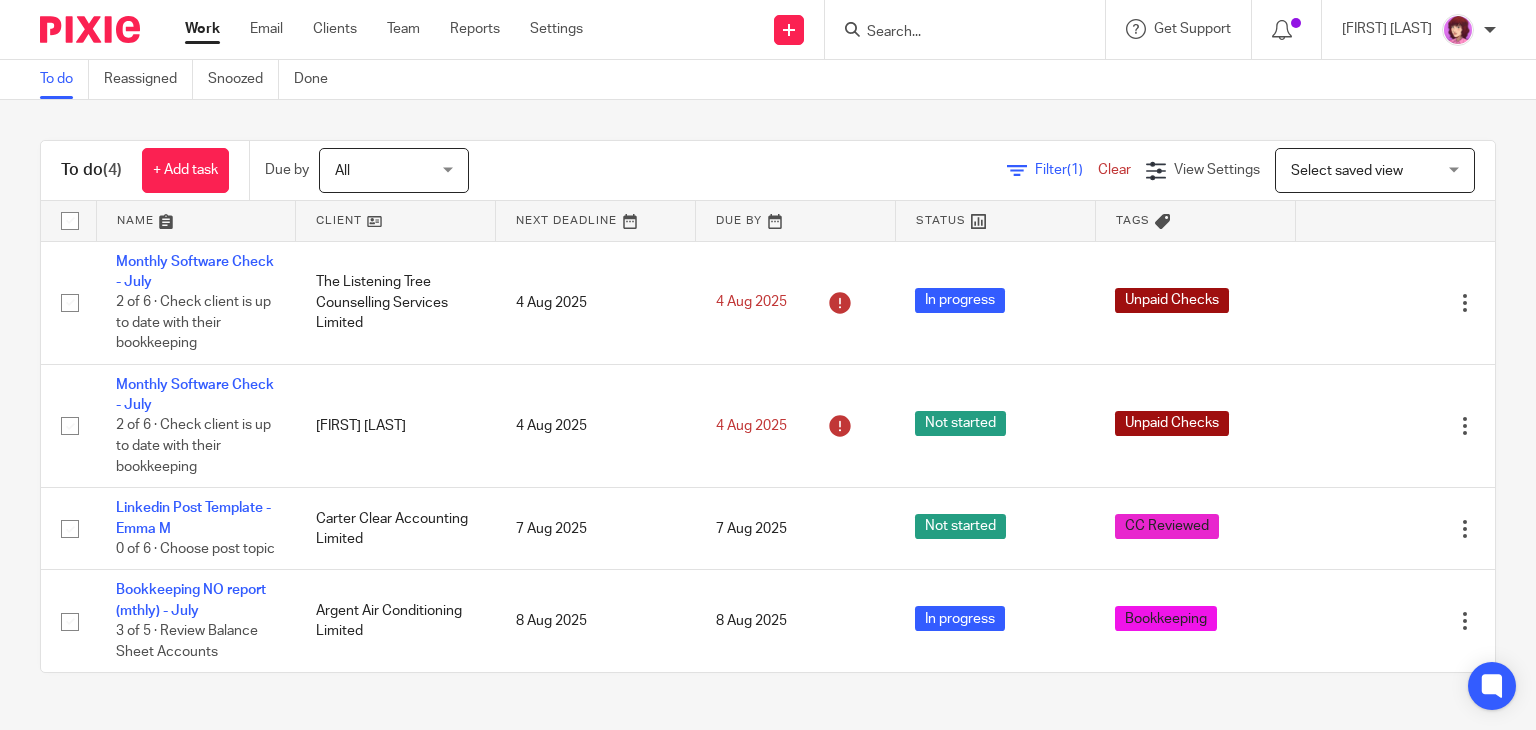 drag, startPoint x: 1452, startPoint y: 193, endPoint x: 1456, endPoint y: 273, distance: 80.09994 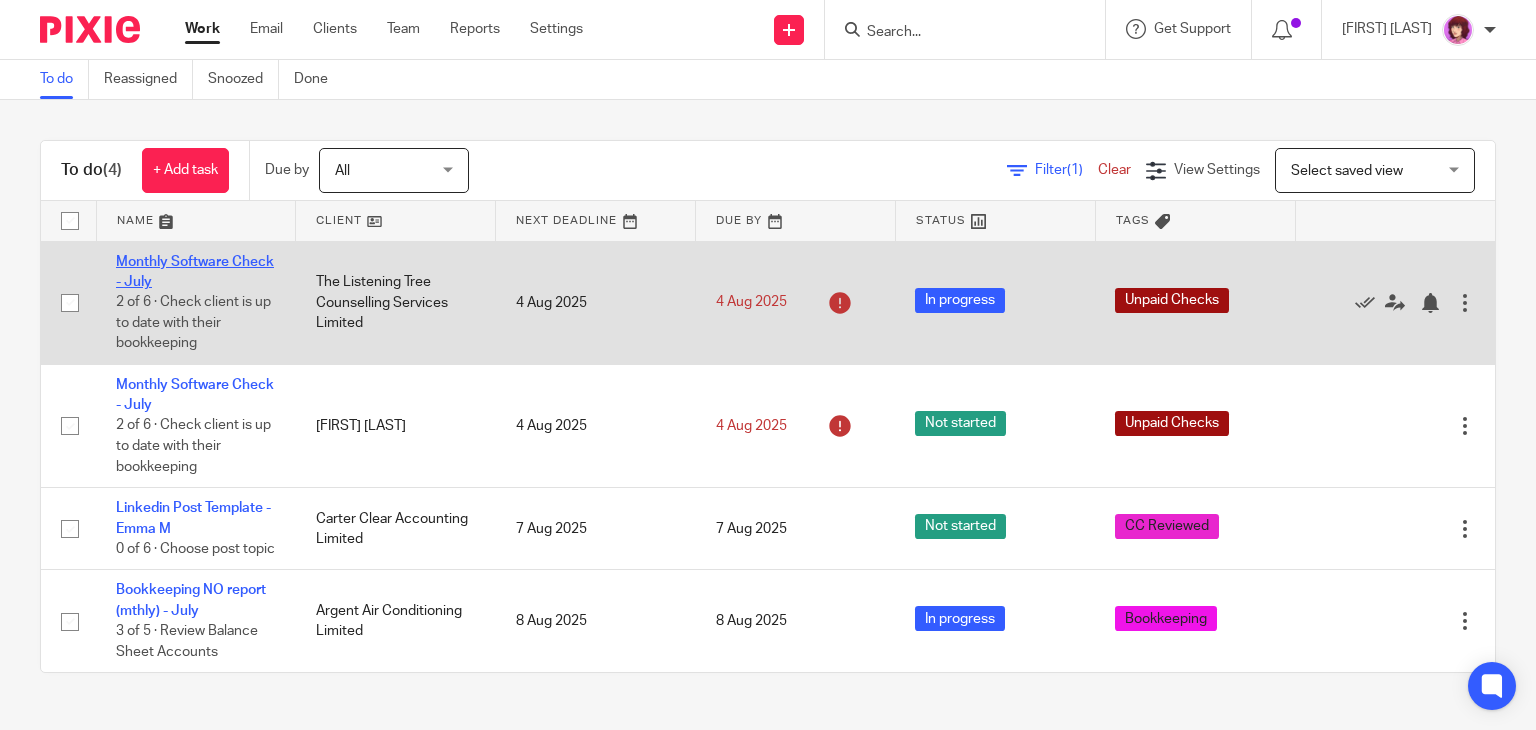 click on "Monthly Software Check - July" at bounding box center (195, 272) 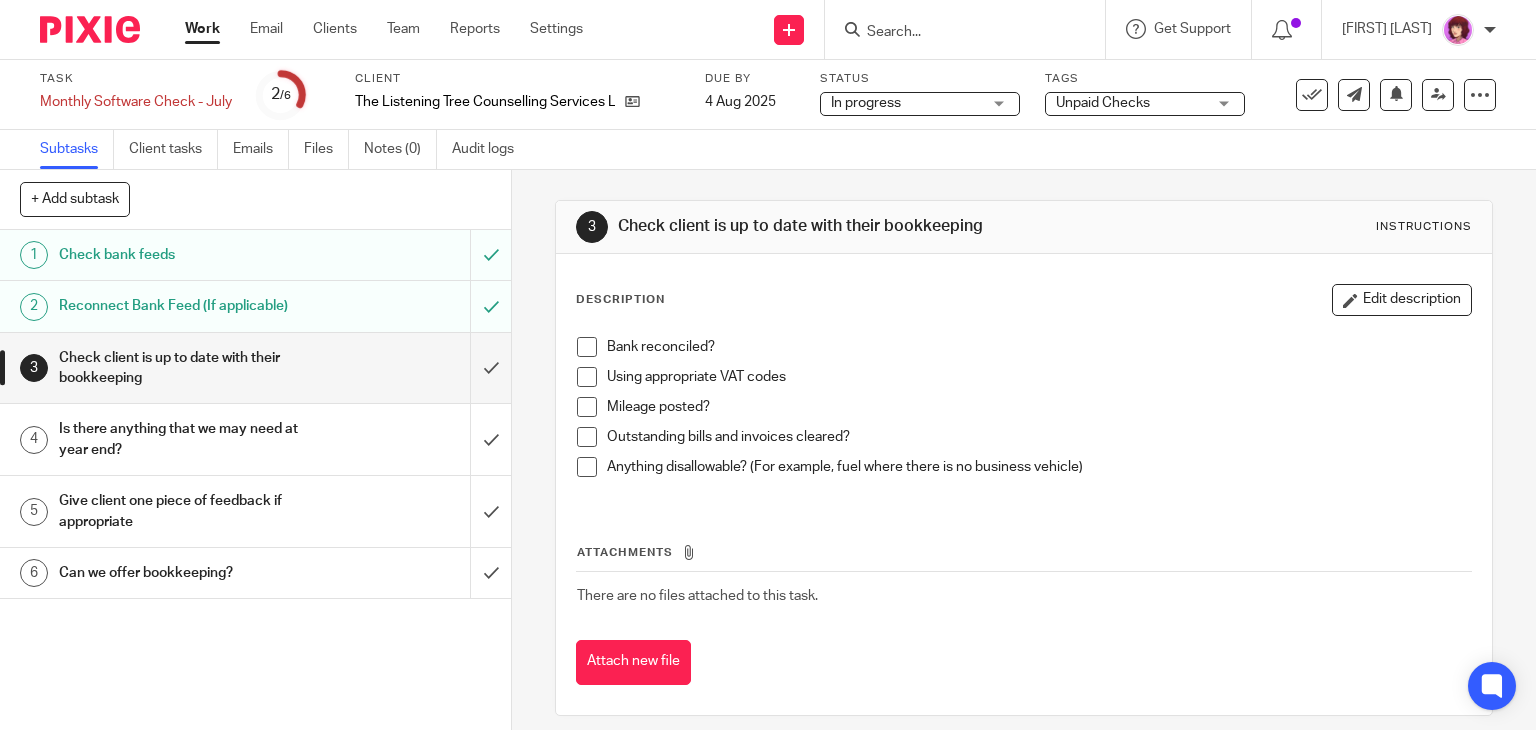 scroll, scrollTop: 0, scrollLeft: 0, axis: both 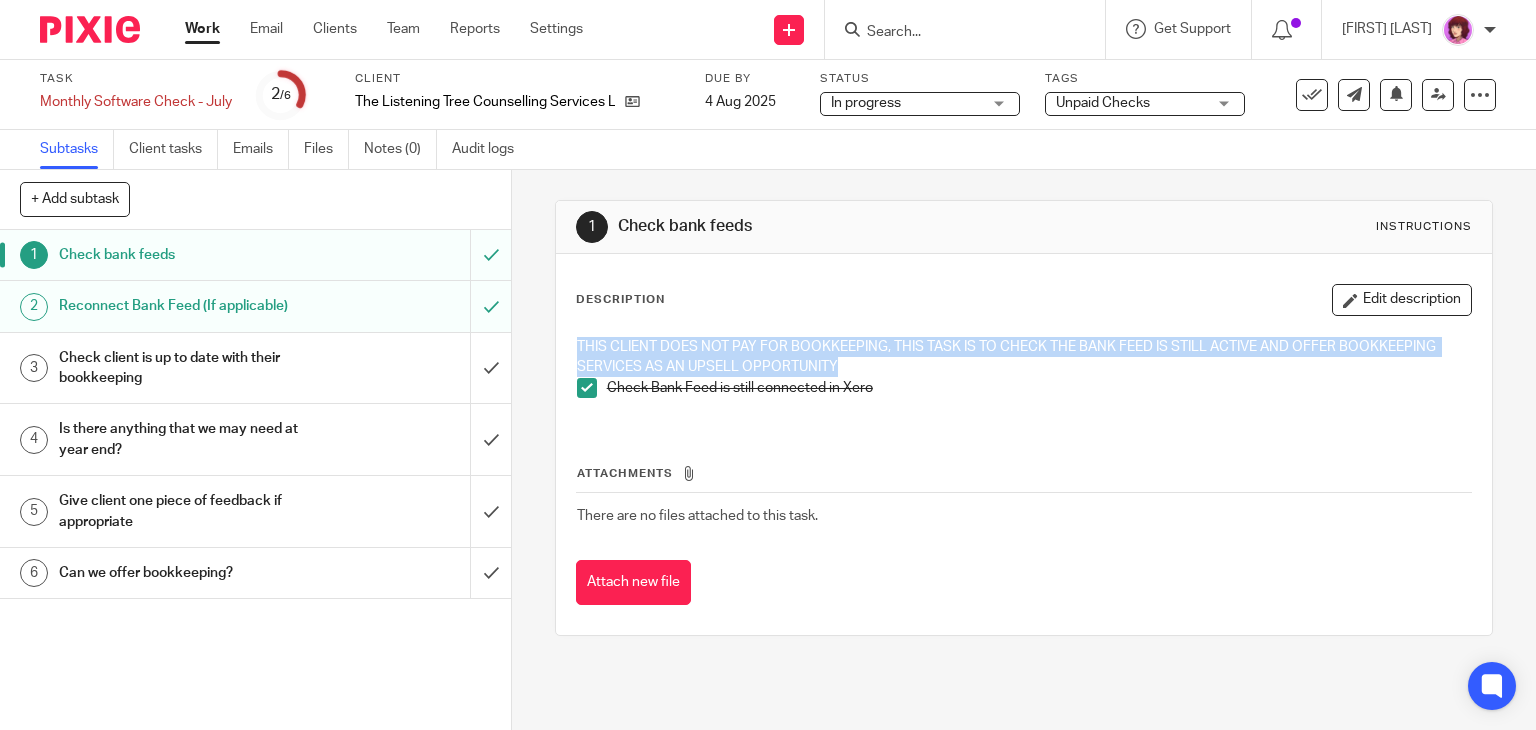 drag, startPoint x: 844, startPoint y: 369, endPoint x: 566, endPoint y: 339, distance: 279.614 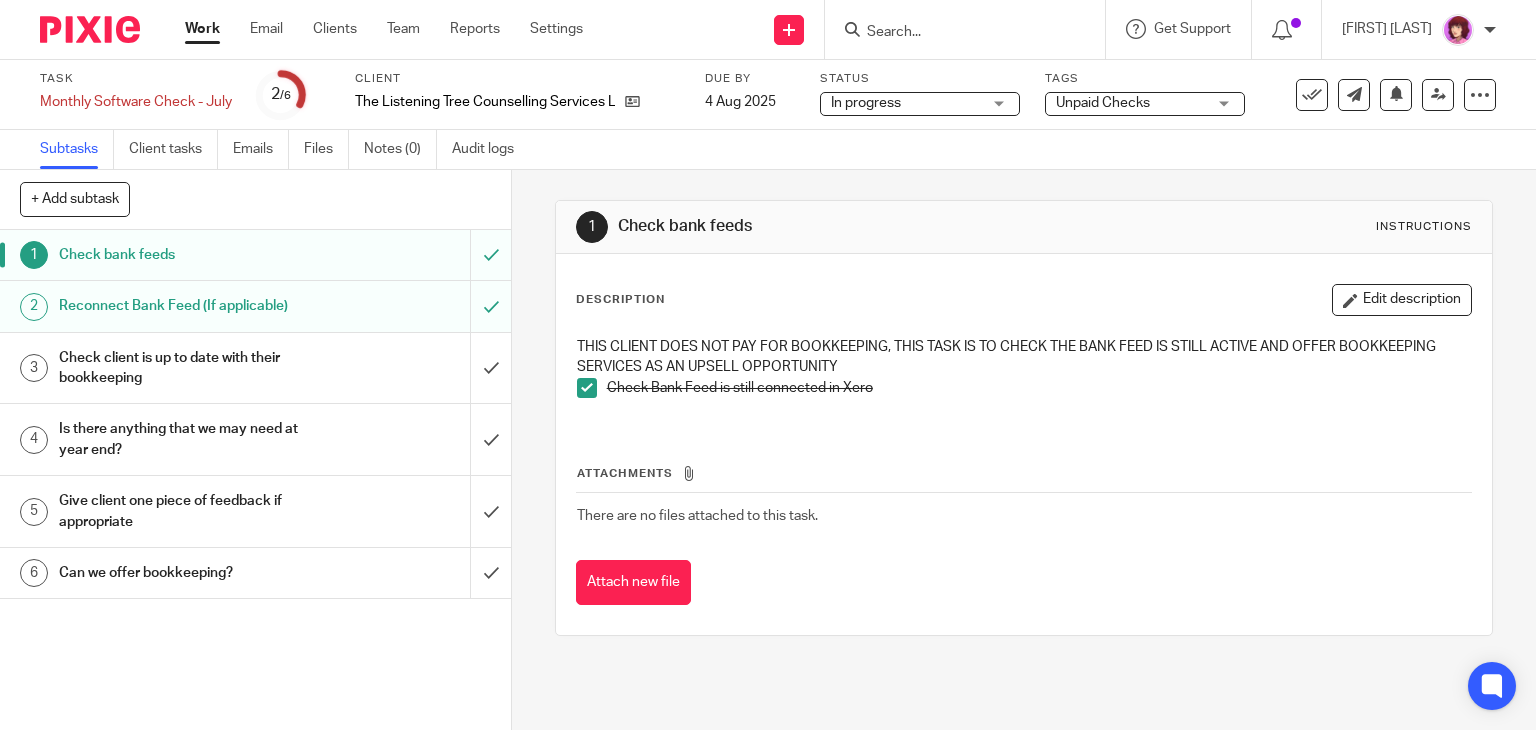 click on "Description
Edit description
THIS CLIENT DOES NOT PAY FOR BOOKKEEPING, THIS TASK IS TO CHECK THE BANK FEED IS STILL ACTIVE AND OFFER BOOKKEEPING SERVICES AS AN UPSELL OPPORTUNITY   Check Bank Feed is still connected in Xero           Attachments     There are no files attached to this task.   Attach new file" at bounding box center [1024, 444] 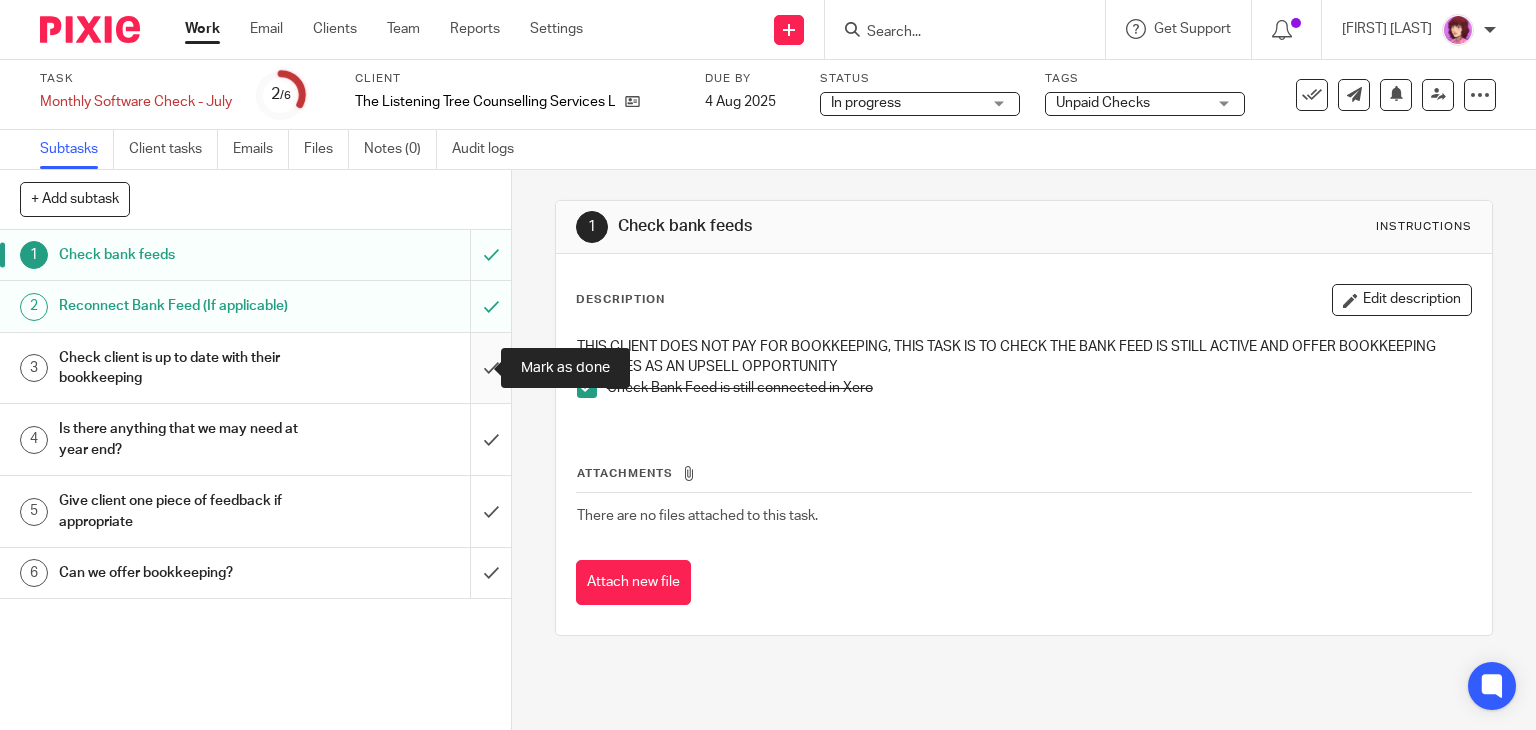 click at bounding box center (255, 368) 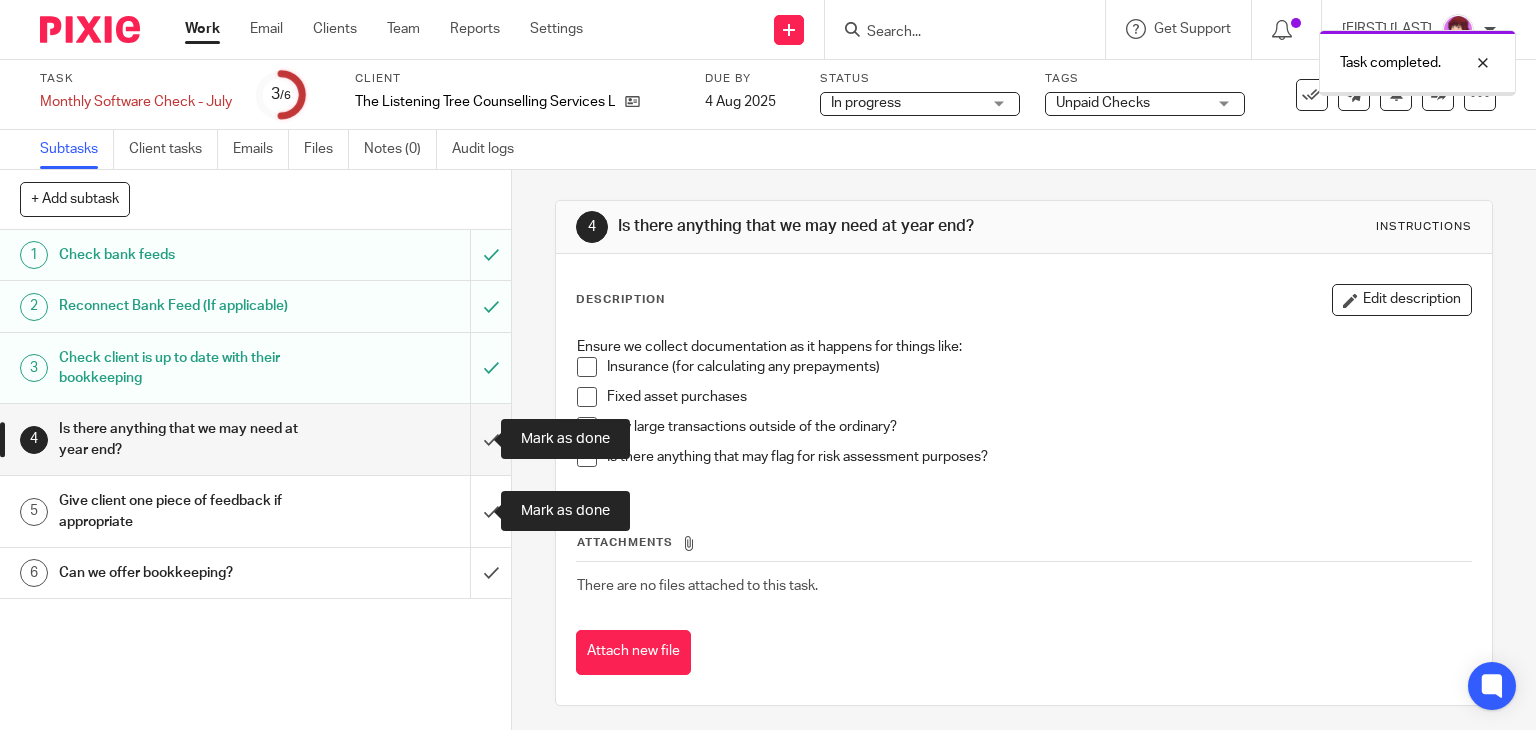 scroll, scrollTop: 0, scrollLeft: 0, axis: both 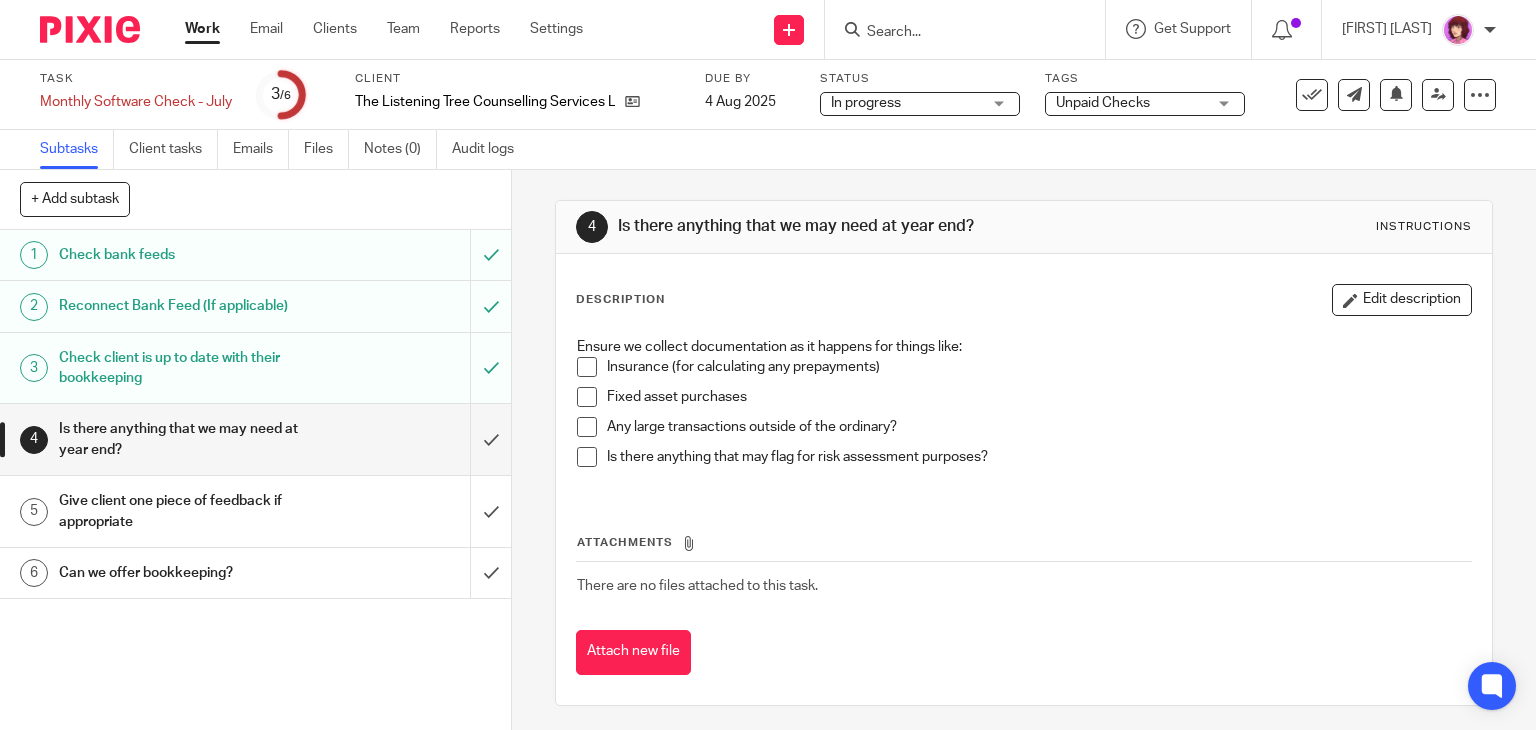 click on "Work" at bounding box center (202, 29) 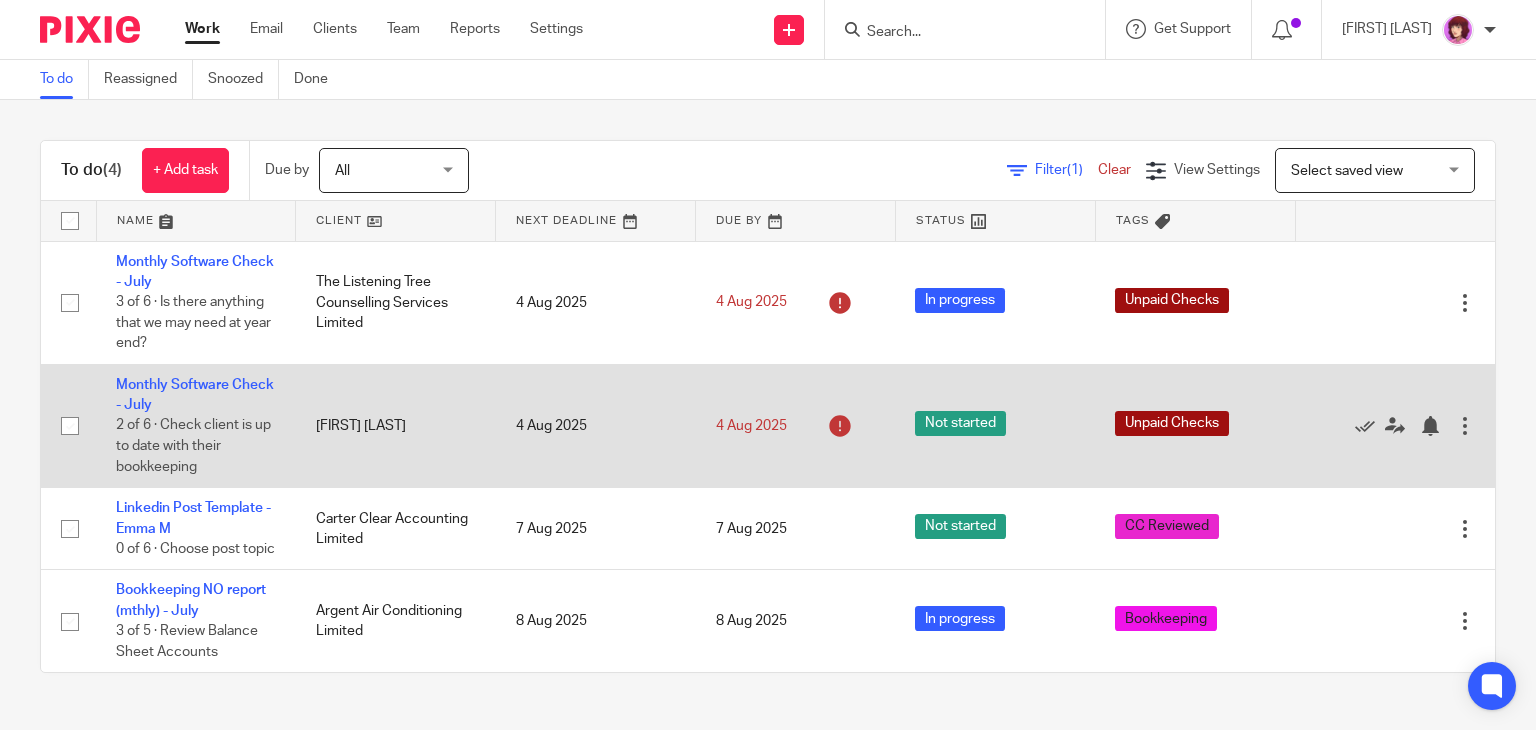 scroll, scrollTop: 0, scrollLeft: 0, axis: both 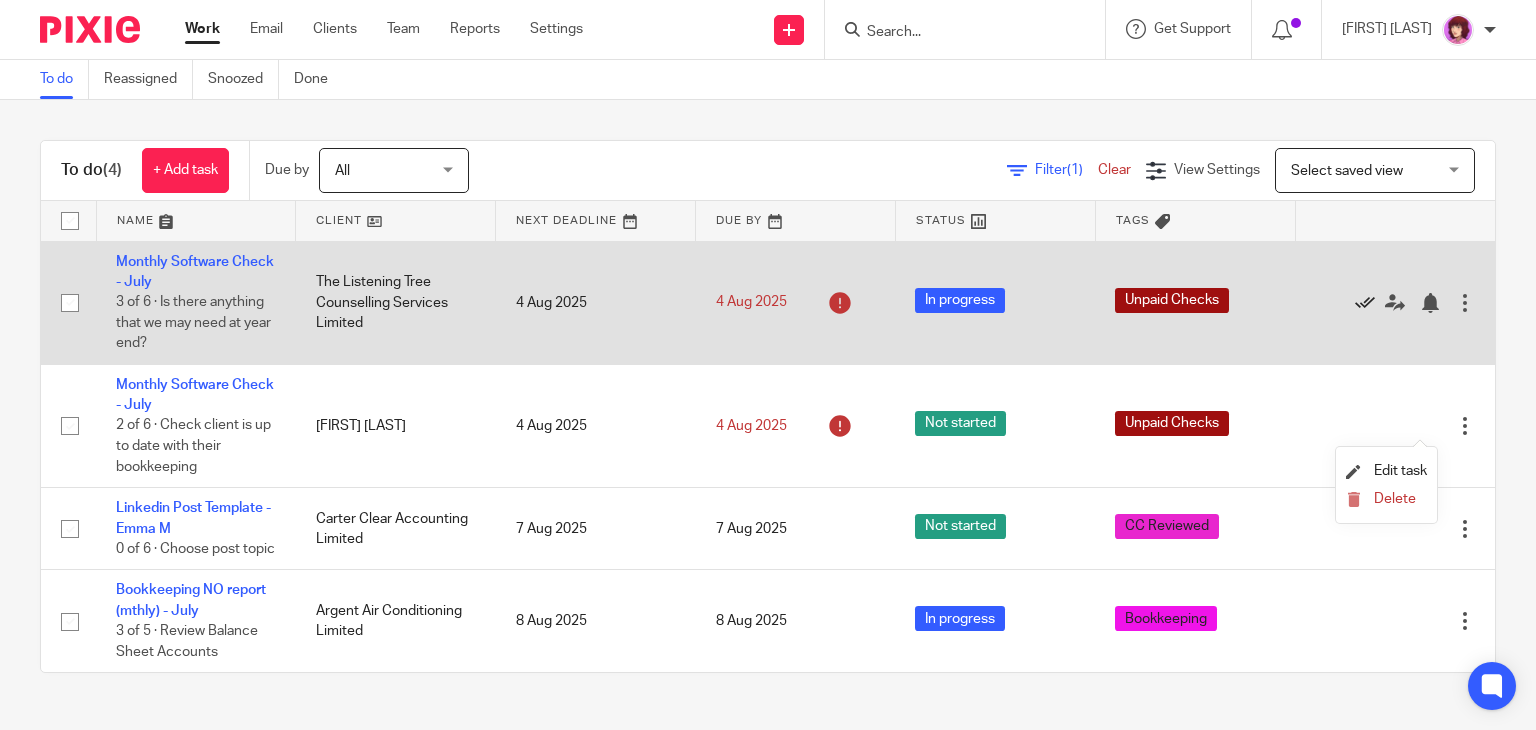 click at bounding box center [1365, 303] 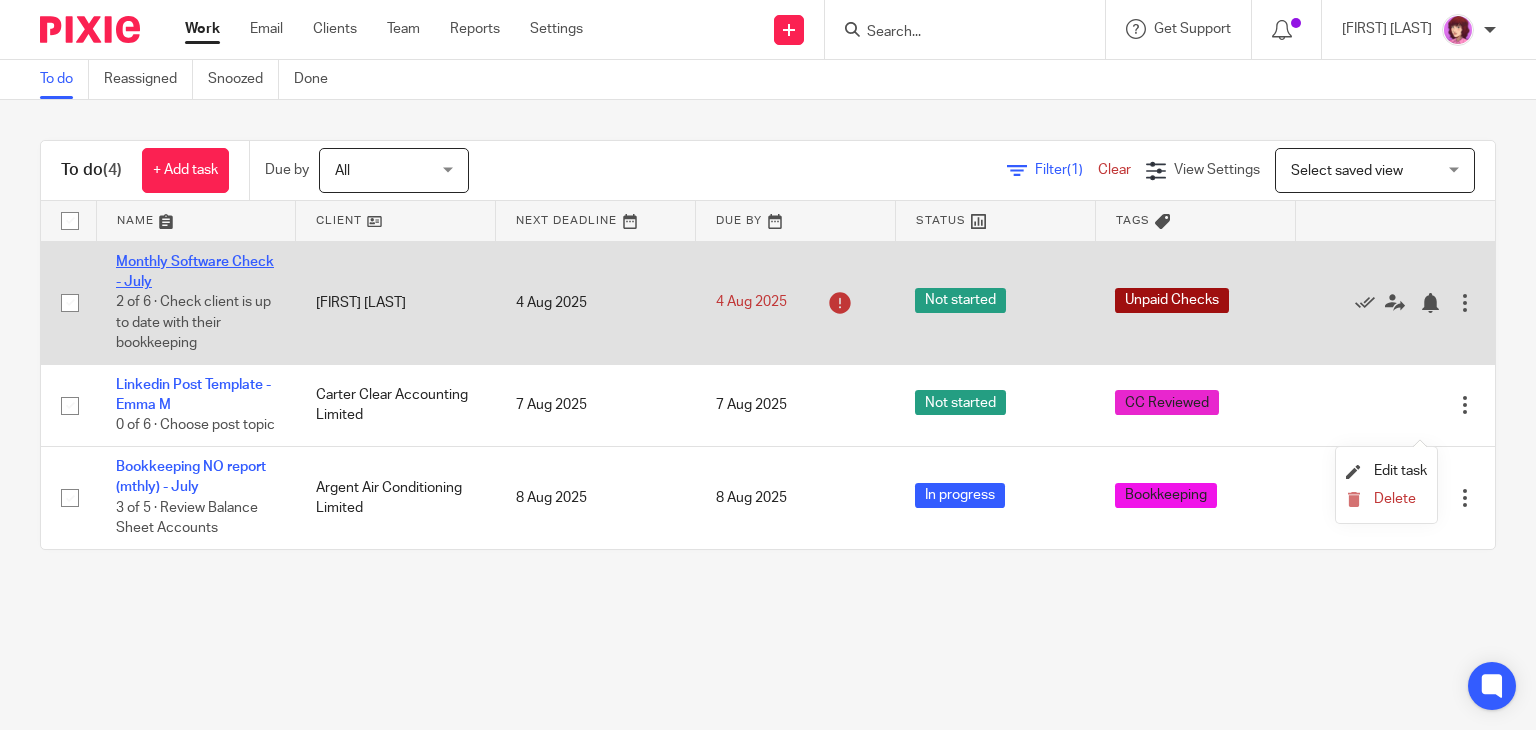 click on "Monthly Software Check - July" at bounding box center (195, 272) 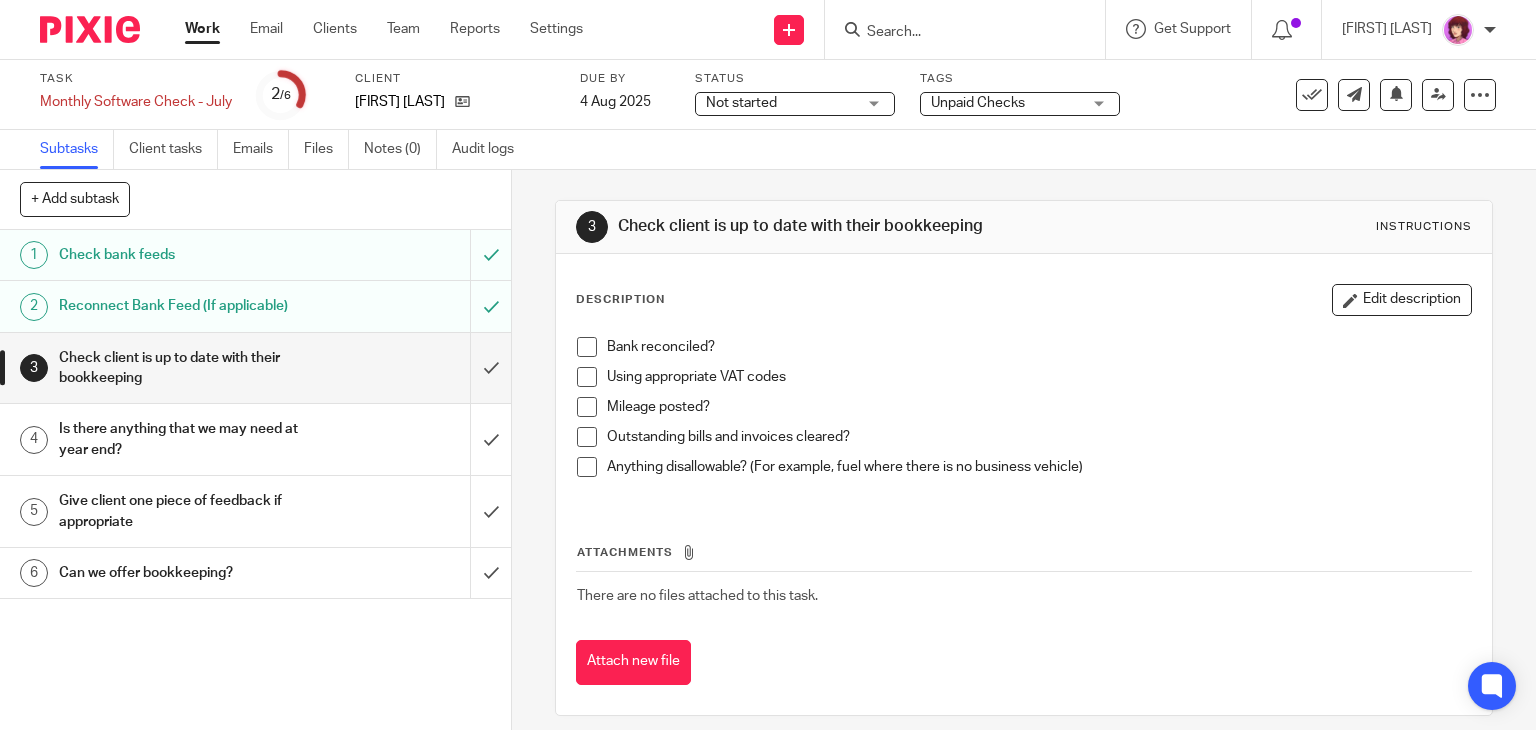 scroll, scrollTop: 0, scrollLeft: 0, axis: both 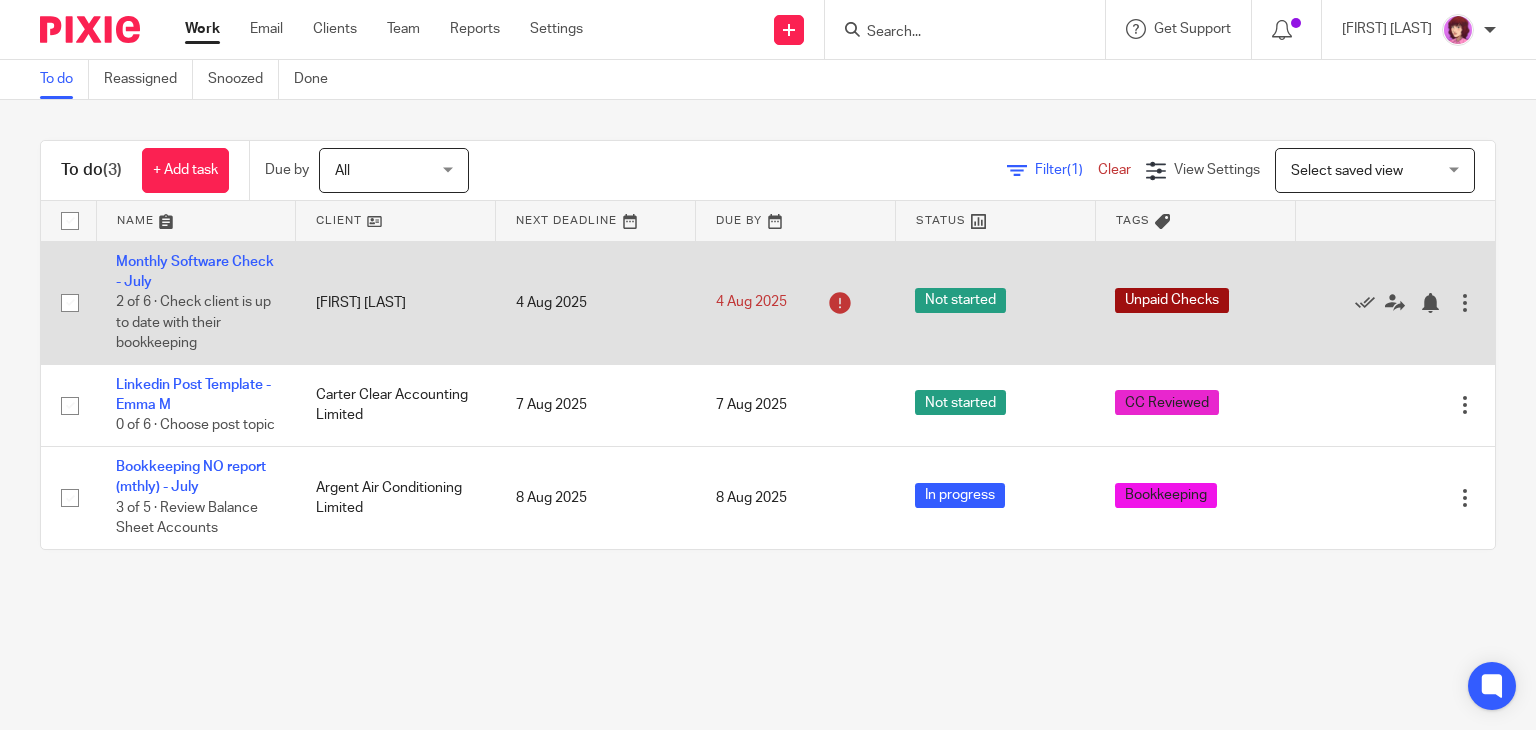 click at bounding box center [1465, 303] 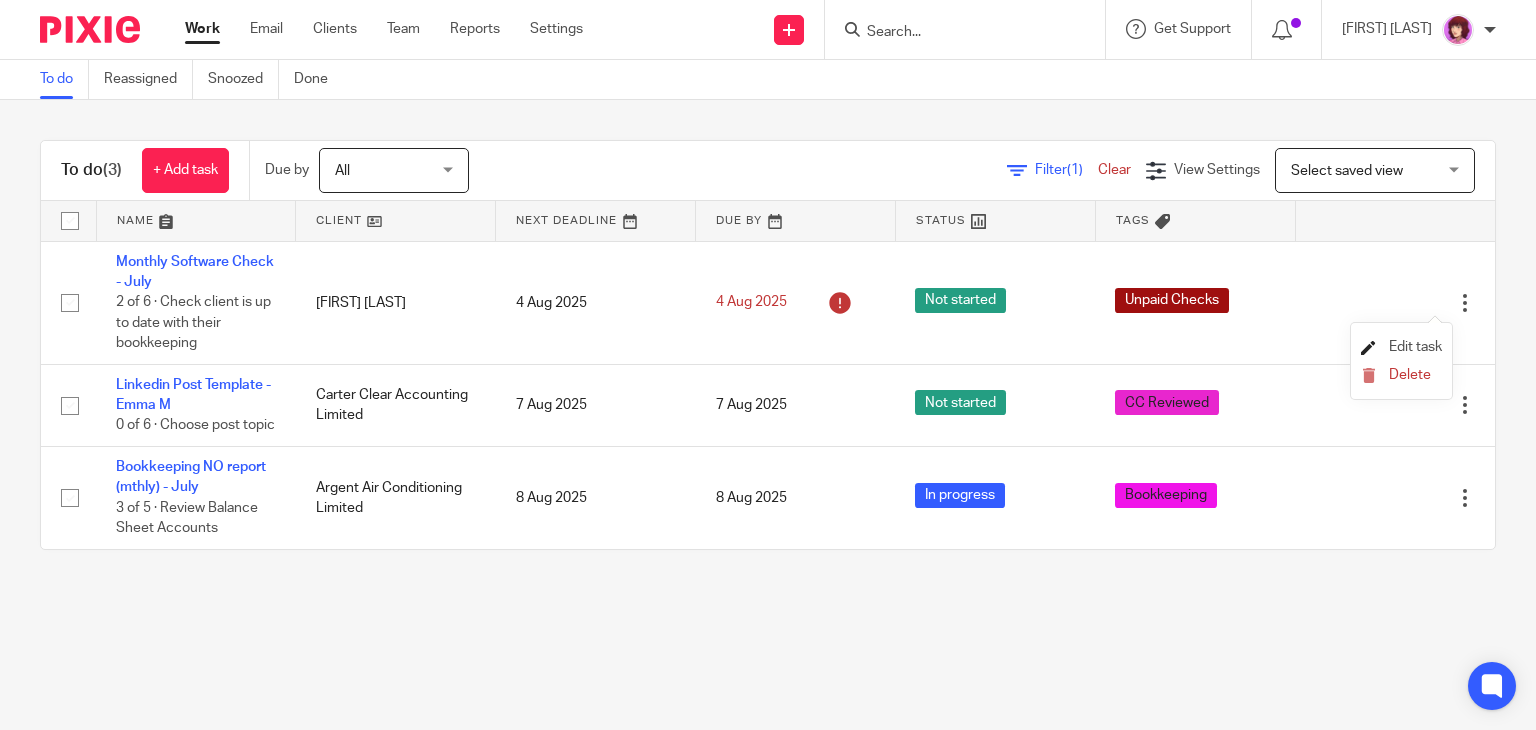 click on "Edit task" at bounding box center (1415, 347) 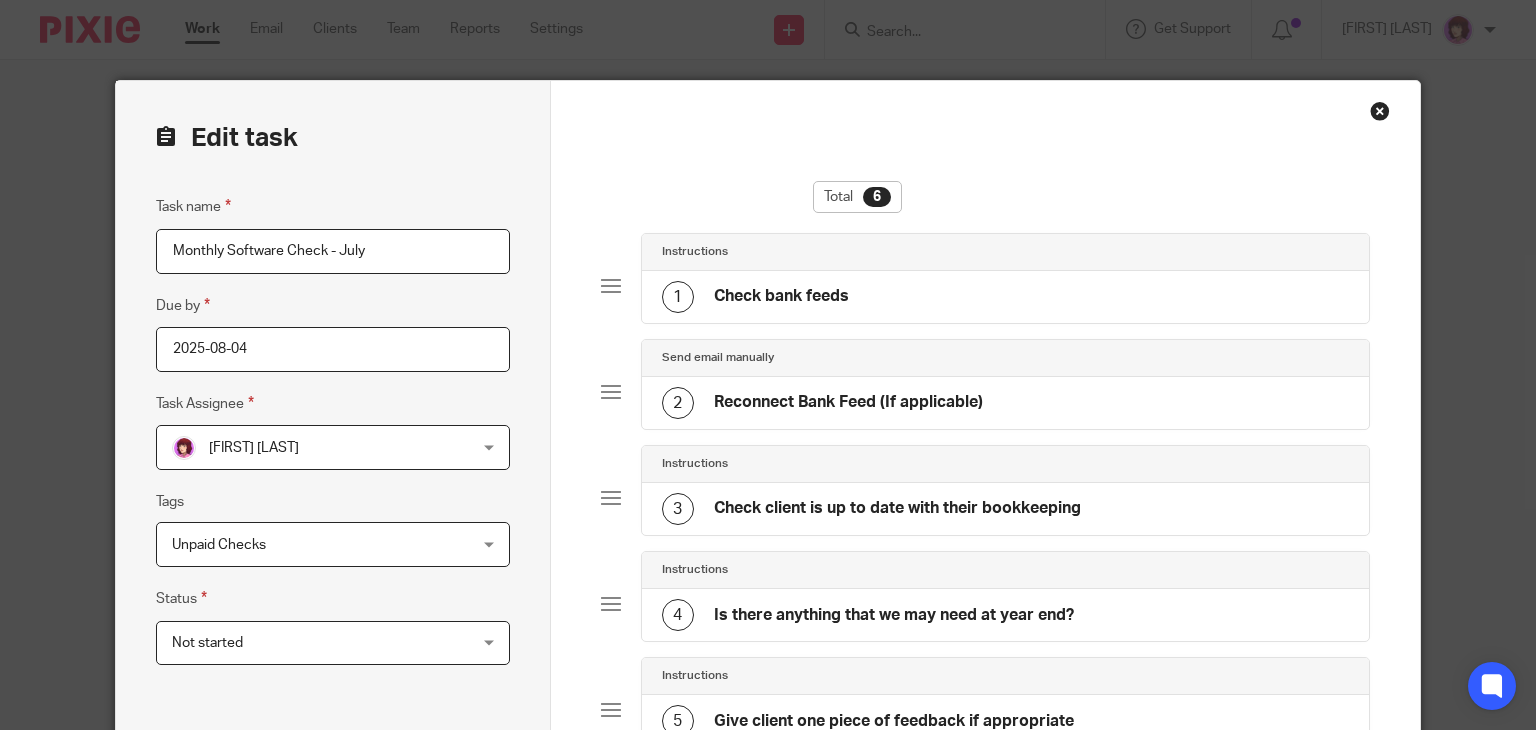 scroll, scrollTop: 0, scrollLeft: 0, axis: both 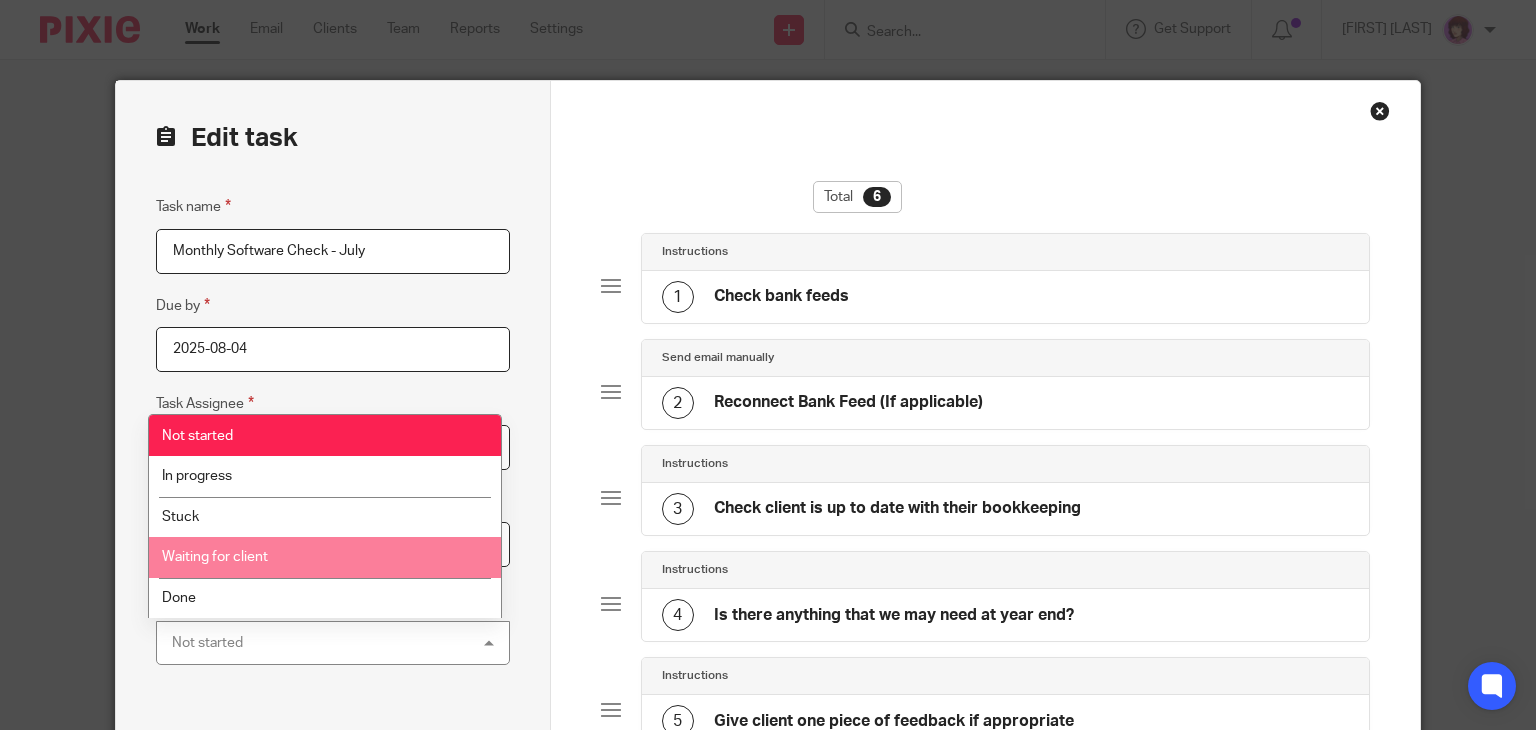 click on "Waiting for client" at bounding box center (325, 557) 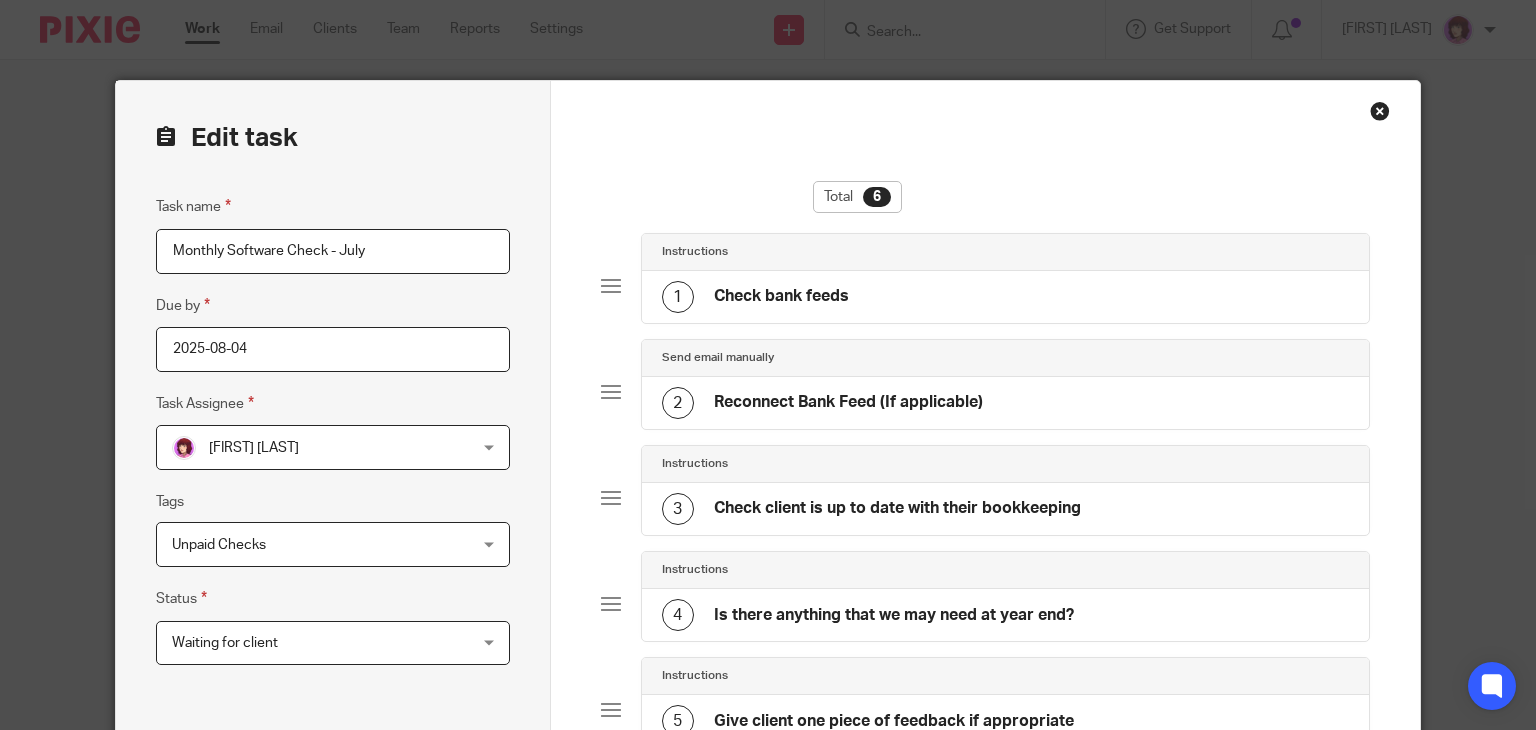 scroll, scrollTop: 248, scrollLeft: 0, axis: vertical 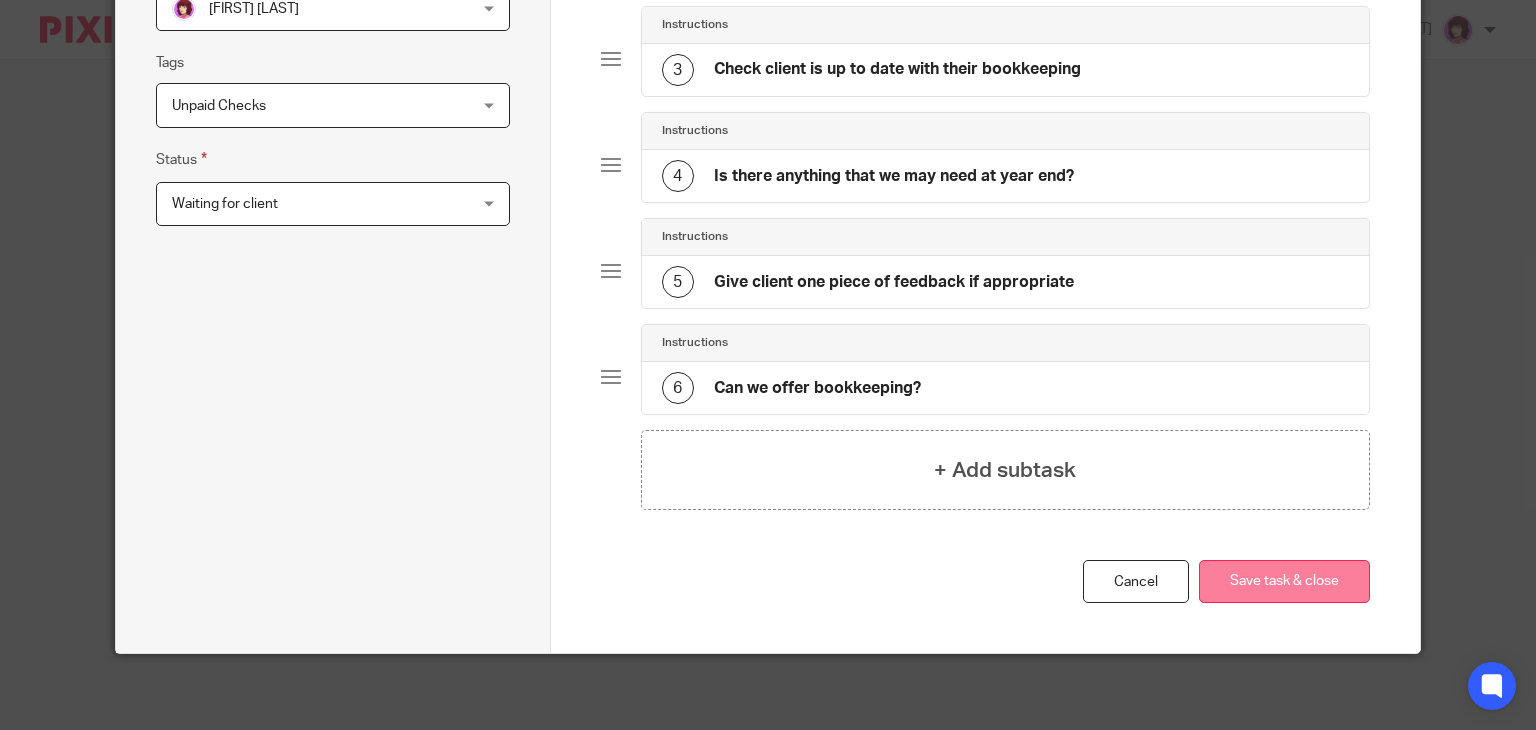 click on "Save task & close" at bounding box center [1284, 581] 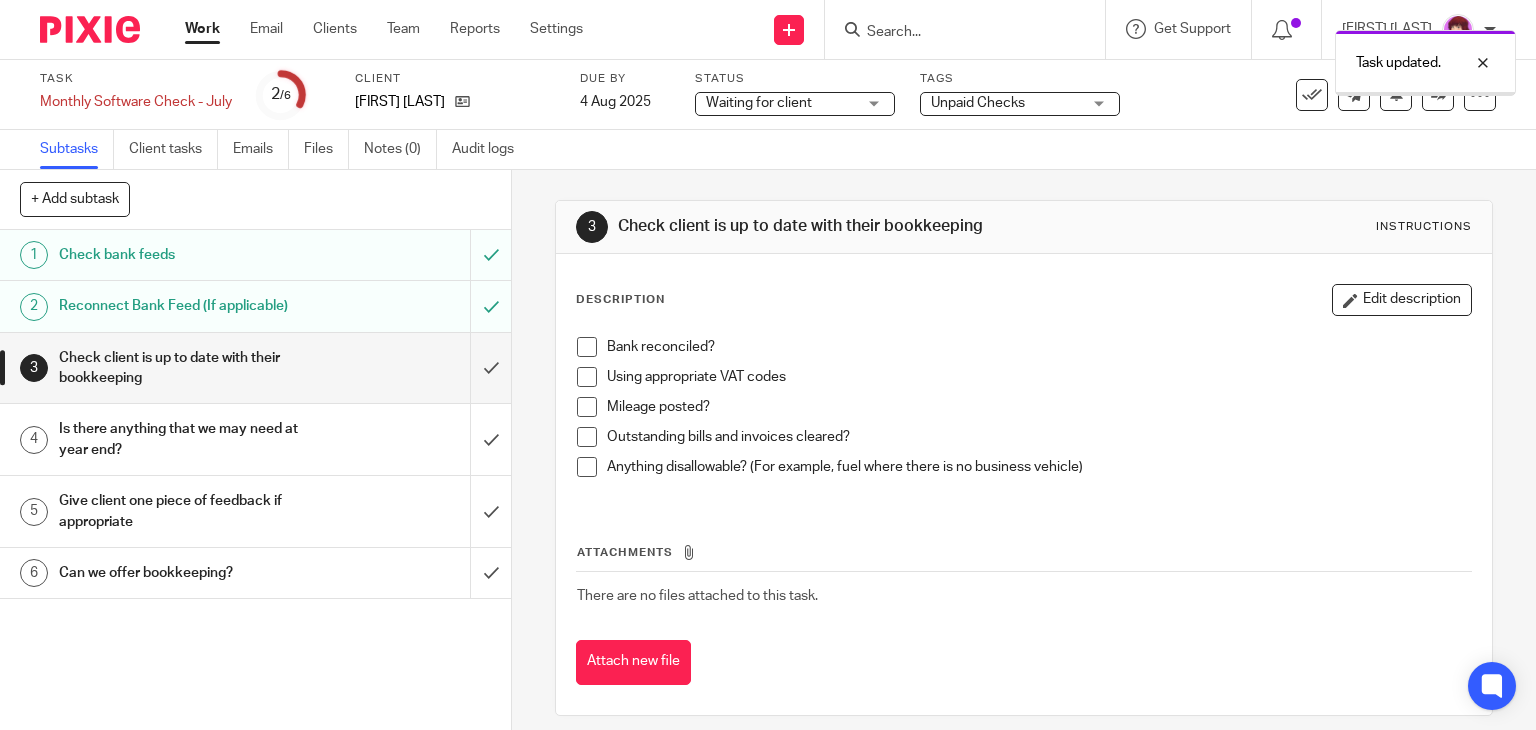 scroll, scrollTop: 0, scrollLeft: 0, axis: both 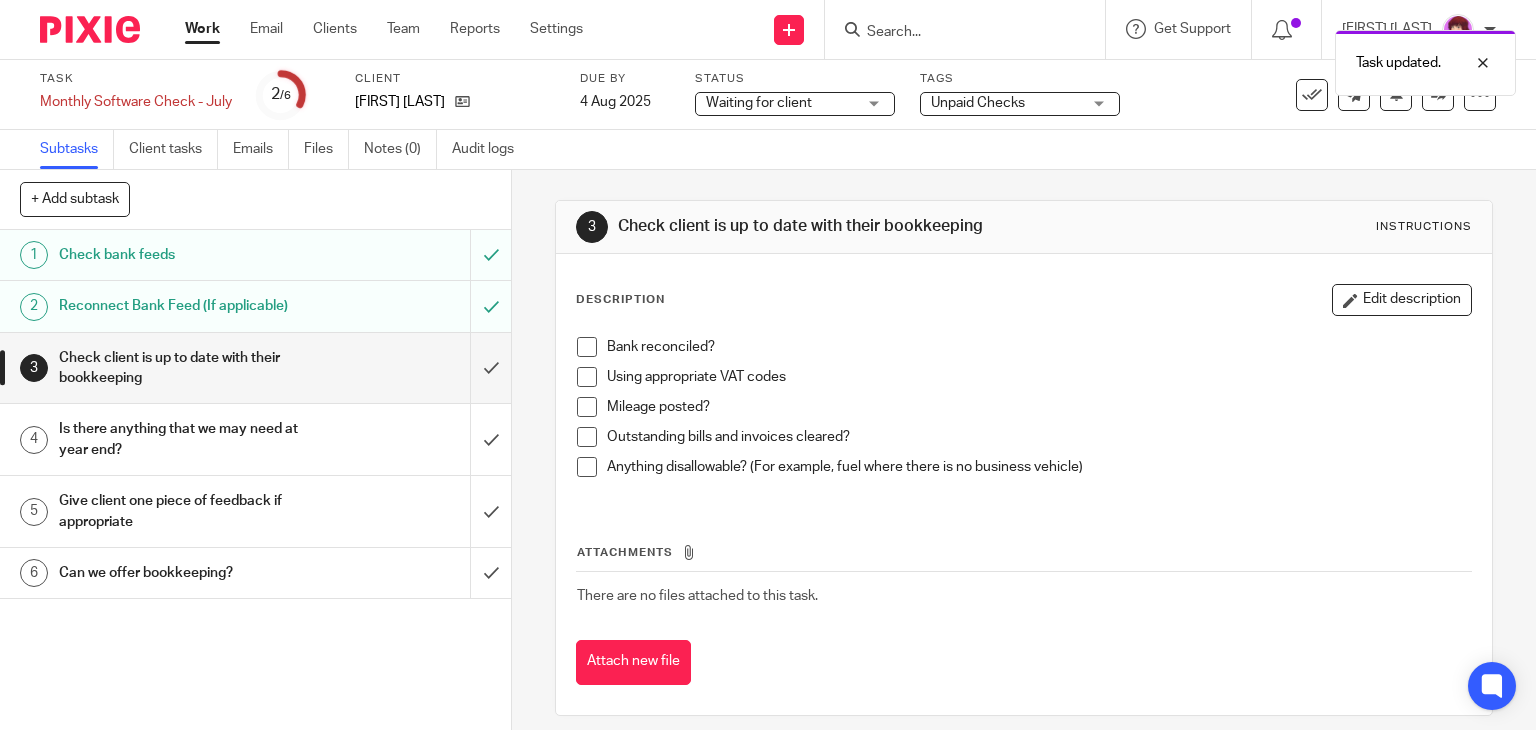 click on "Work" at bounding box center [202, 29] 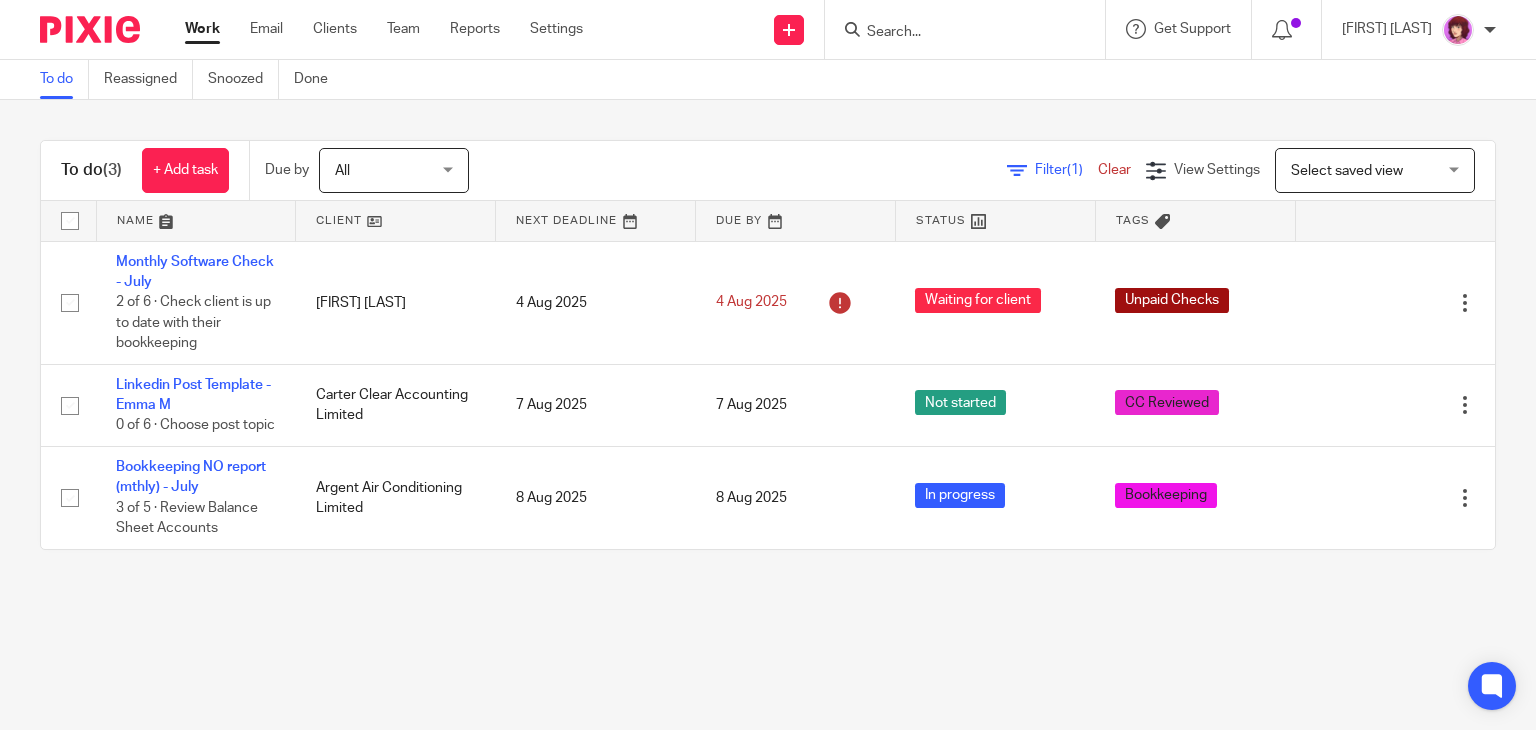 scroll, scrollTop: 0, scrollLeft: 0, axis: both 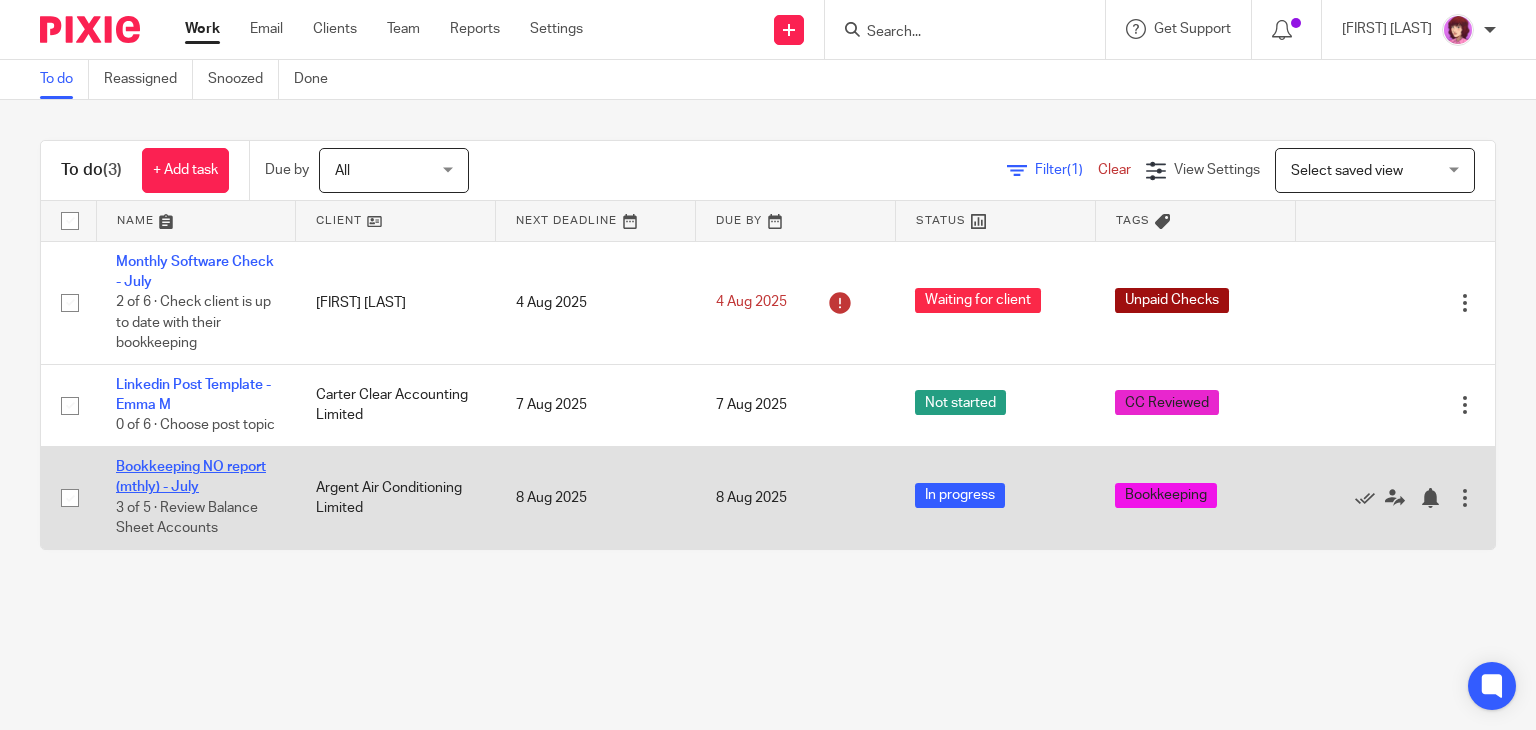 click on "Bookkeeping NO report (mthly) - July" at bounding box center (191, 477) 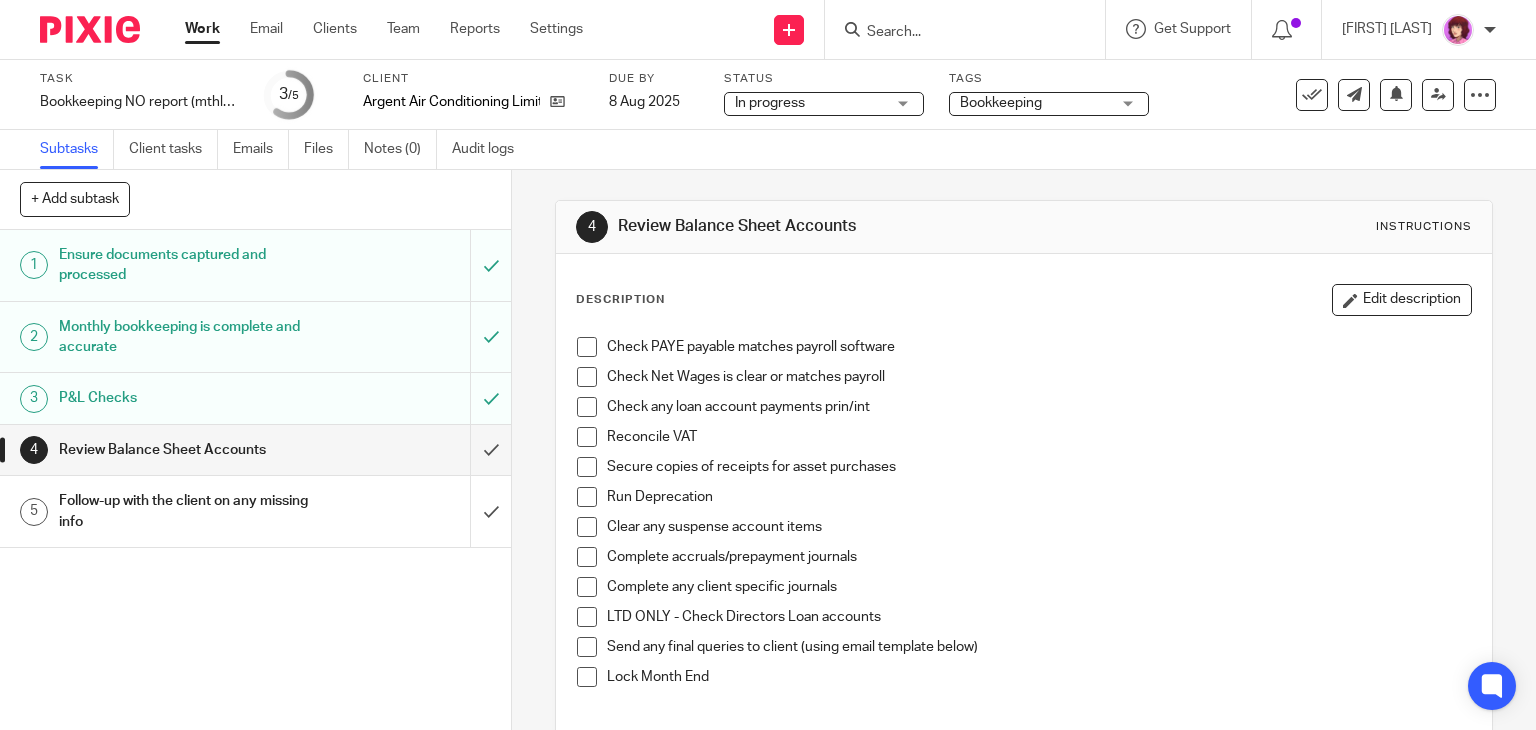 scroll, scrollTop: 0, scrollLeft: 0, axis: both 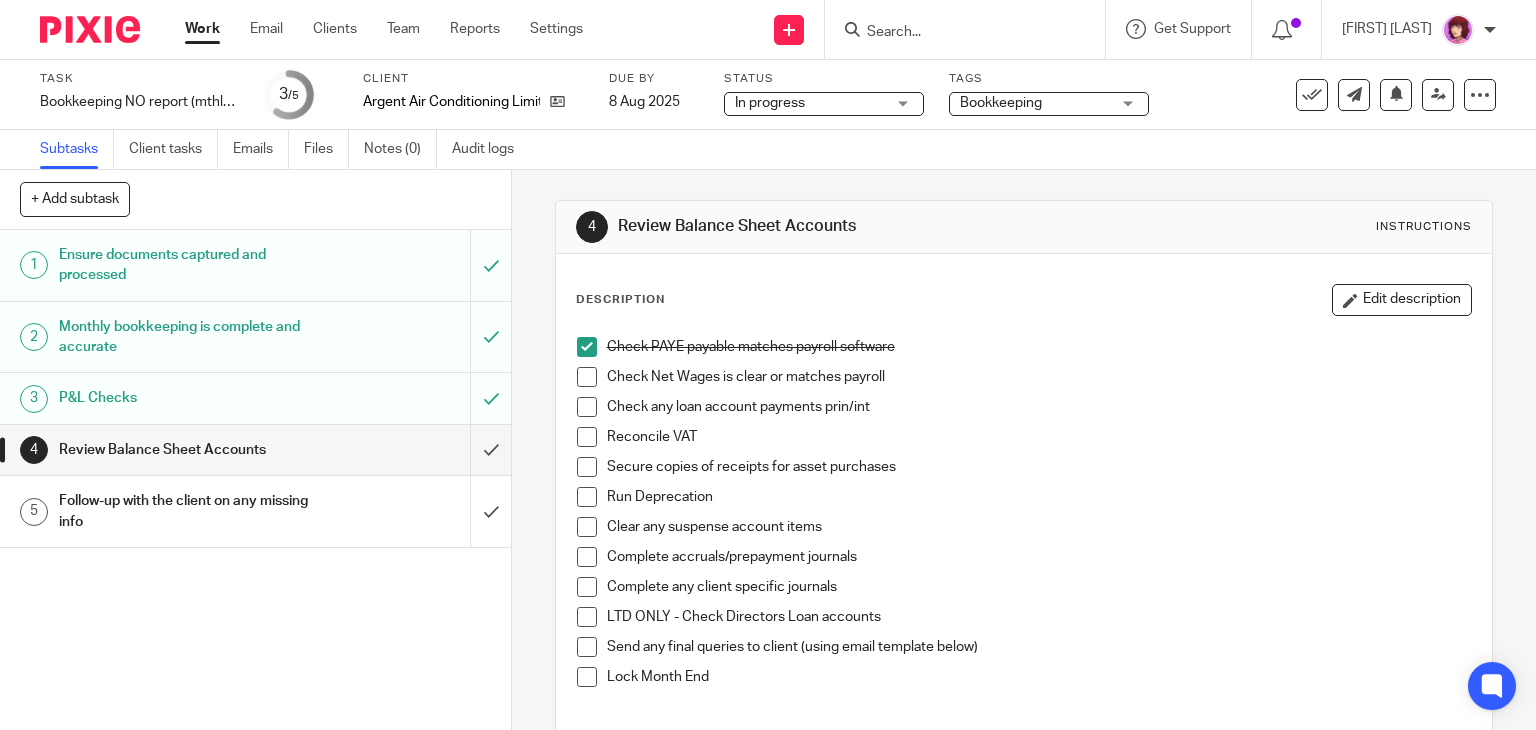 click at bounding box center [587, 377] 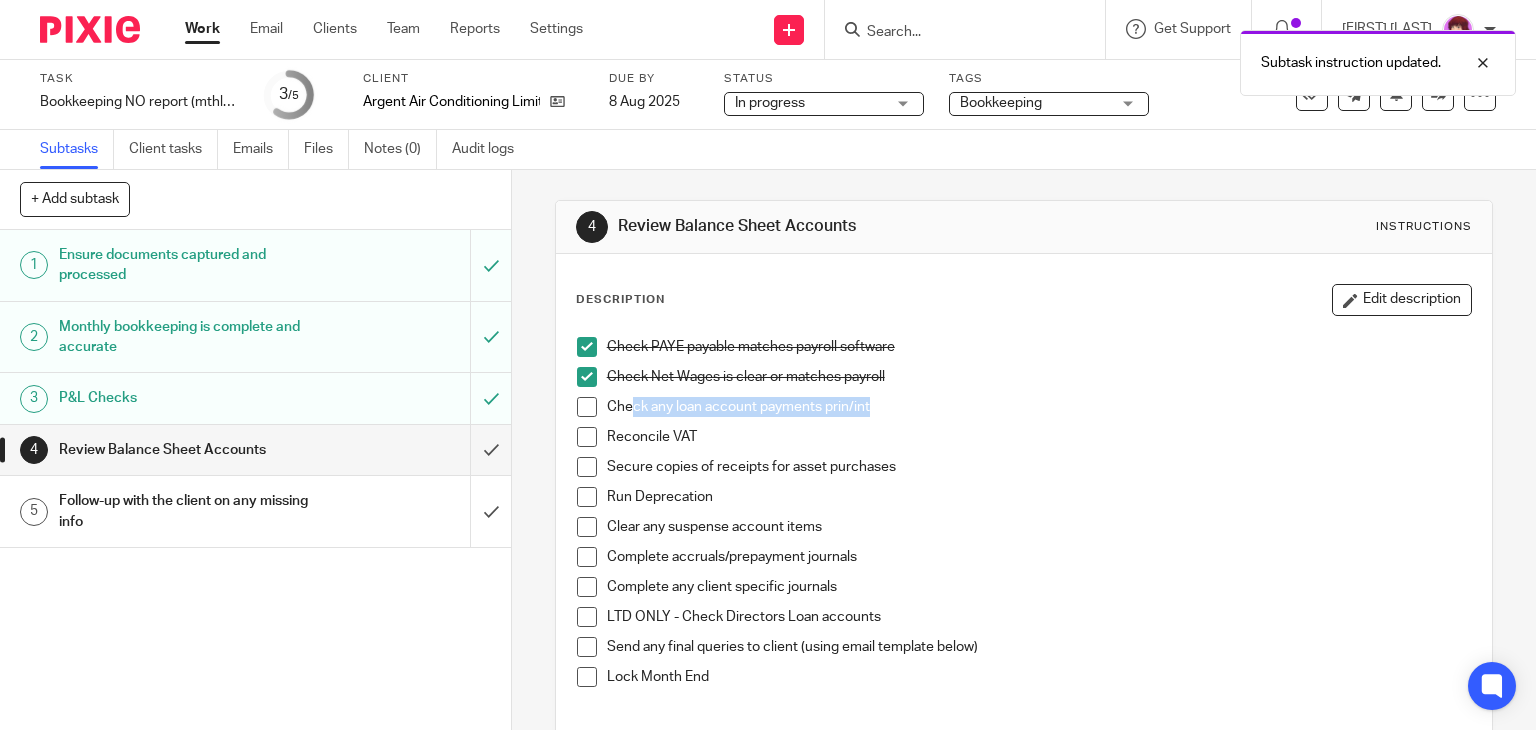 drag, startPoint x: 629, startPoint y: 402, endPoint x: 896, endPoint y: 399, distance: 267.01685 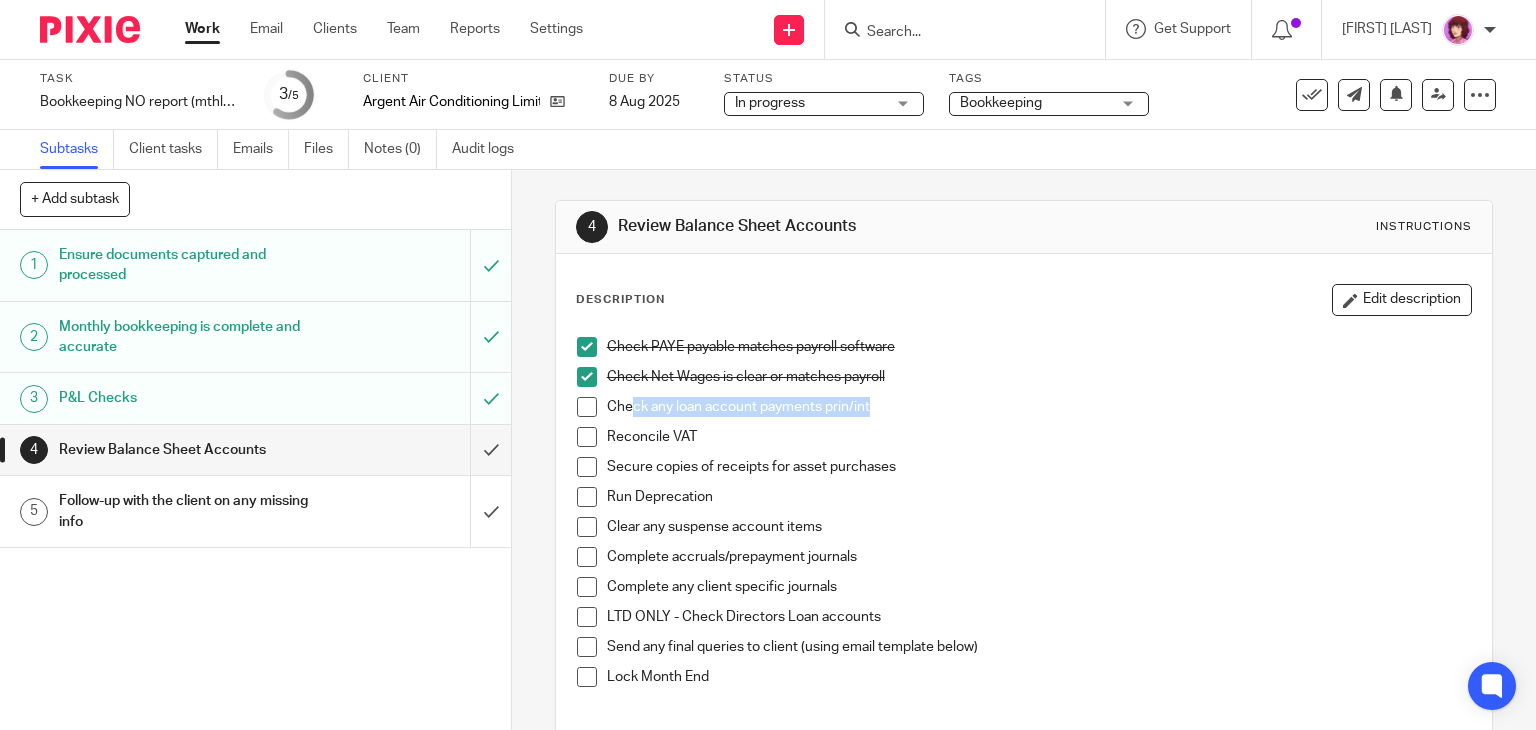 click on "Check any loan account payments prin/int" at bounding box center (1039, 407) 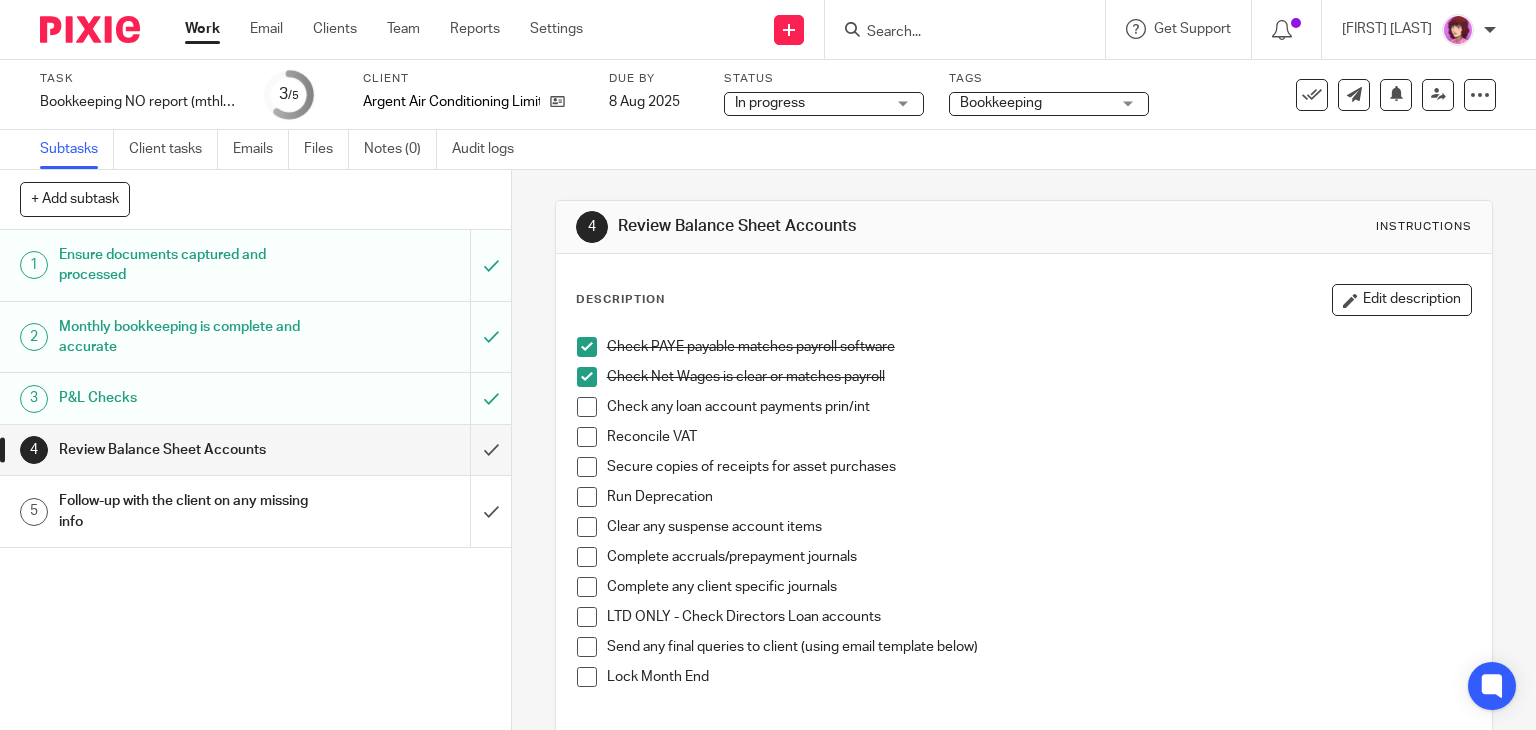 click at bounding box center (587, 407) 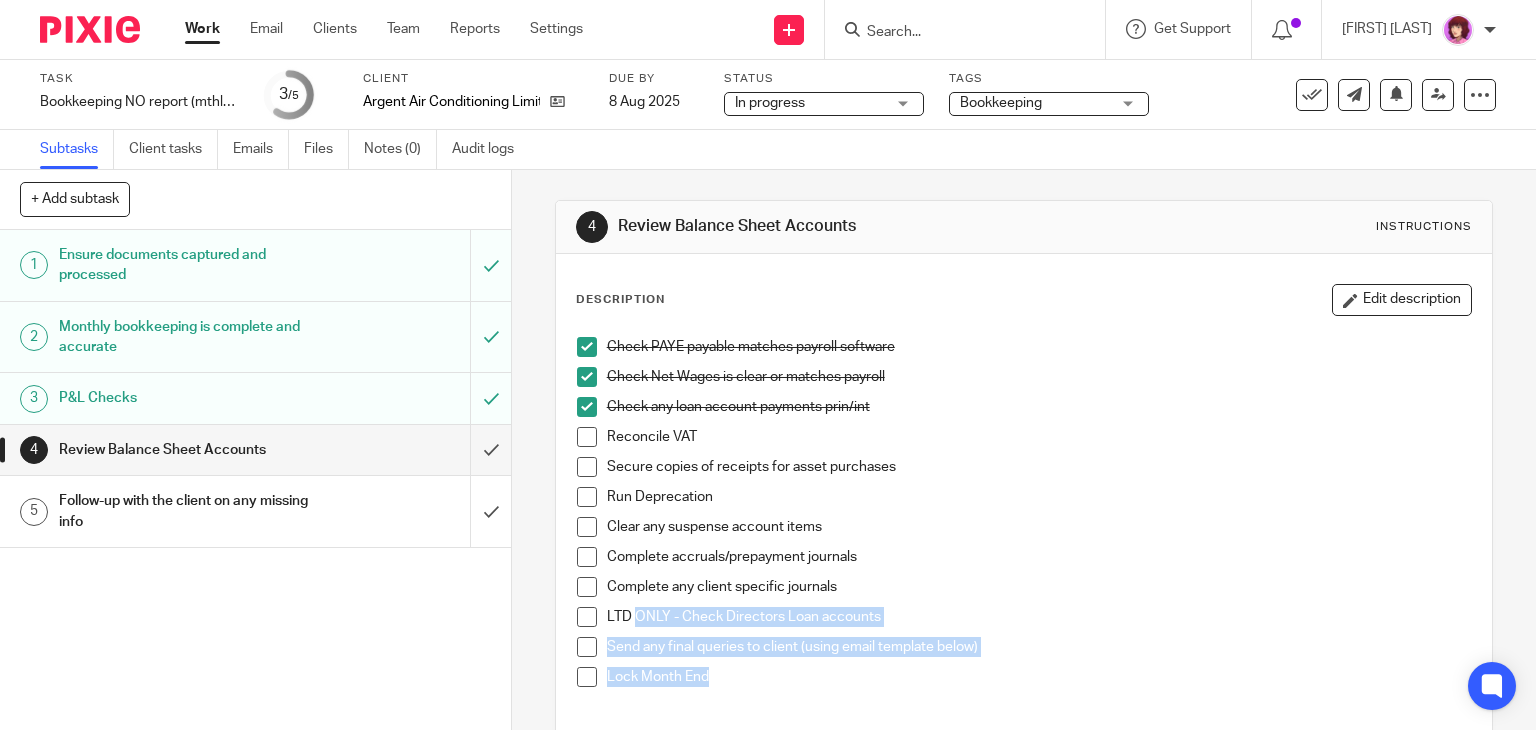drag, startPoint x: 626, startPoint y: 611, endPoint x: 968, endPoint y: 671, distance: 347.22327 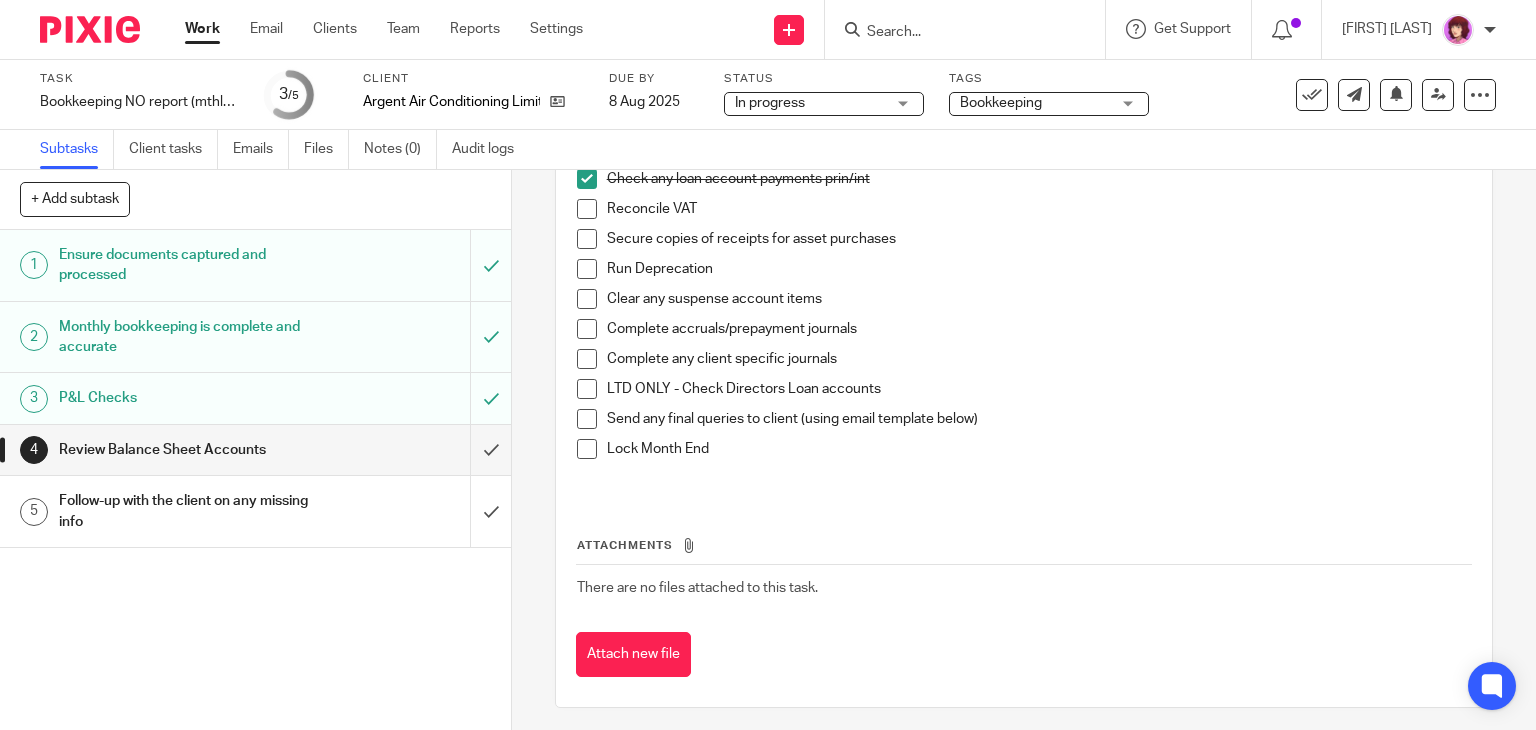 scroll, scrollTop: 235, scrollLeft: 0, axis: vertical 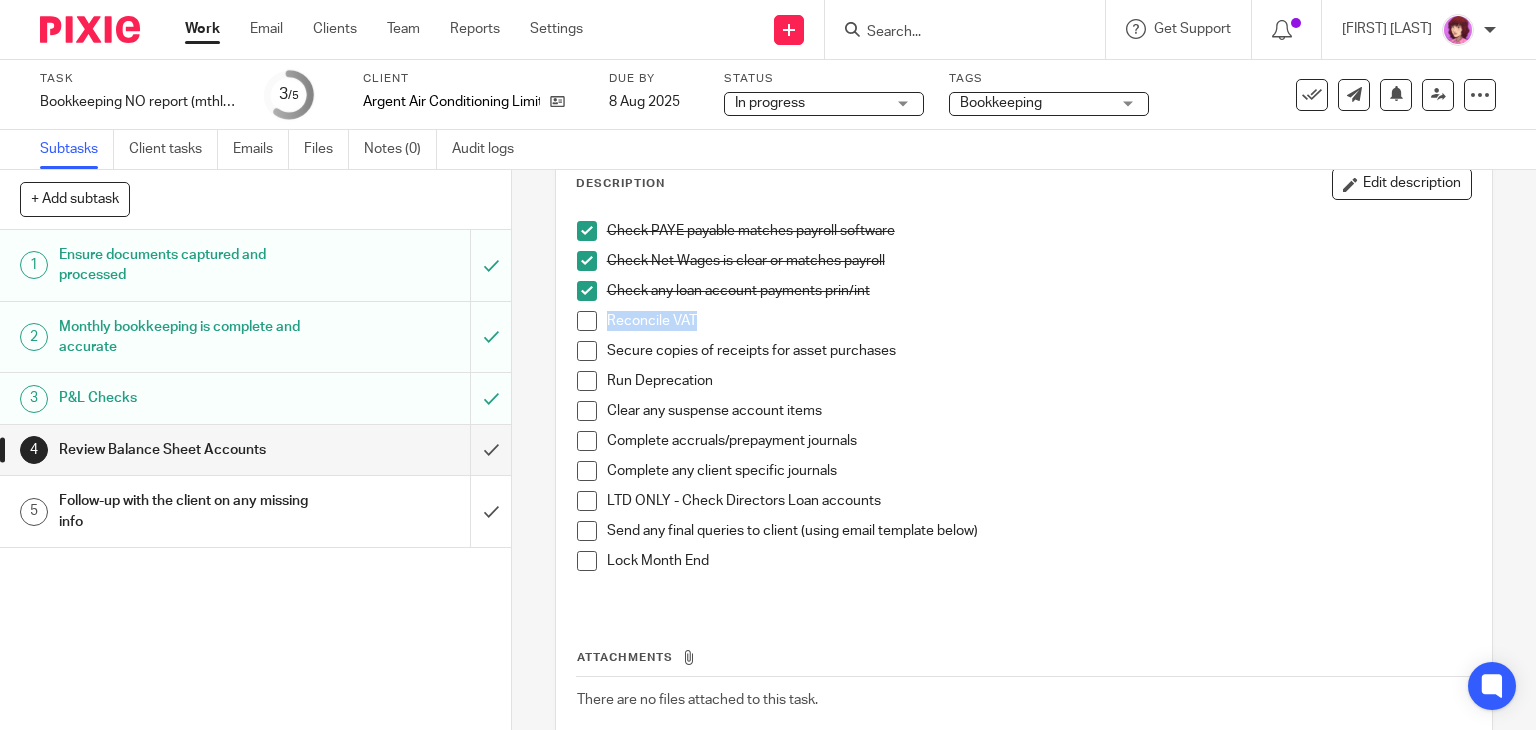 drag, startPoint x: 694, startPoint y: 317, endPoint x: 544, endPoint y: 320, distance: 150.03 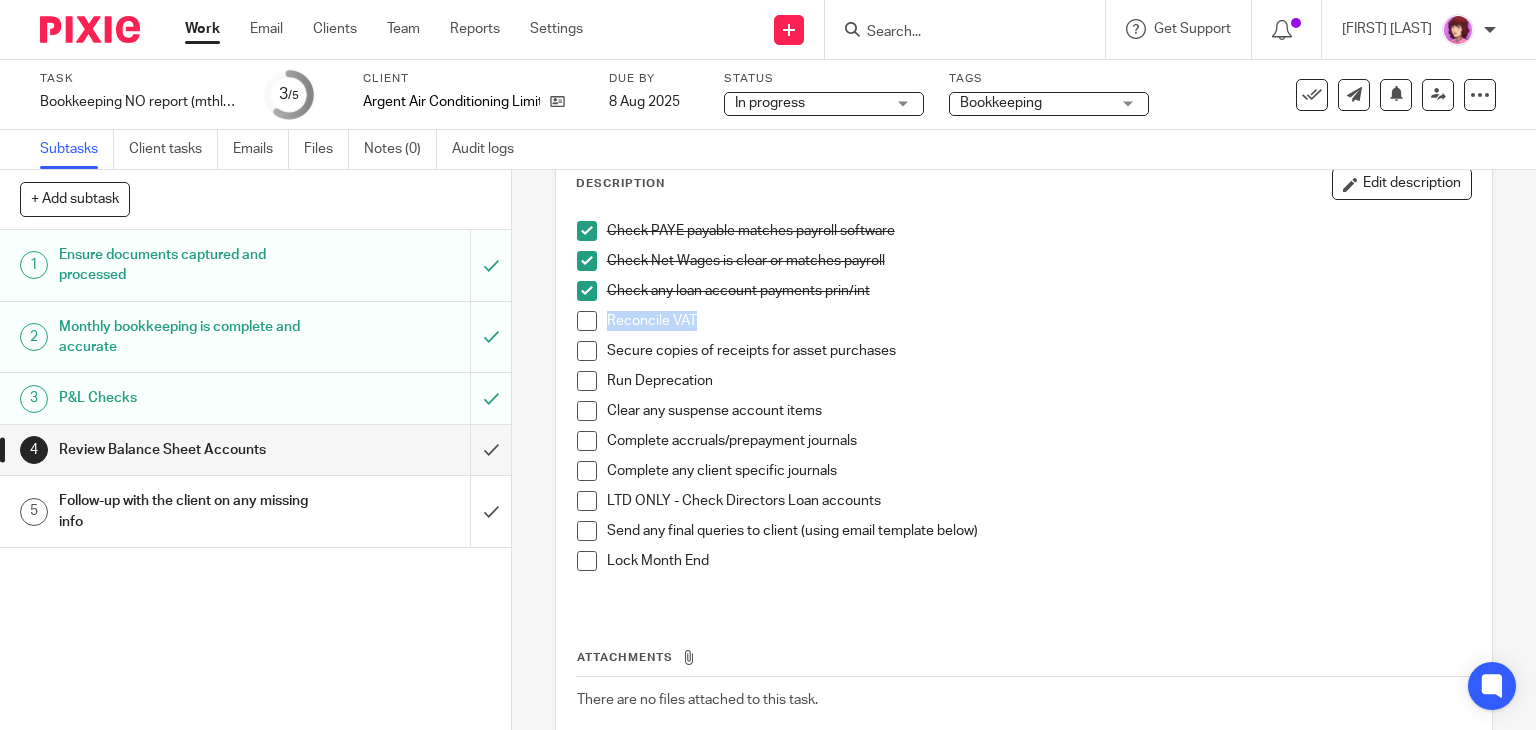 click on "4
Review Balance Sheet Accounts
Instructions
Description
Edit description
Check PAYE payable matches payroll software   Check Net Wages is clear or matches payroll   Check any loan account payments prin/int   Reconcile VAT   Secure copies of receipts for asset purchases   Run Deprecation   Clear any suspense account items   Complete accruals/prepayment journals   Complete any client specific journals   LTD ONLY - Check Directors Loan accounts   Send any final queries to client (using email template below)   Lock Month End           Attachments     There are no files attached to this task.   Attach new file" at bounding box center (1024, 450) 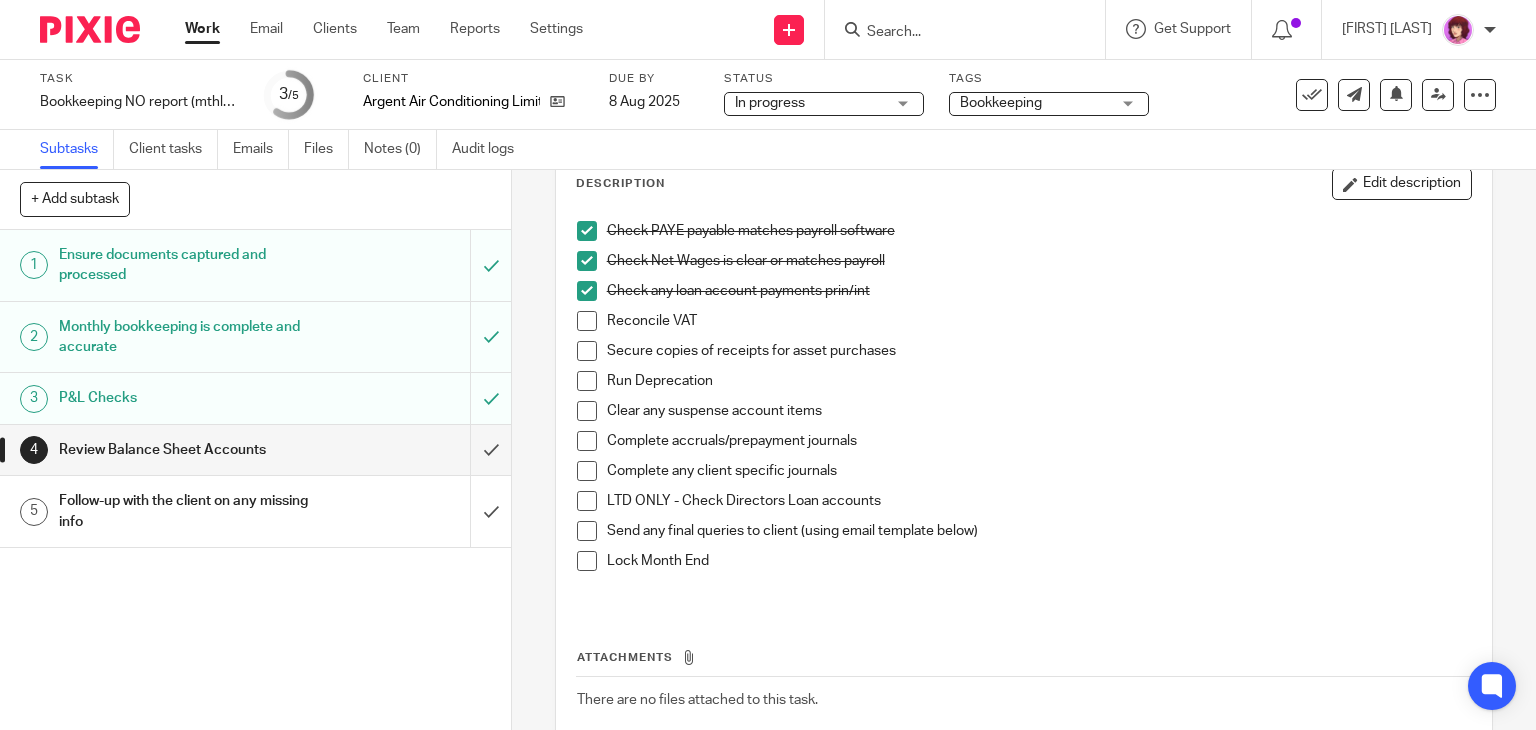 click on "4
Review Balance Sheet Accounts
Instructions
Description
Edit description
Check PAYE payable matches payroll software   Check Net Wages is clear or matches payroll   Check any loan account payments prin/int   Reconcile VAT   Secure copies of receipts for asset purchases   Run Deprecation   Clear any suspense account items   Complete accruals/prepayment journals   Complete any client specific journals   LTD ONLY - Check Directors Loan accounts   Send any final queries to client (using email template below)   Lock Month End           Attachments     There are no files attached to this task.   Attach new file" at bounding box center [1024, 450] 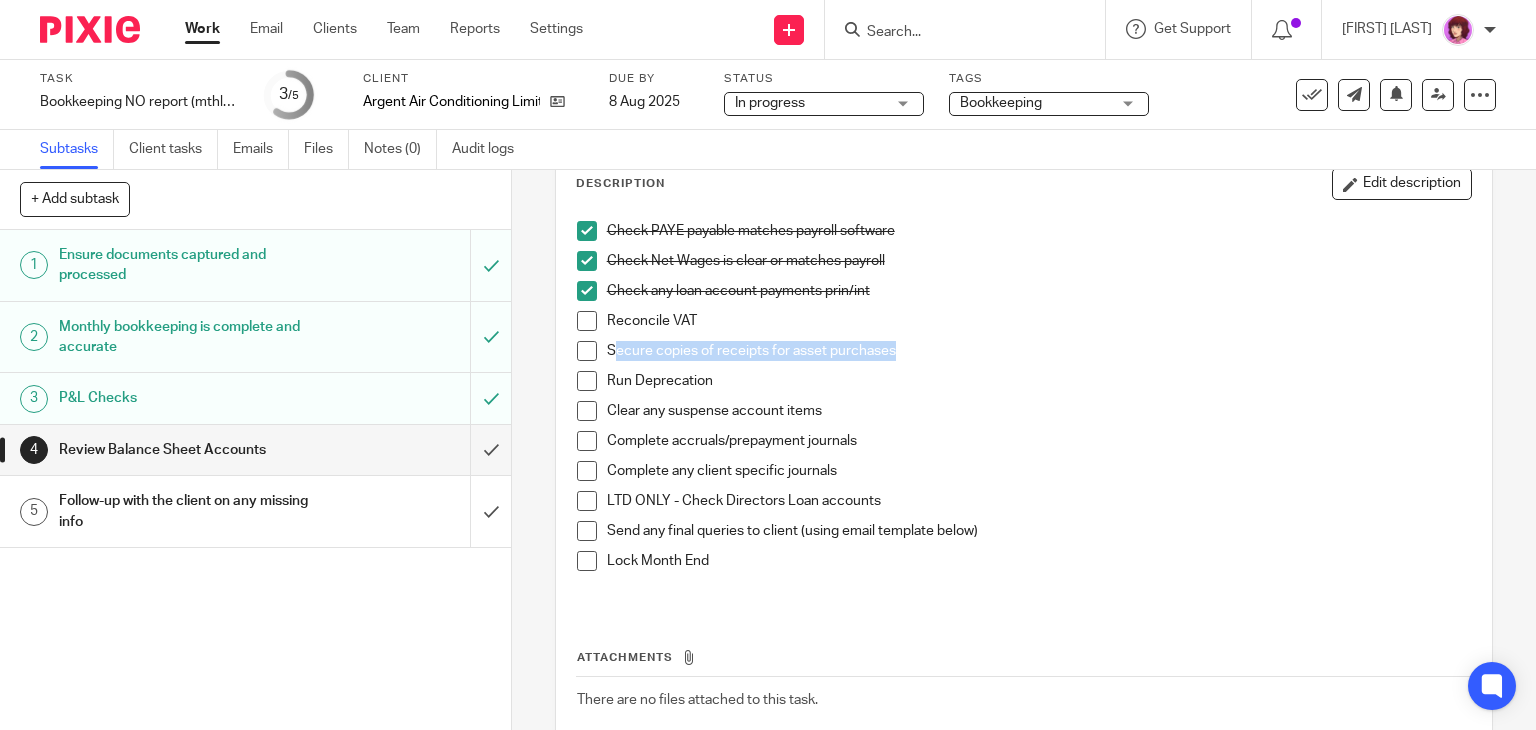 drag, startPoint x: 604, startPoint y: 346, endPoint x: 973, endPoint y: 349, distance: 369.0122 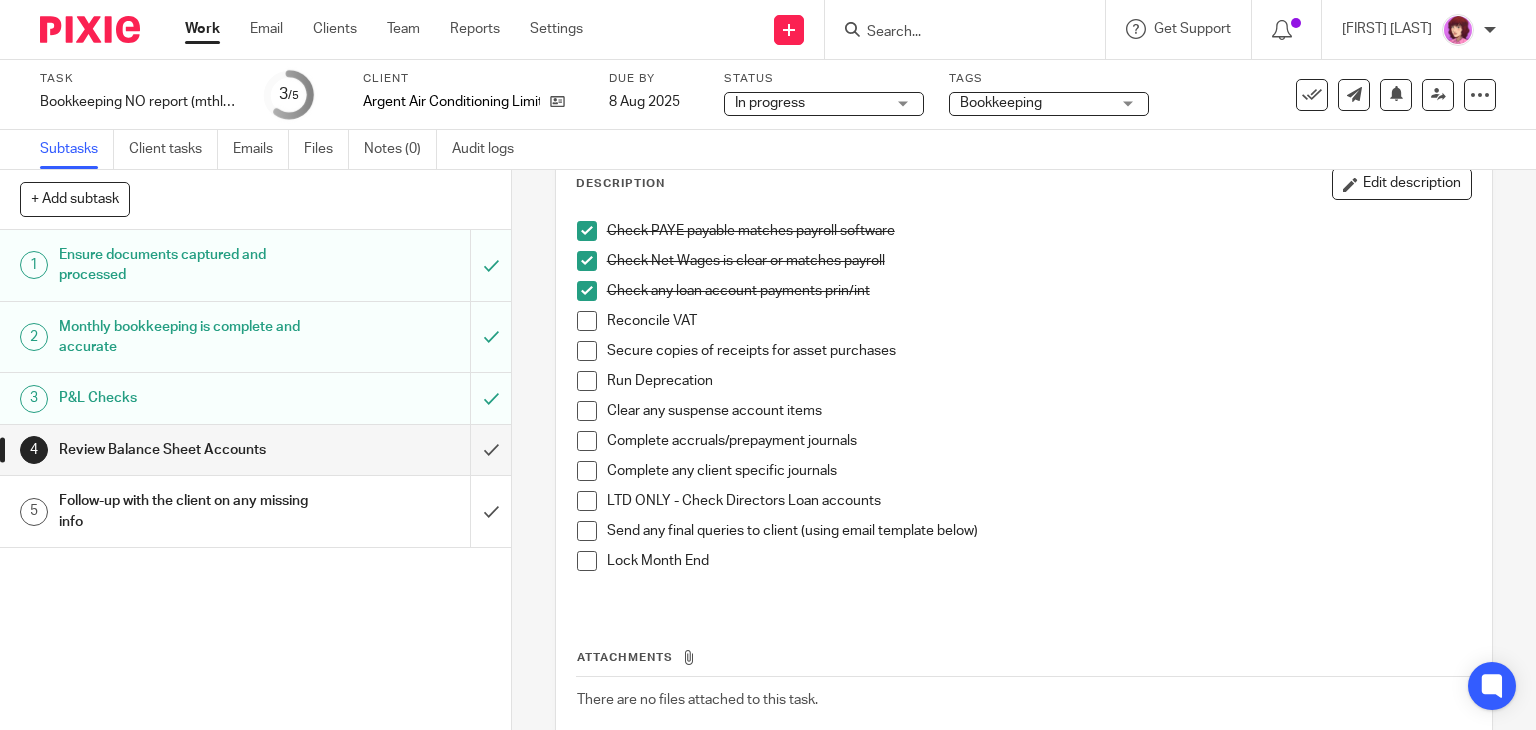 click on "Reconcile VAT" at bounding box center [1039, 321] 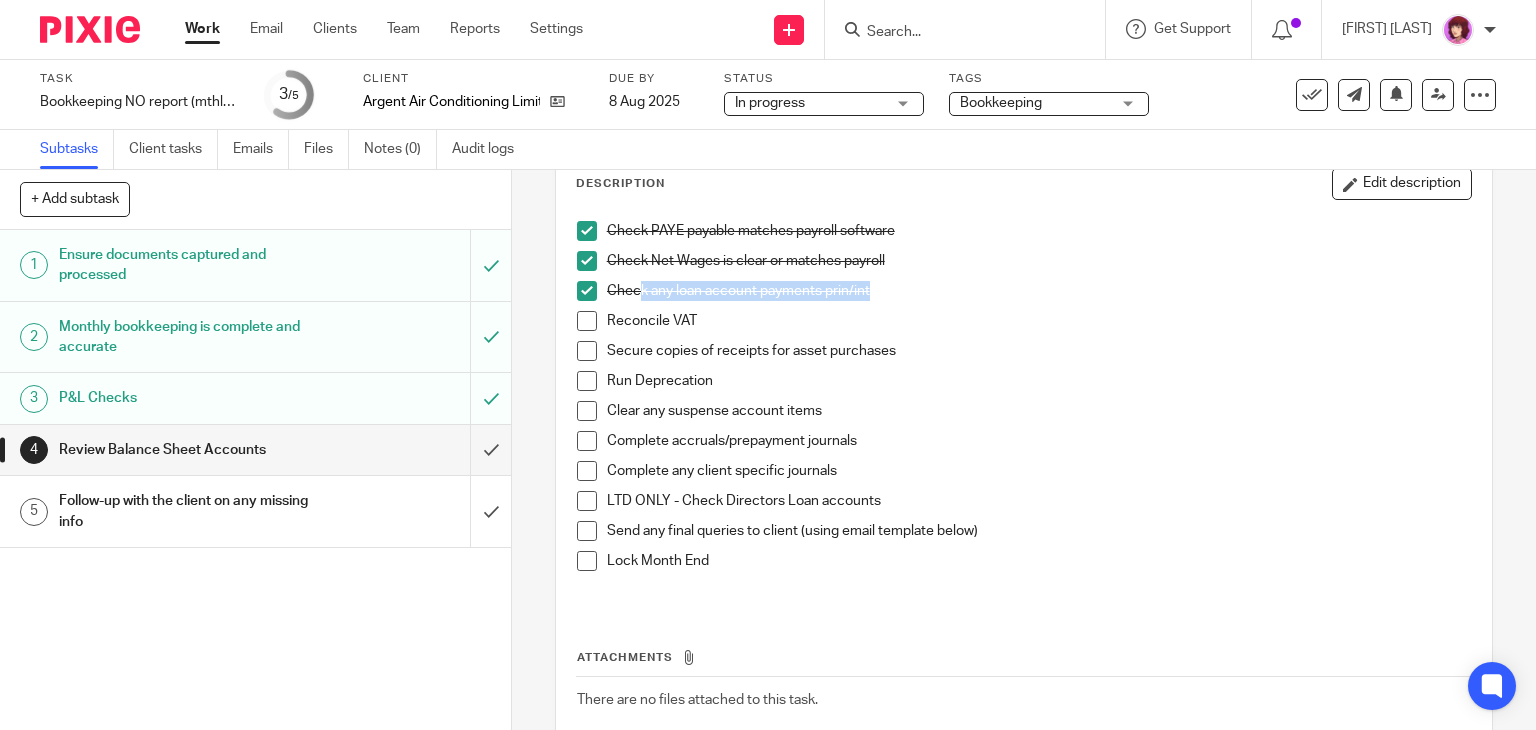 drag, startPoint x: 906, startPoint y: 285, endPoint x: 630, endPoint y: 300, distance: 276.40732 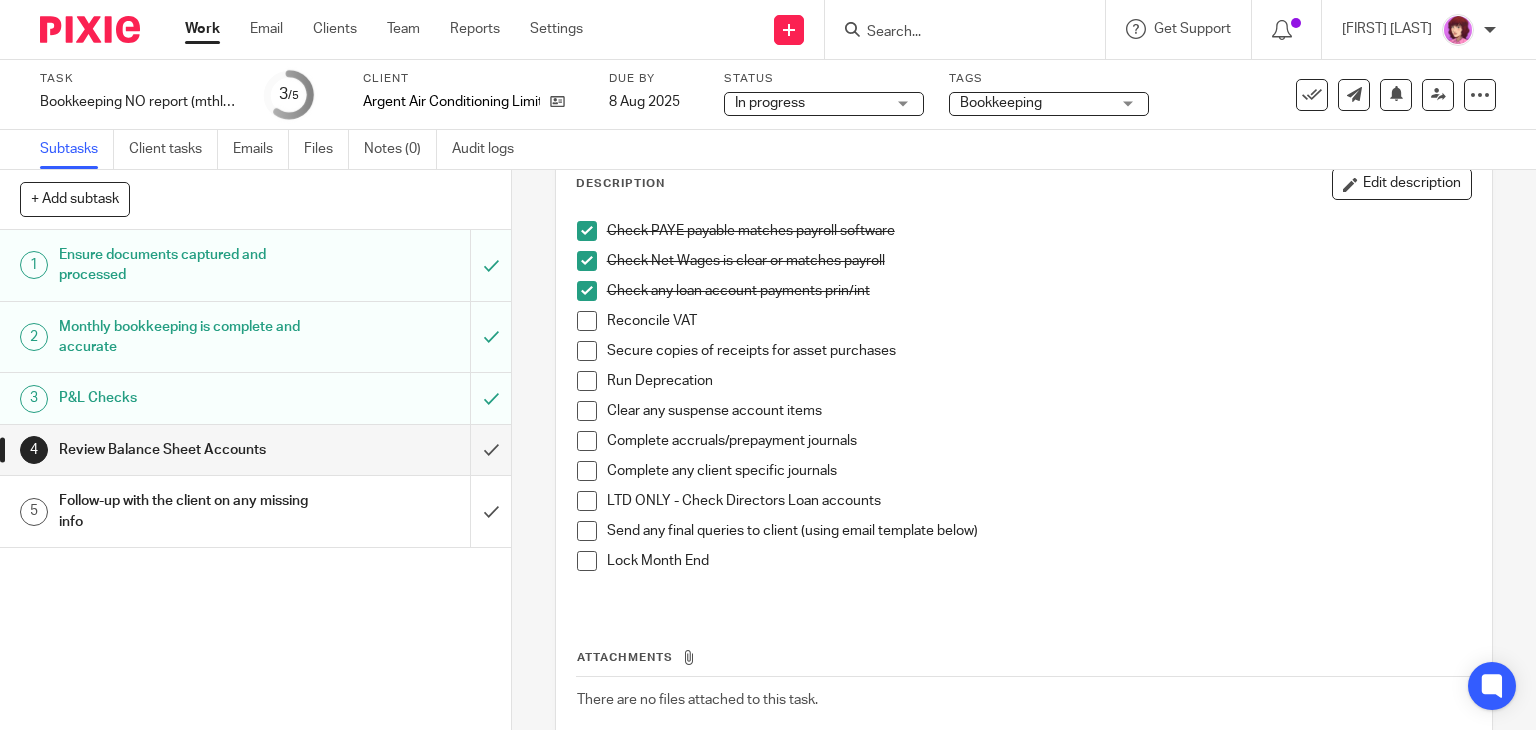 click on "Check Net Wages is clear or matches payroll" at bounding box center (1039, 261) 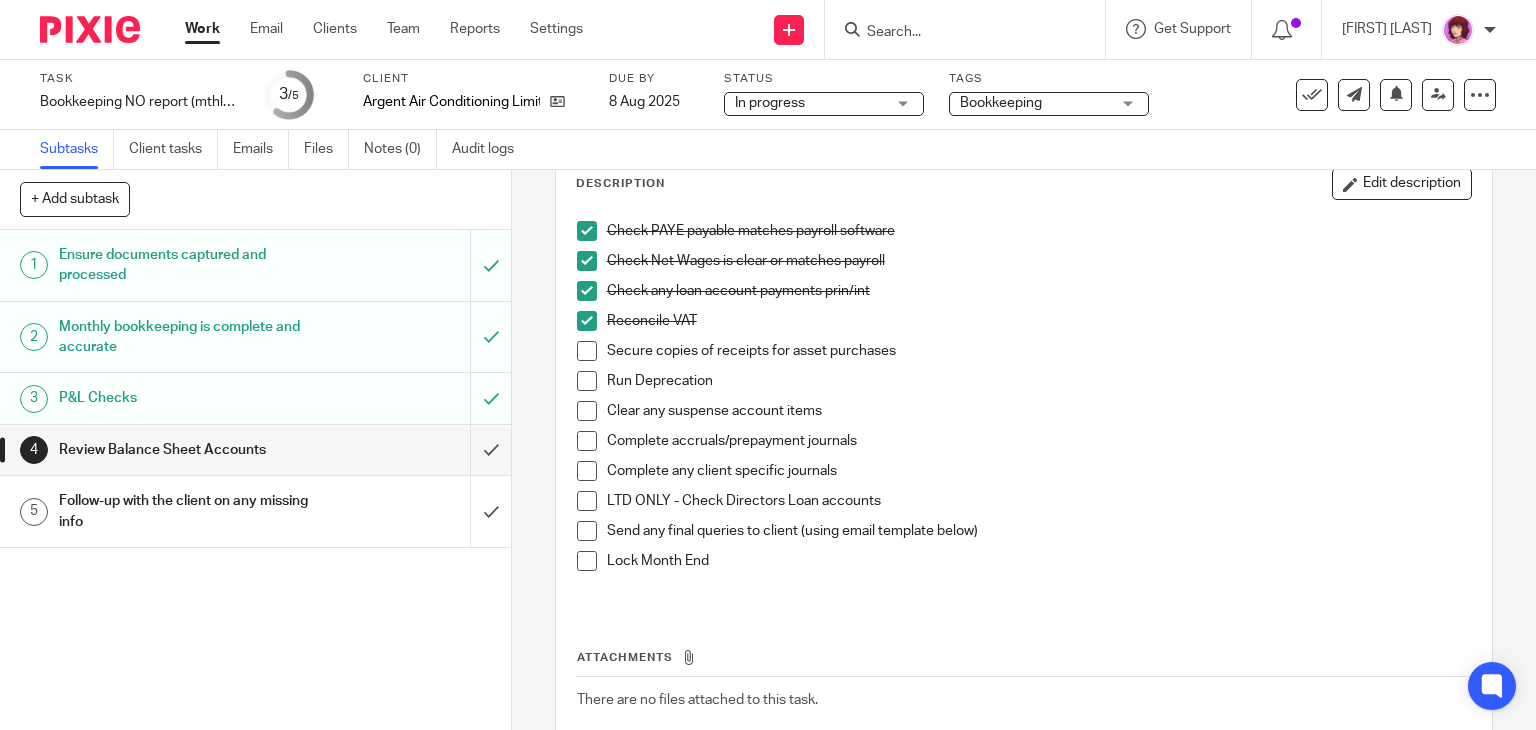 click on "4
Review Balance Sheet Accounts
Instructions
Description
Edit description
Check PAYE payable matches payroll software   Check Net Wages is clear or matches payroll   Check any loan account payments prin/int   Reconcile VAT   Secure copies of receipts for asset purchases   Run Deprecation   Clear any suspense account items   Complete accruals/prepayment journals   Complete any client specific journals   LTD ONLY - Check Directors Loan accounts   Send any final queries to client (using email template below)   Lock Month End           Attachments     There are no files attached to this task.   Attach new file" at bounding box center (1024, 450) 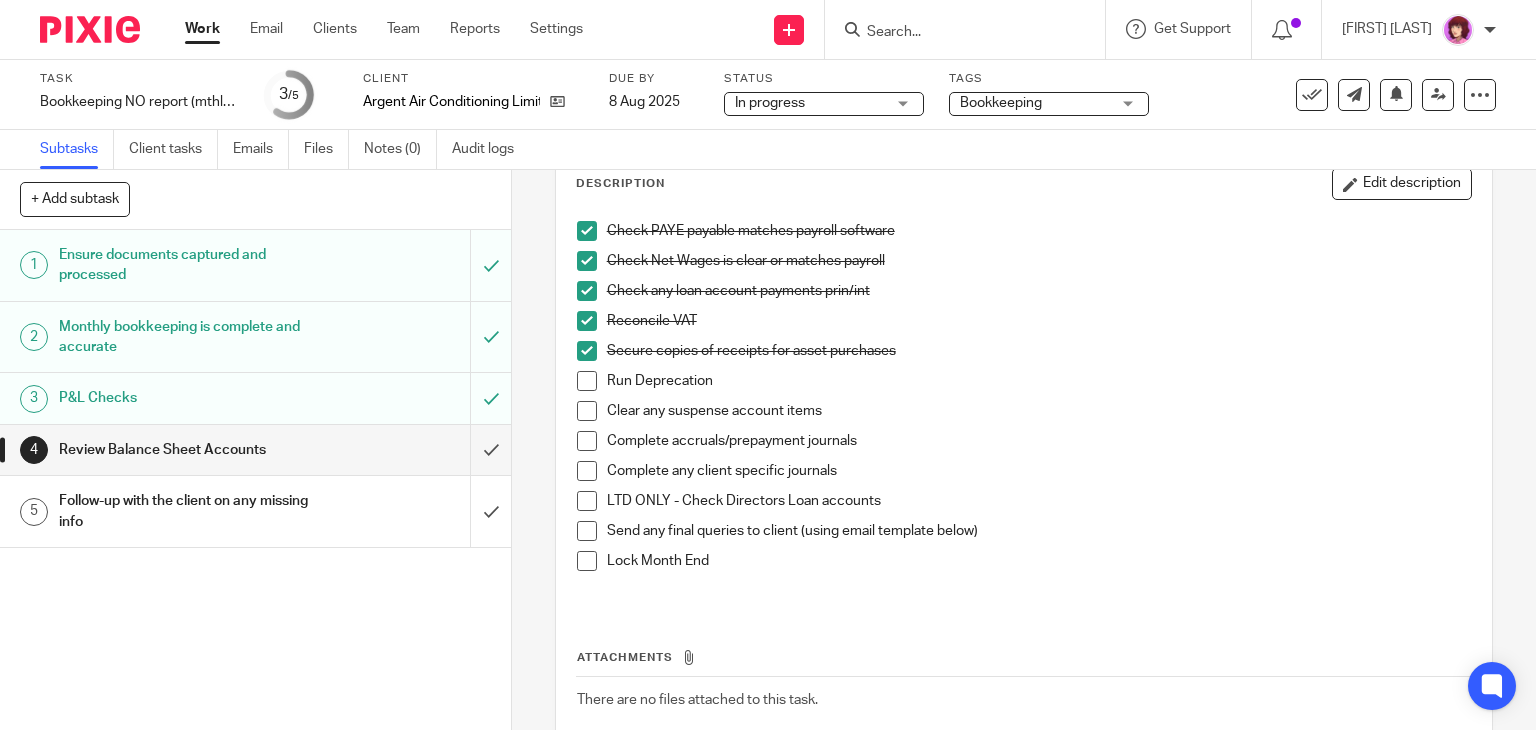 click on "4
Review Balance Sheet Accounts
Instructions
Description
Edit description
Check PAYE payable matches payroll software   Check Net Wages is clear or matches payroll   Check any loan account payments prin/int   Reconcile VAT   Secure copies of receipts for asset purchases   Run Deprecation   Clear any suspense account items   Complete accruals/prepayment journals   Complete any client specific journals   LTD ONLY - Check Directors Loan accounts   Send any final queries to client (using email template below)   Lock Month End           Attachments     There are no files attached to this task.   Attach new file" at bounding box center [1024, 450] 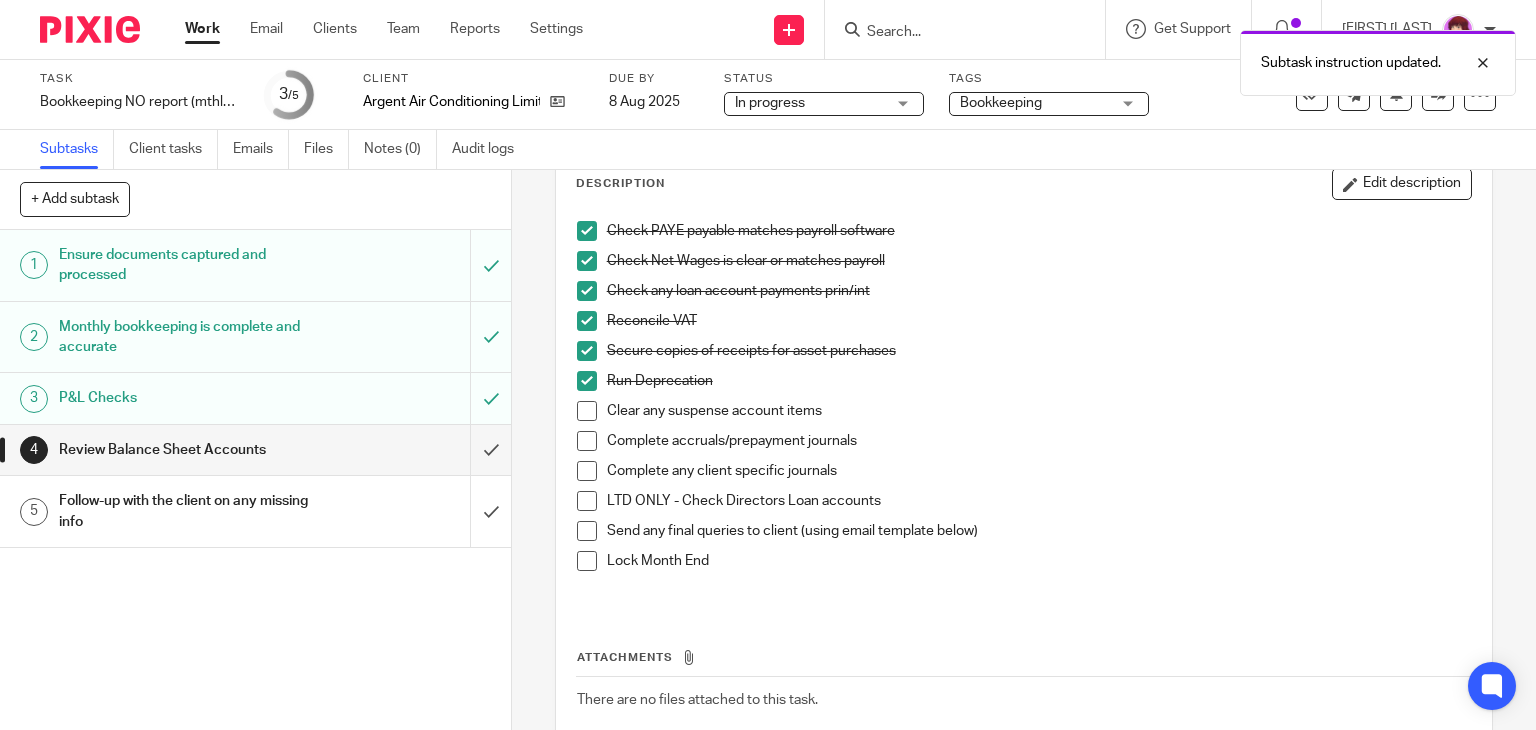 click at bounding box center [587, 411] 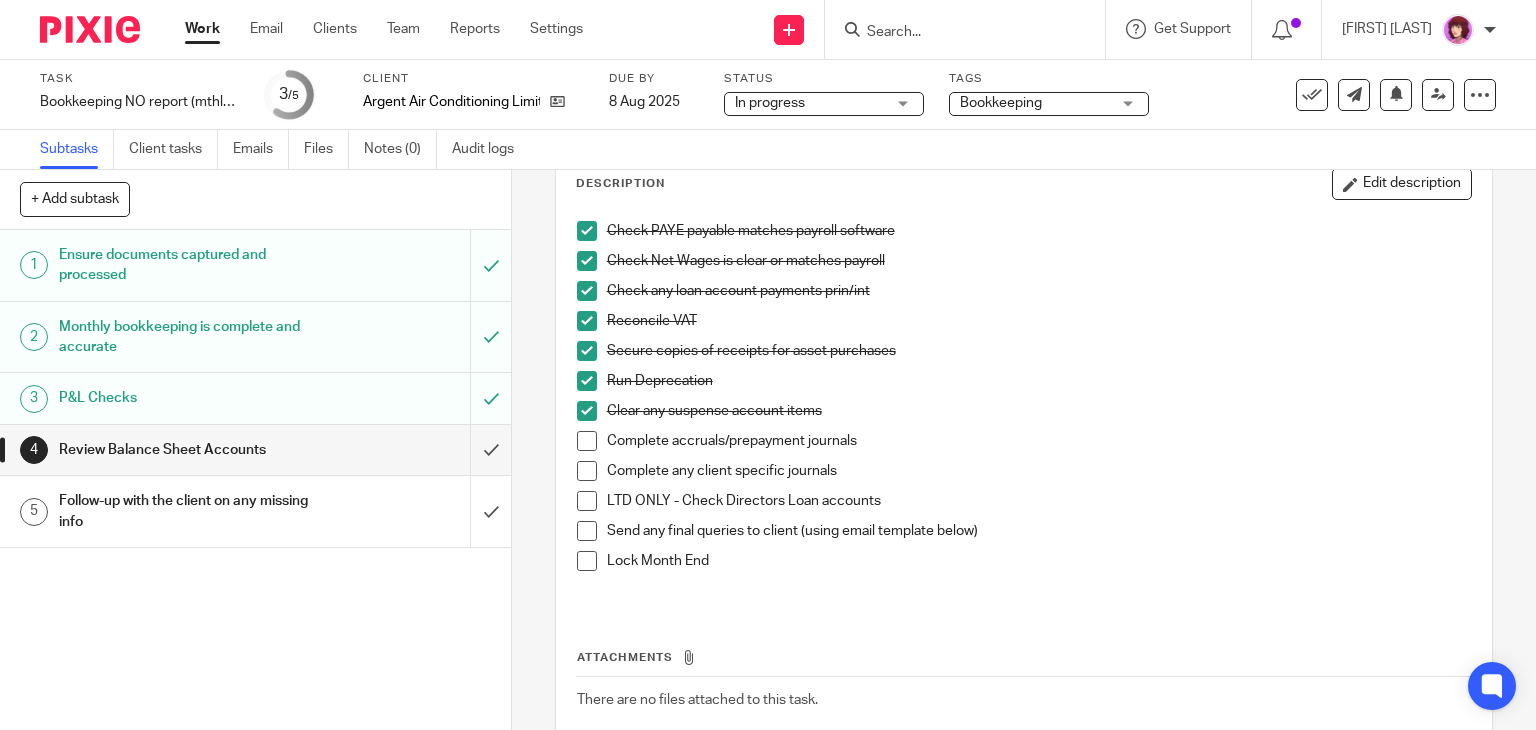 click on "Complete any client specific journals" at bounding box center [1039, 471] 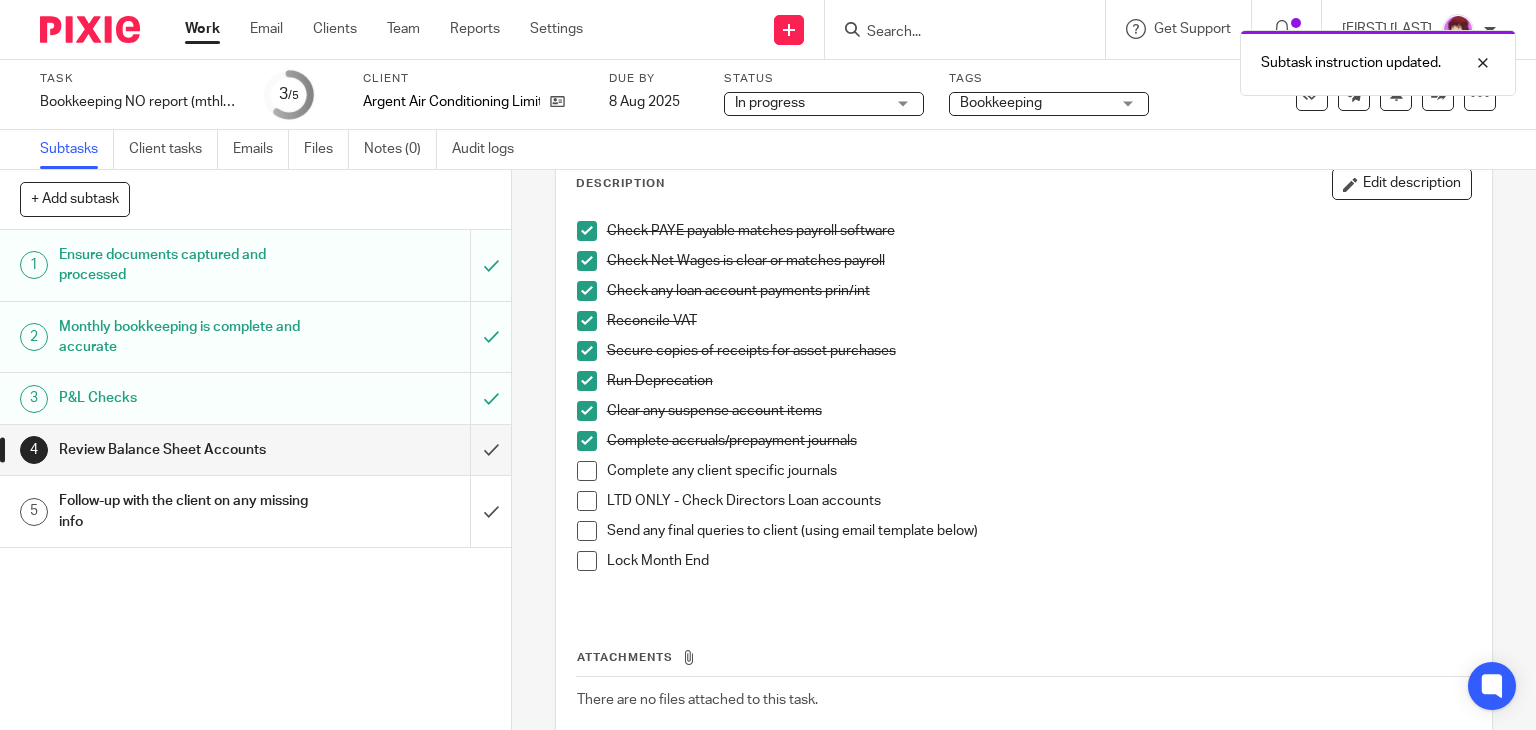 click at bounding box center (587, 471) 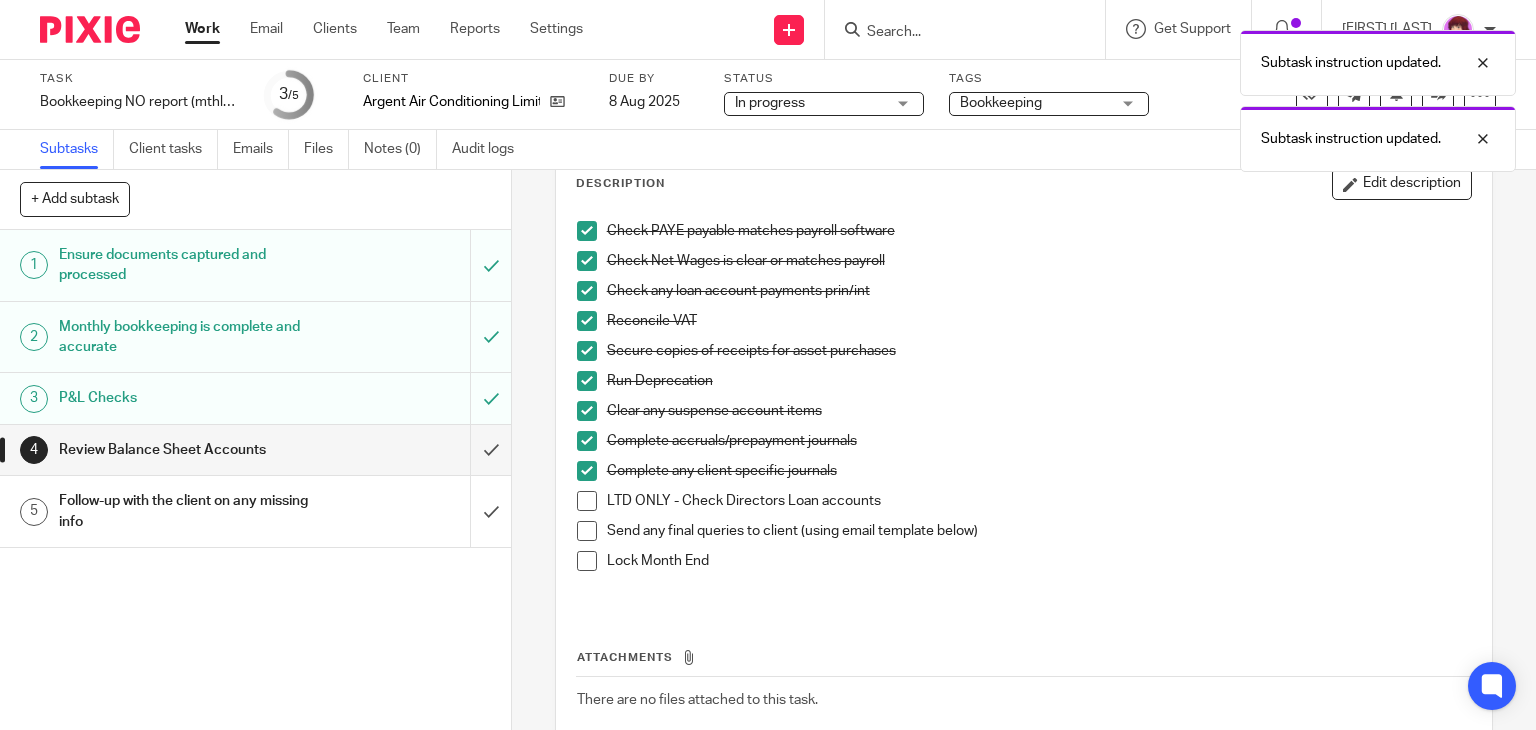 click at bounding box center [587, 501] 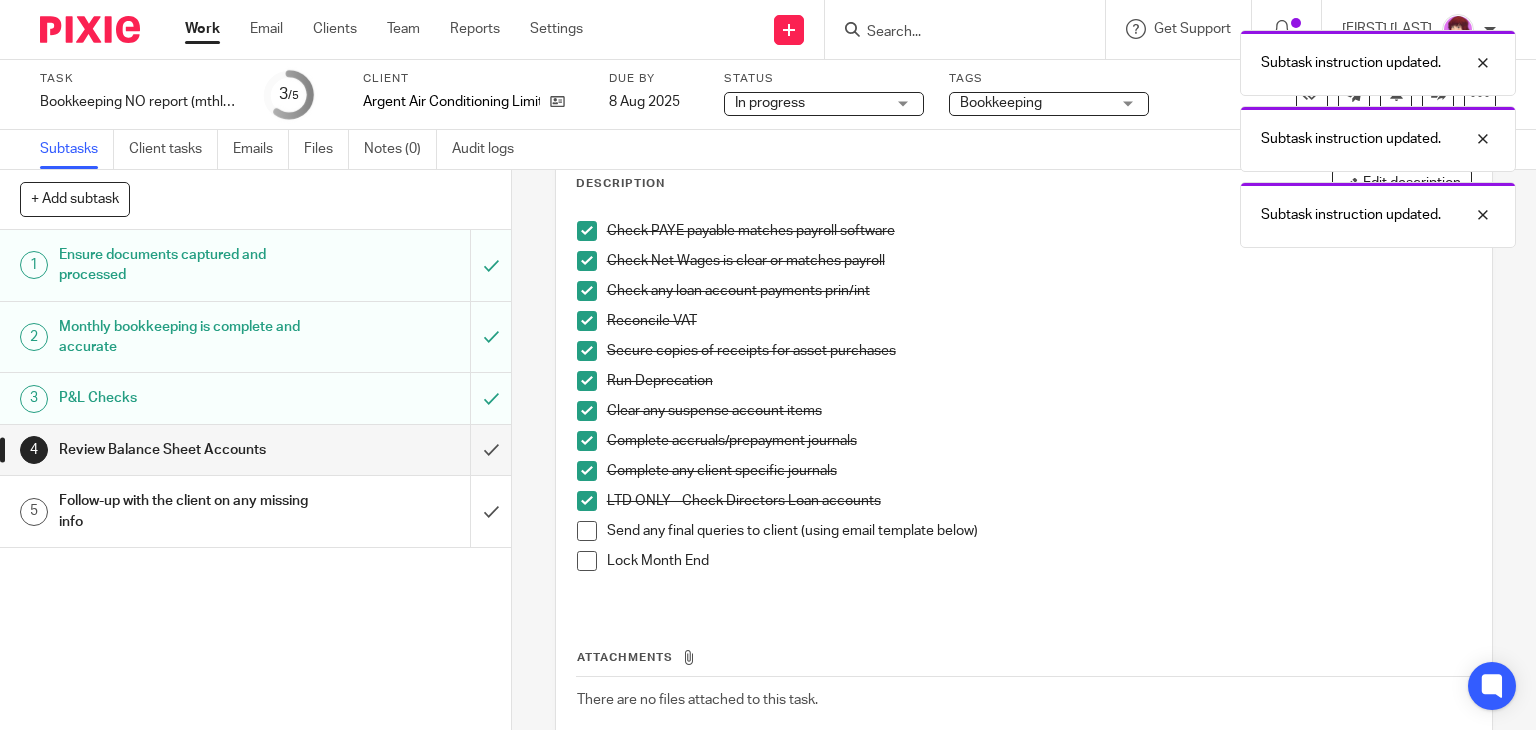 click at bounding box center [587, 531] 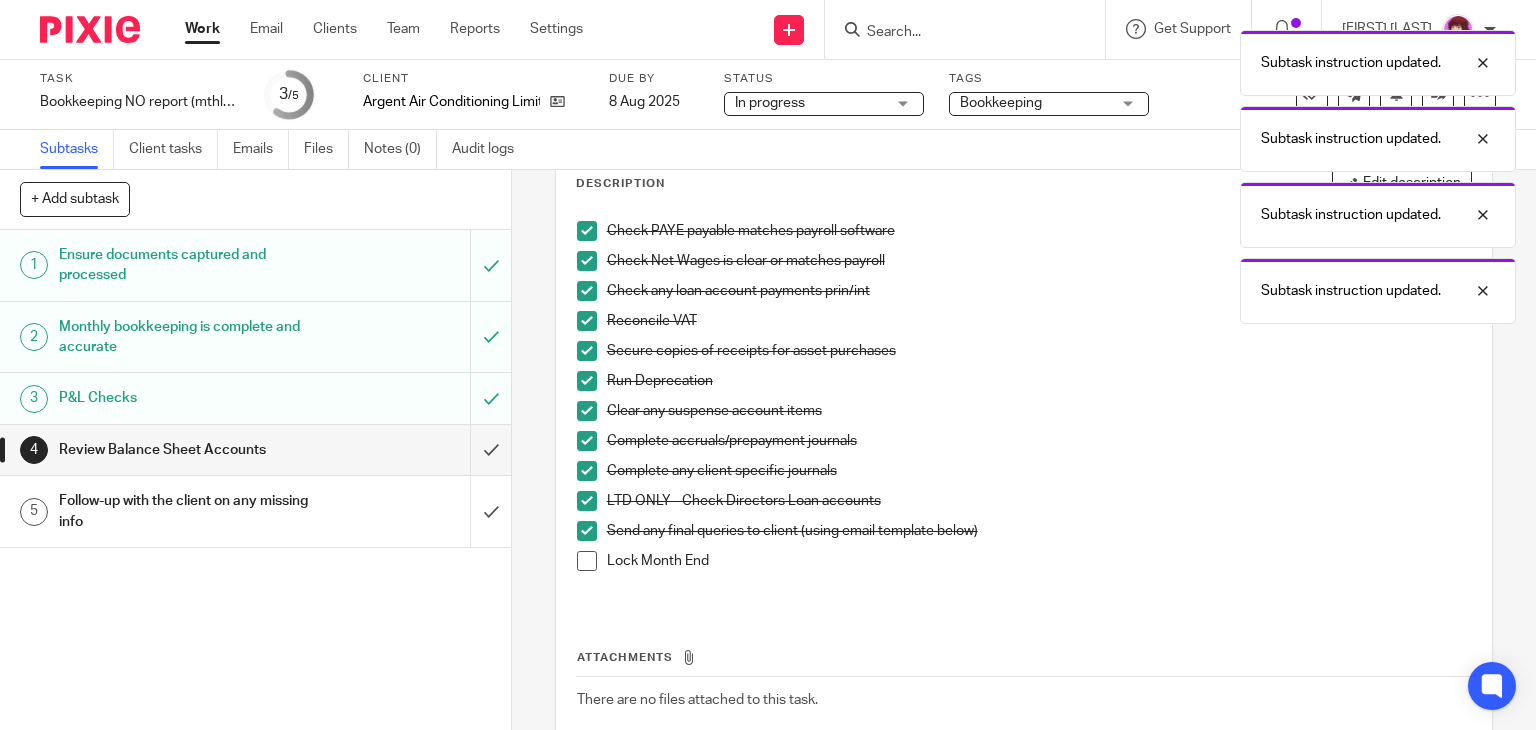 click at bounding box center (587, 561) 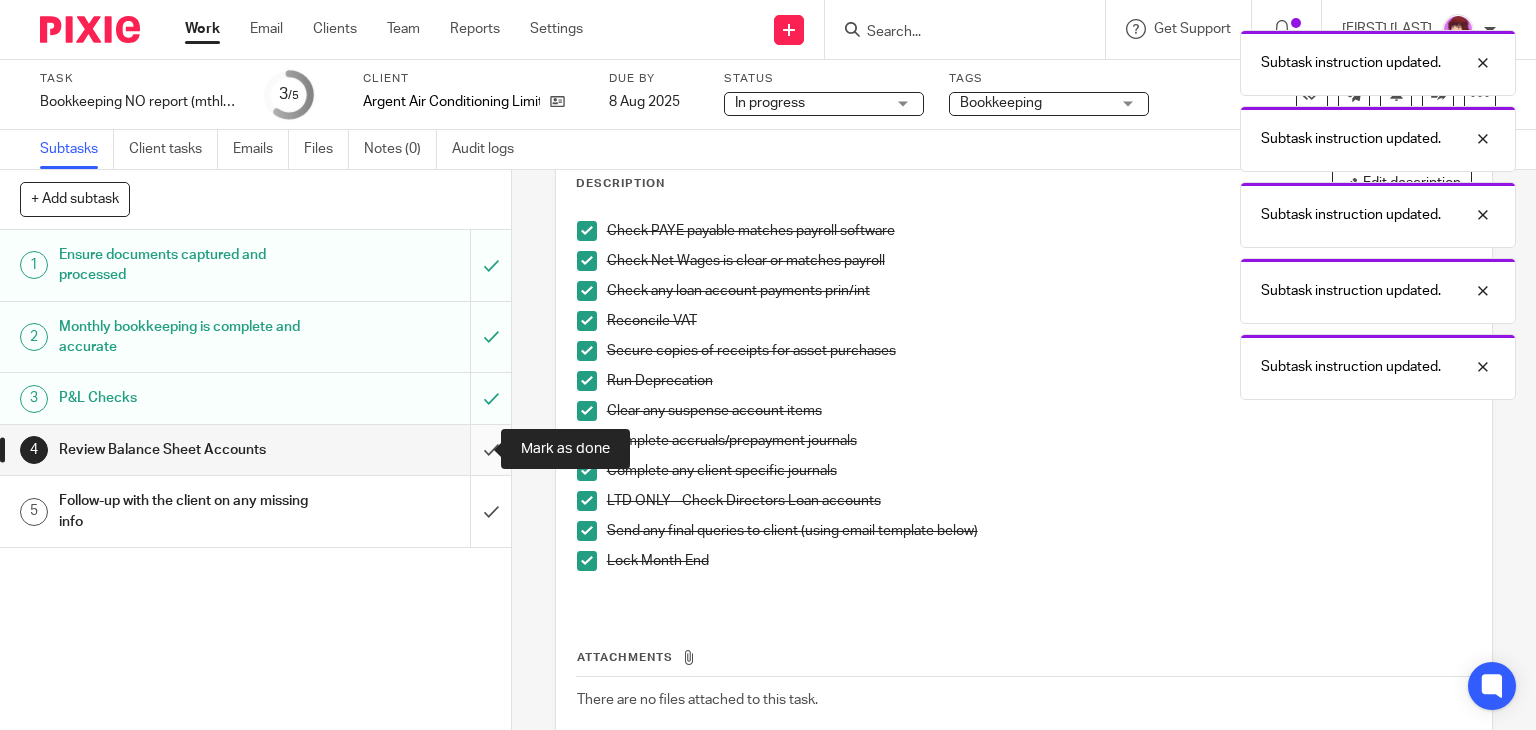 click at bounding box center [255, 450] 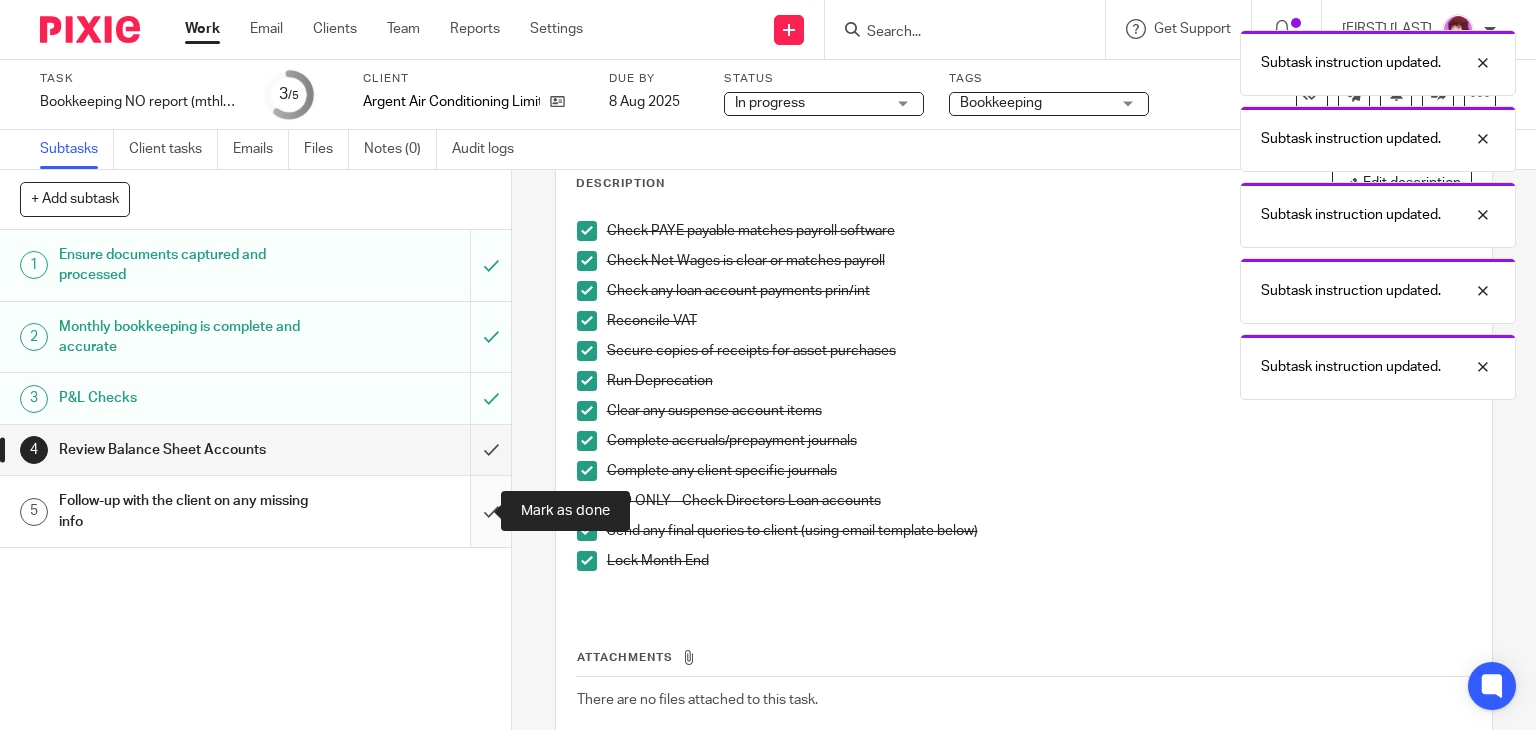 click at bounding box center [255, 511] 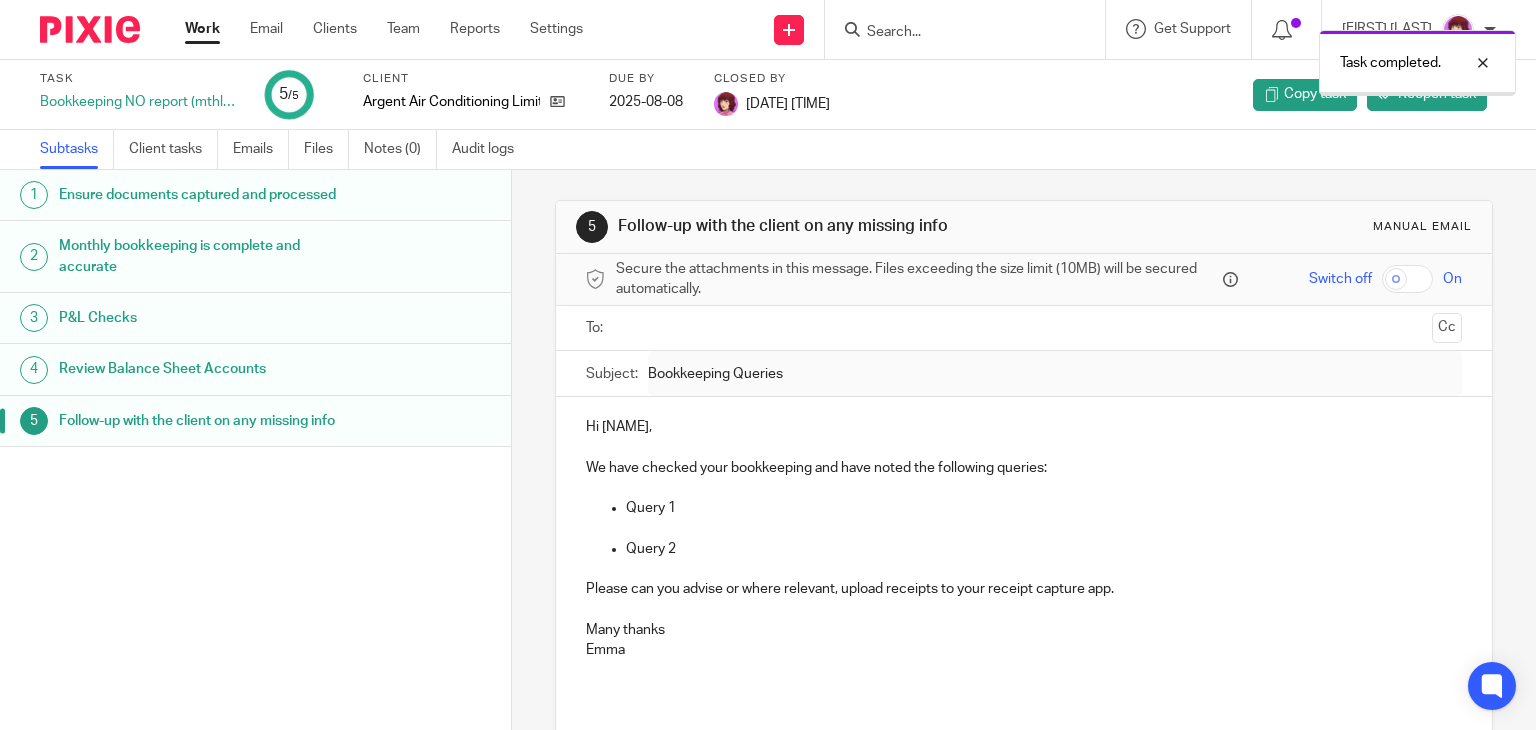 scroll, scrollTop: 0, scrollLeft: 0, axis: both 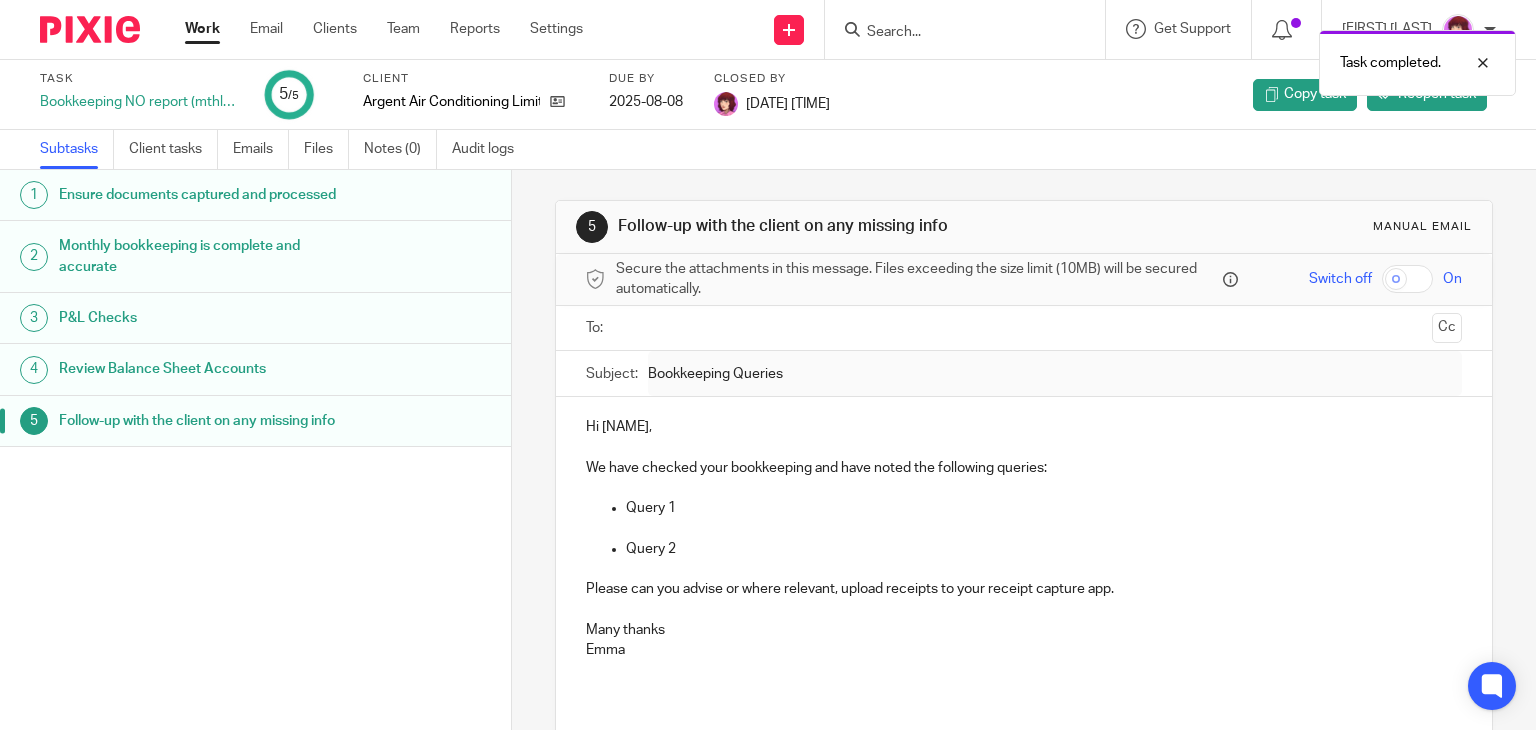 click on "Work" at bounding box center [202, 29] 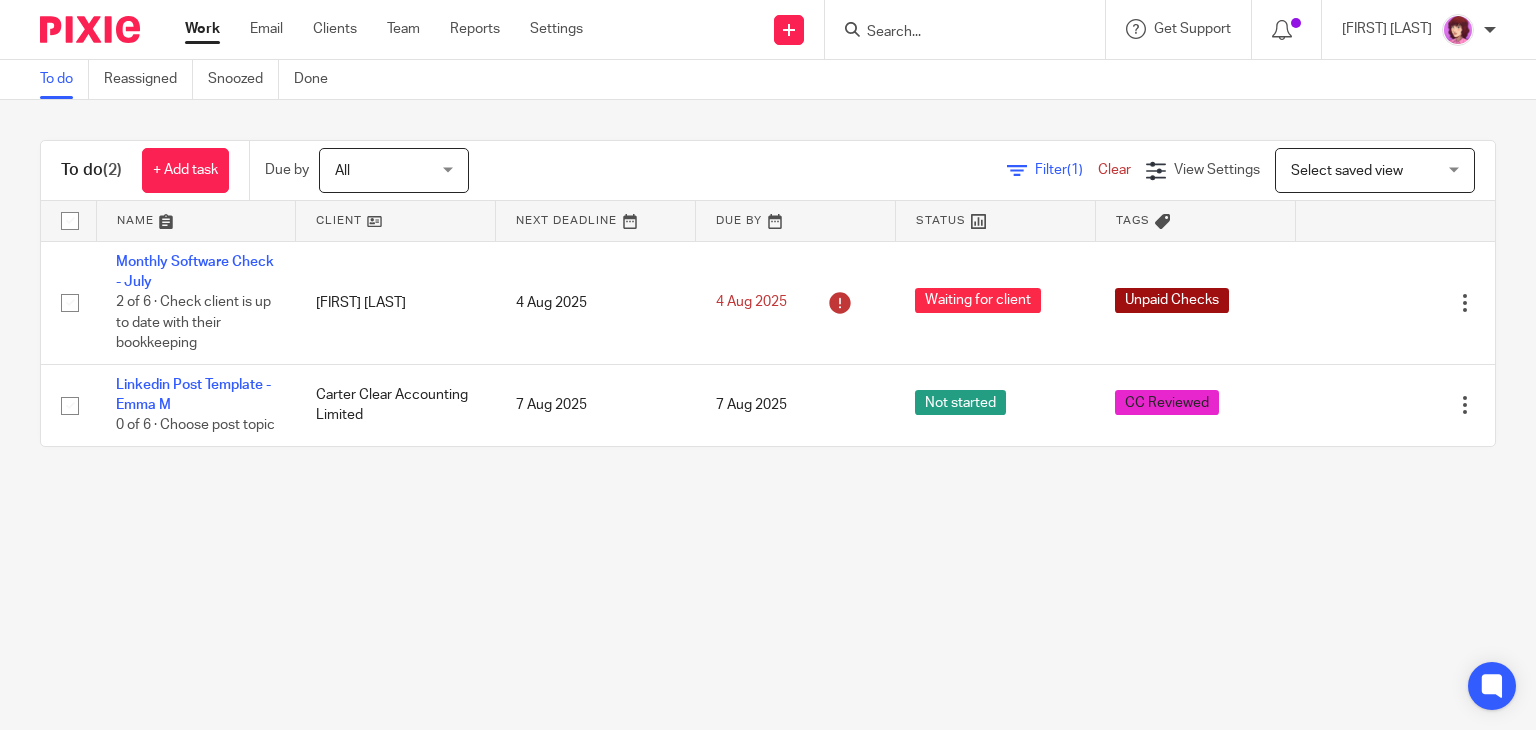 scroll, scrollTop: 0, scrollLeft: 0, axis: both 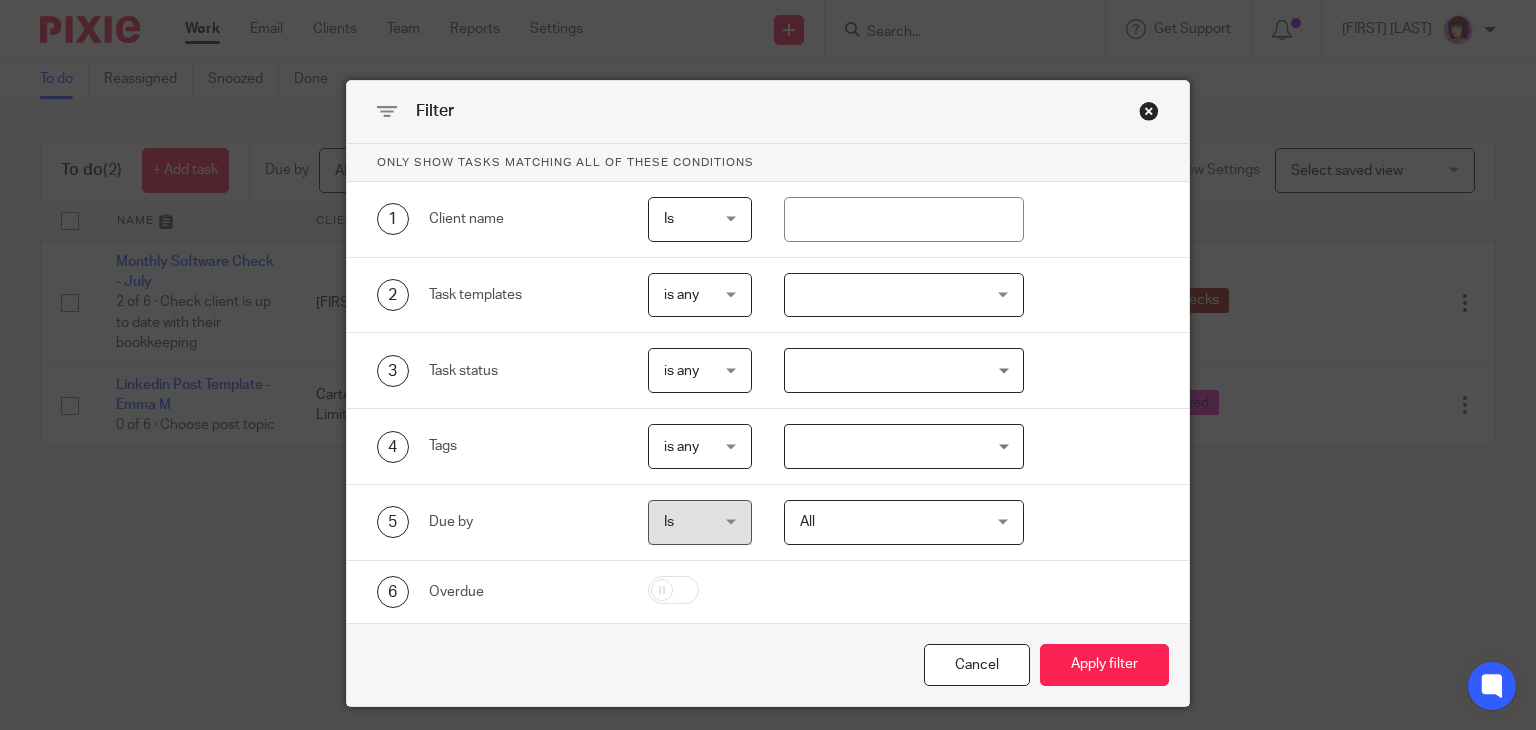 click at bounding box center (1149, 111) 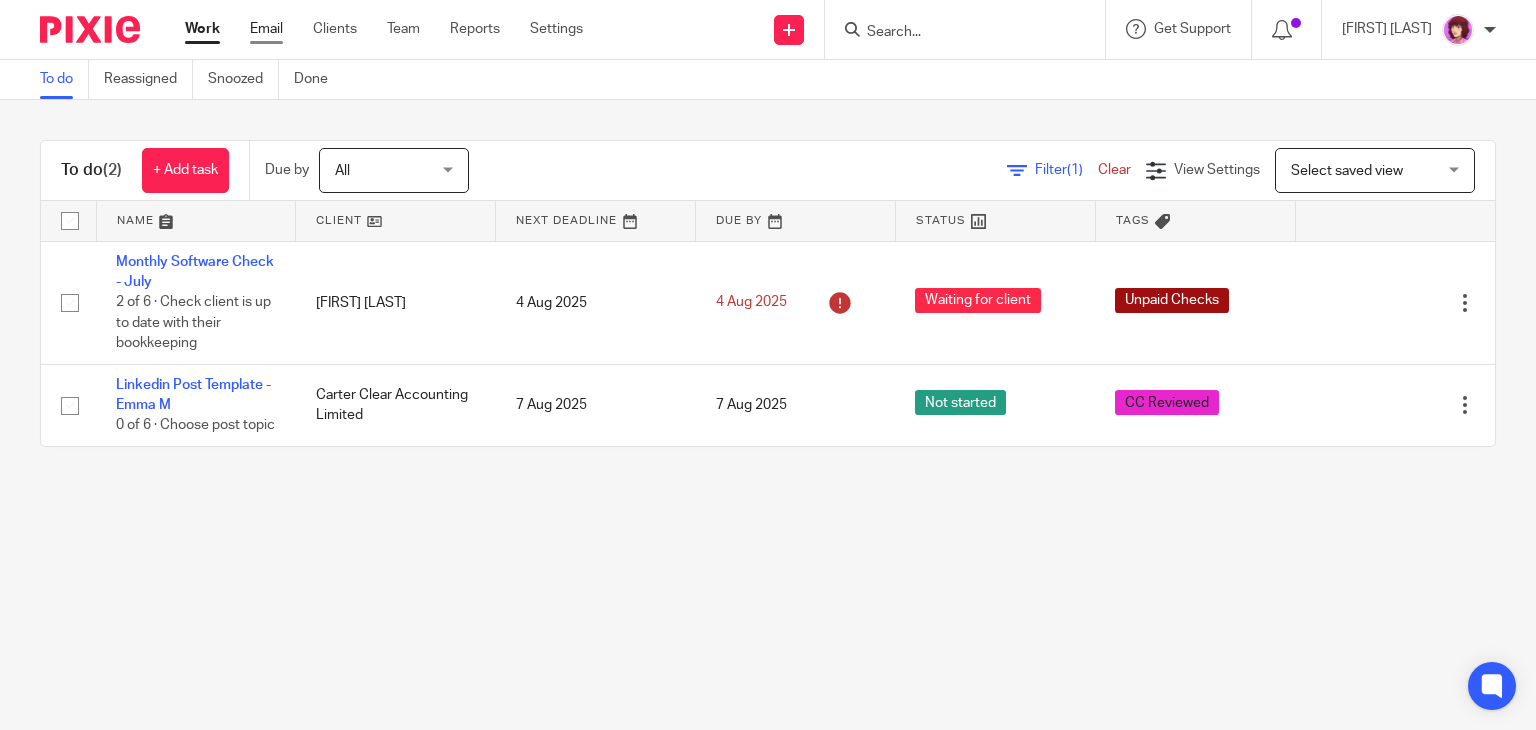 click on "Email" at bounding box center [266, 29] 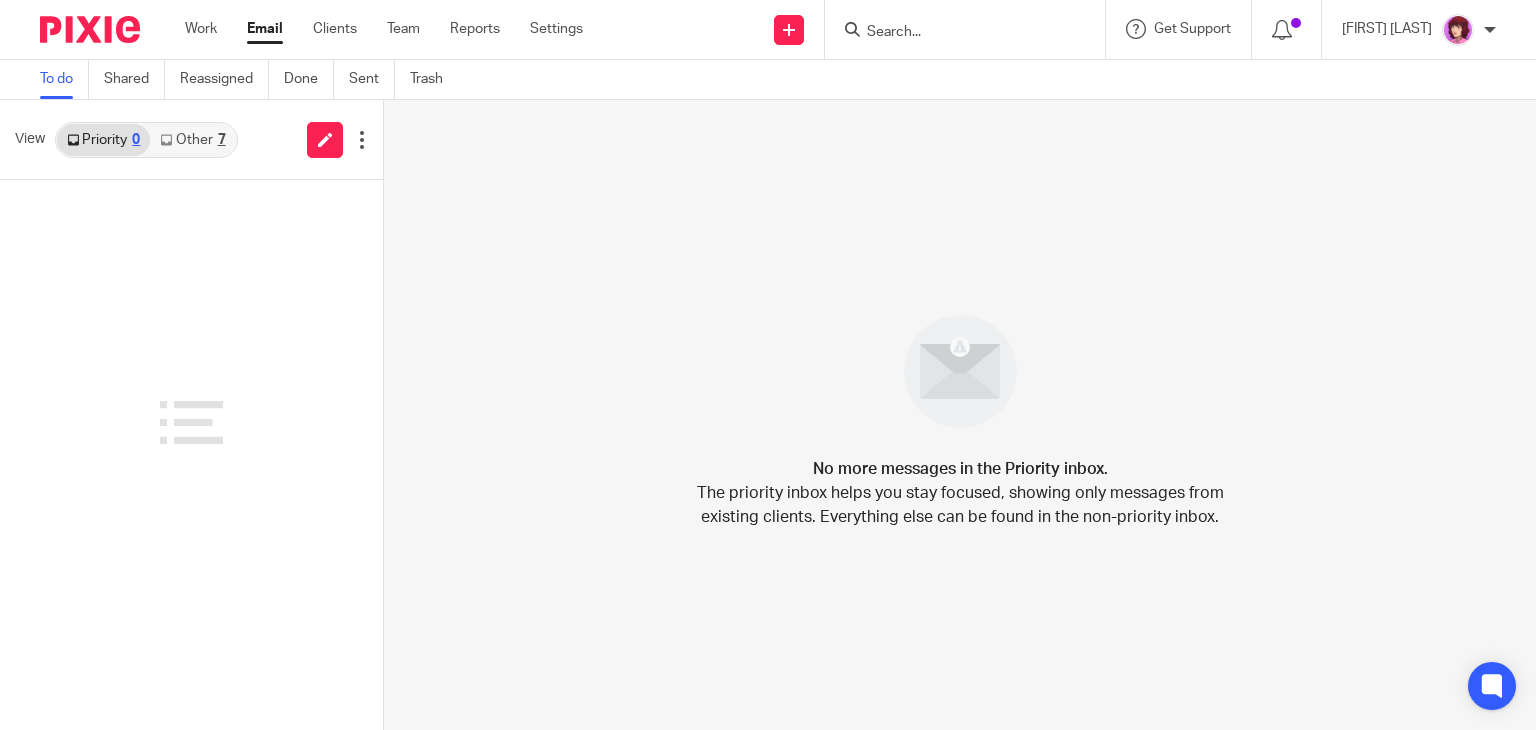 scroll, scrollTop: 0, scrollLeft: 0, axis: both 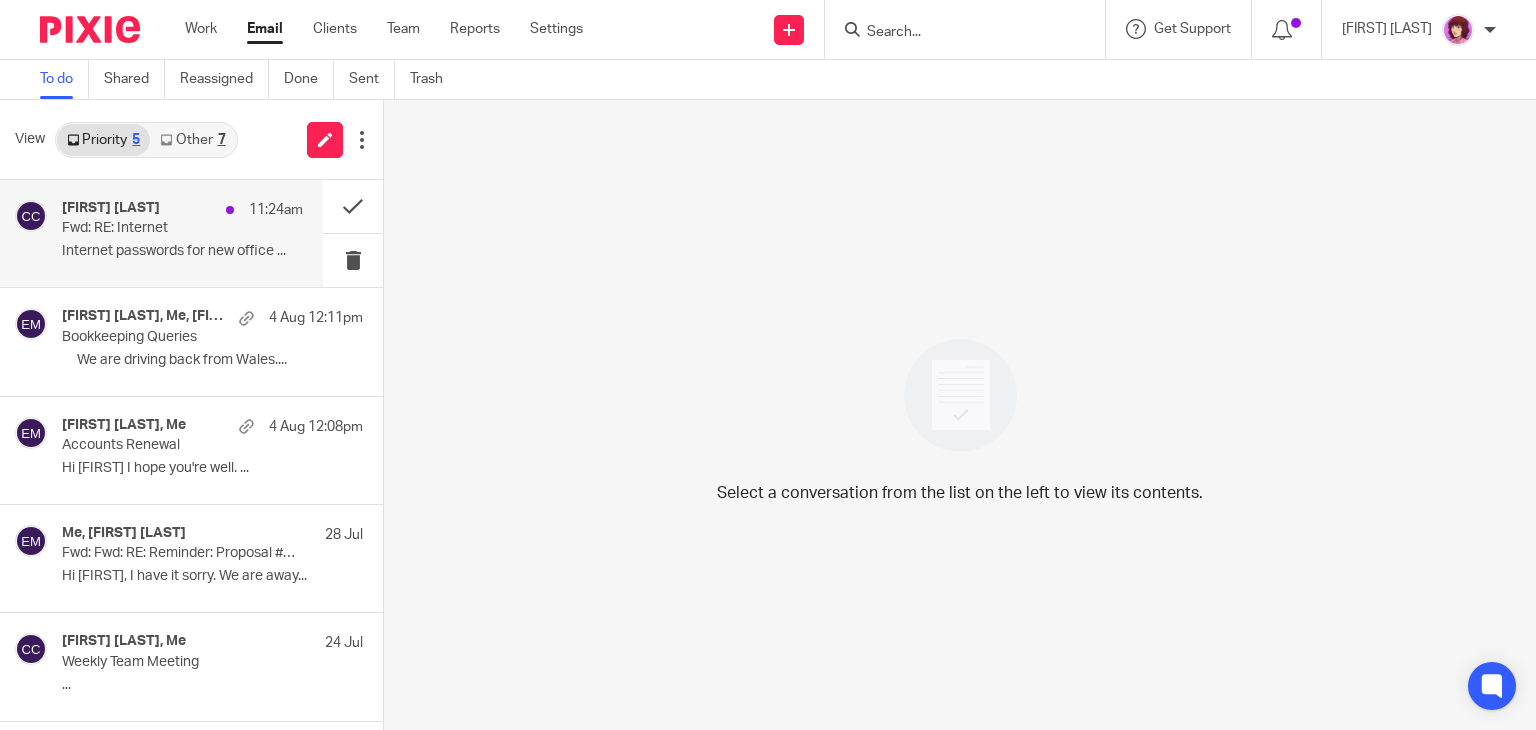 click on "[FIRST] [LAST]
[HH:MM] Fwd: RE: Internet Internet passwords for new office ..." at bounding box center (182, 233) 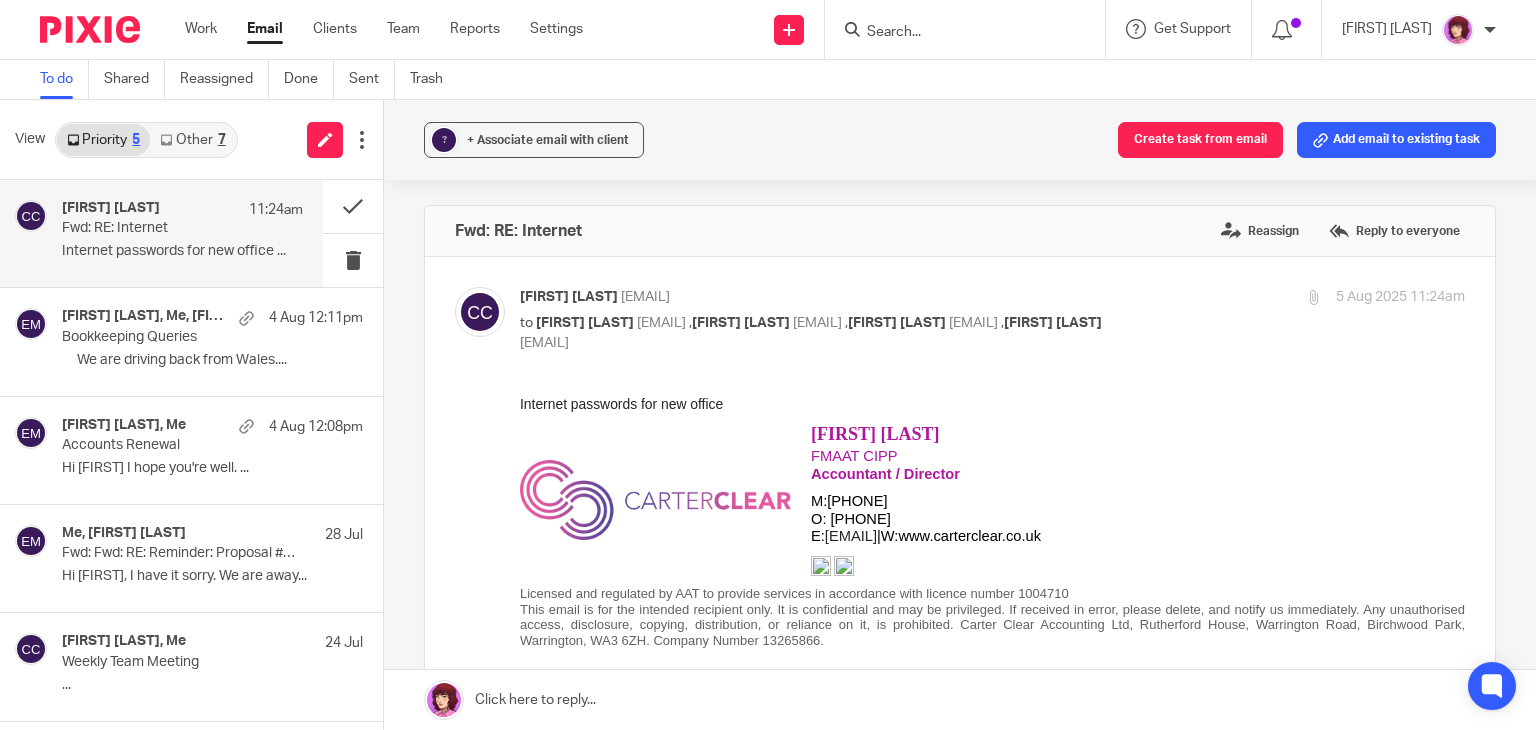 scroll, scrollTop: 0, scrollLeft: 0, axis: both 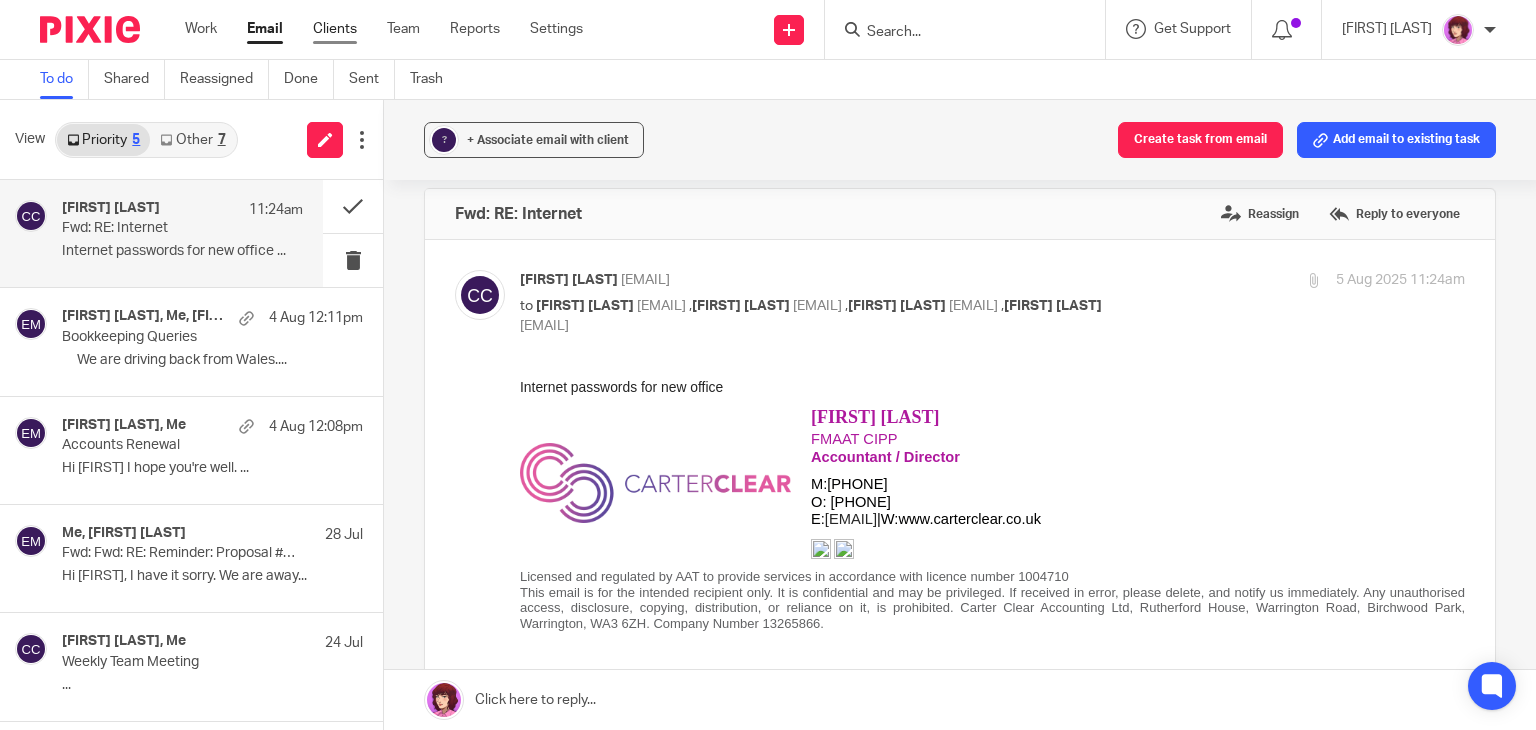 click on "Clients" at bounding box center [335, 29] 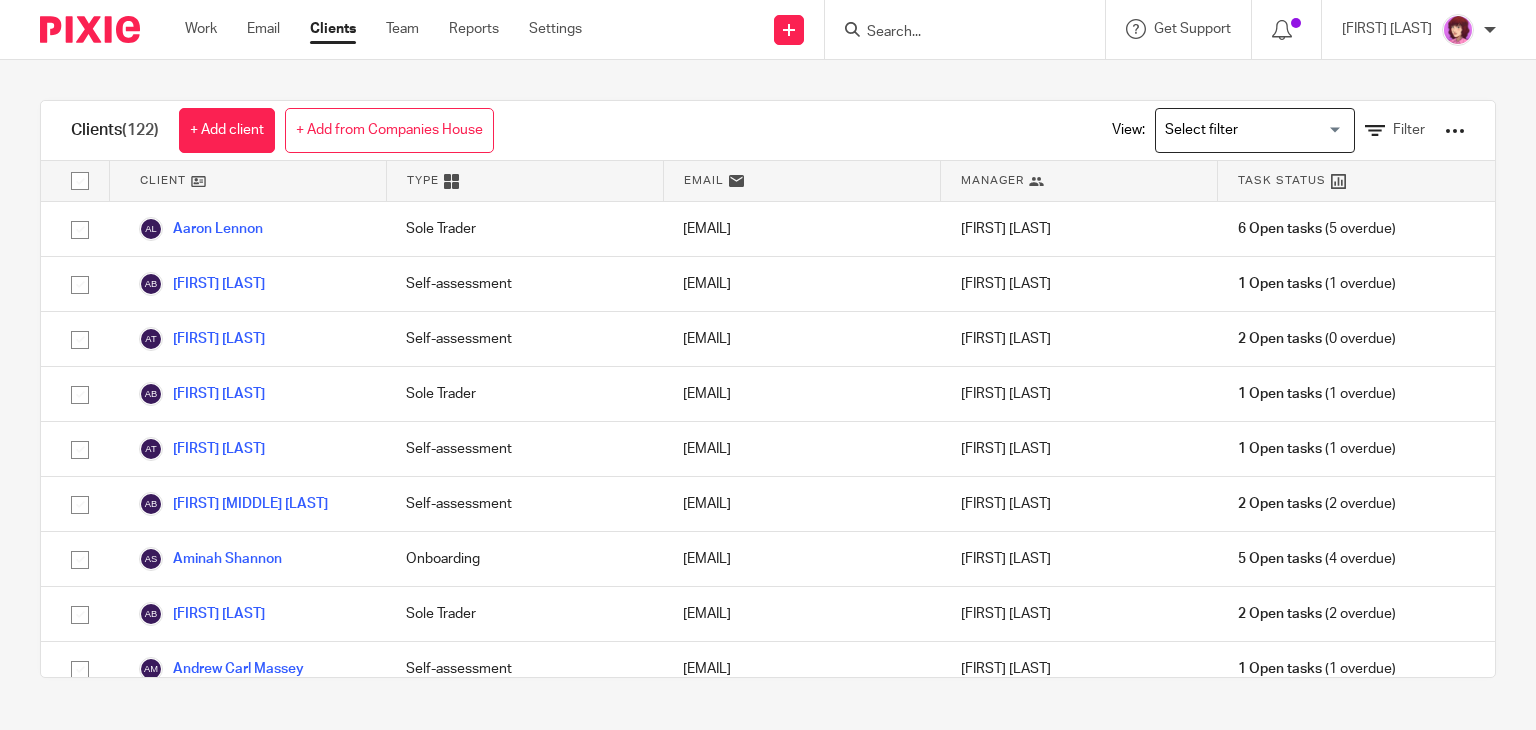 scroll, scrollTop: 0, scrollLeft: 0, axis: both 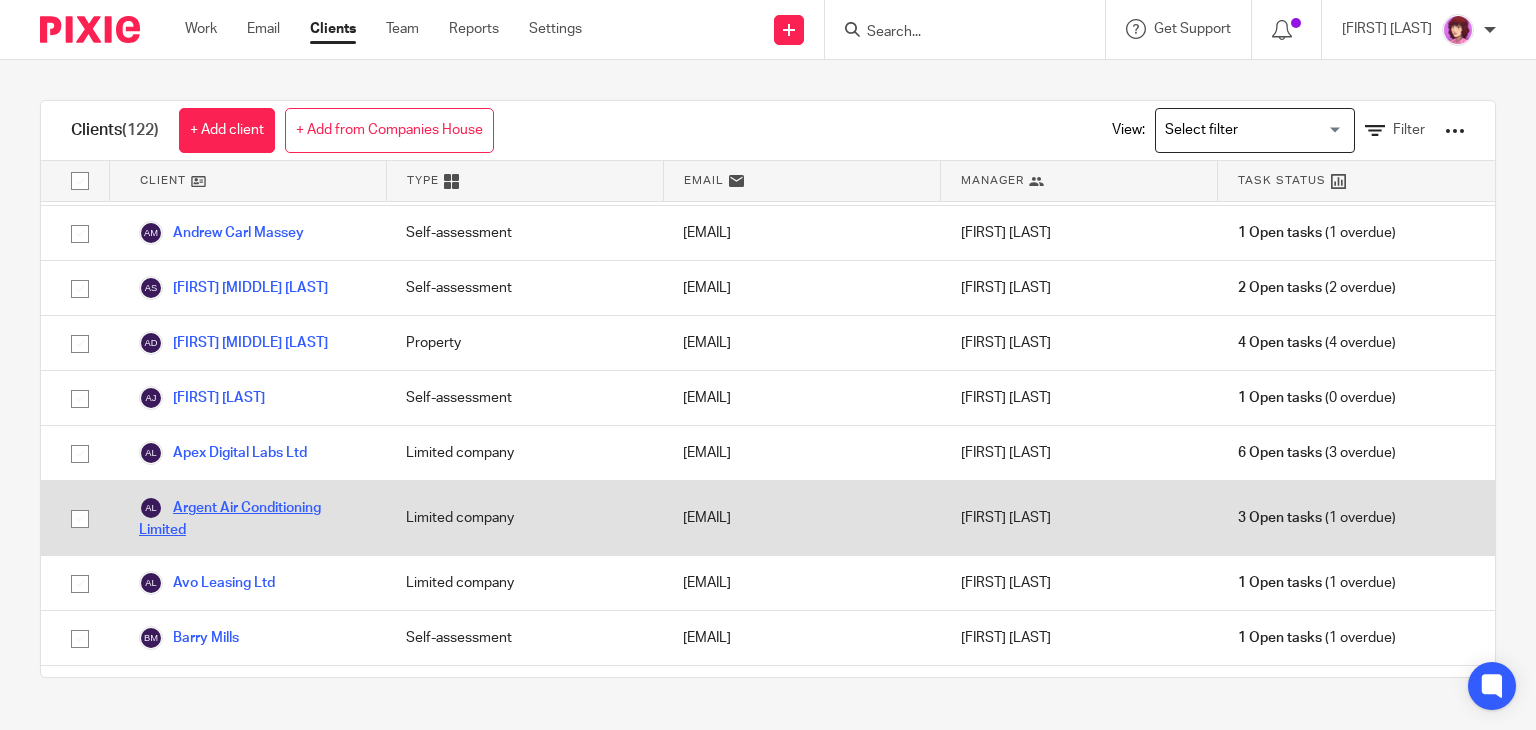 click on "Argent Air Conditioning Limited" at bounding box center [252, 518] 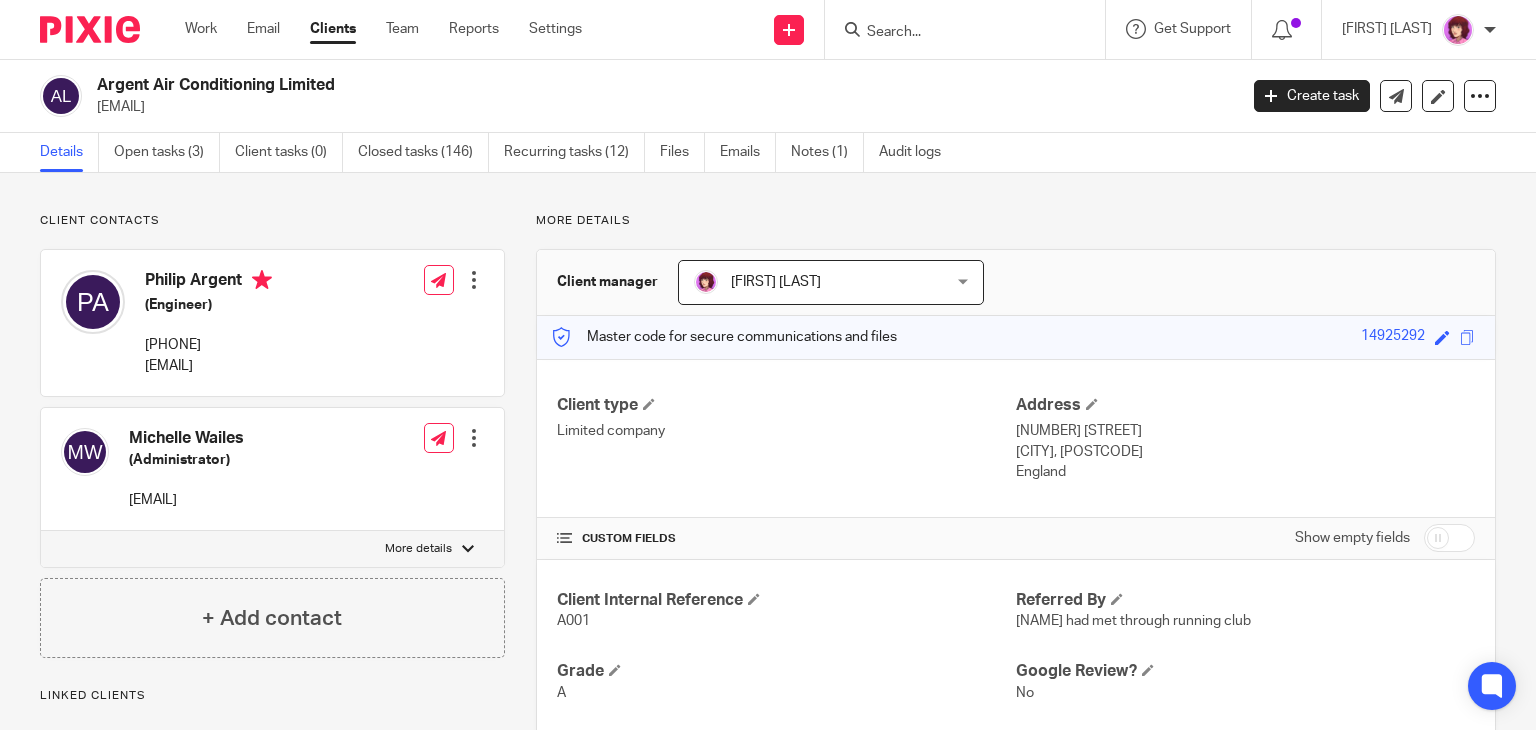 scroll, scrollTop: 0, scrollLeft: 0, axis: both 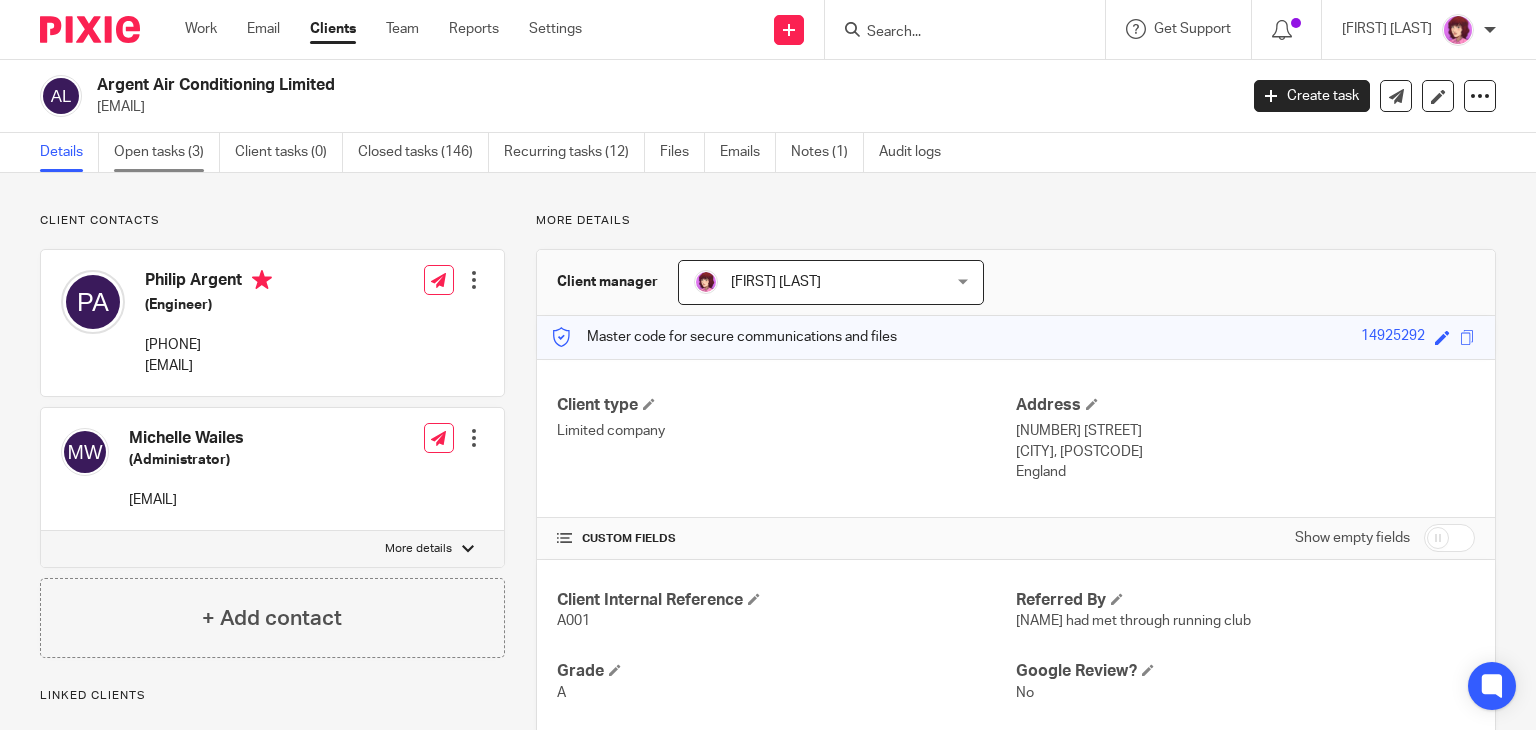 click on "Open tasks (3)" at bounding box center [167, 152] 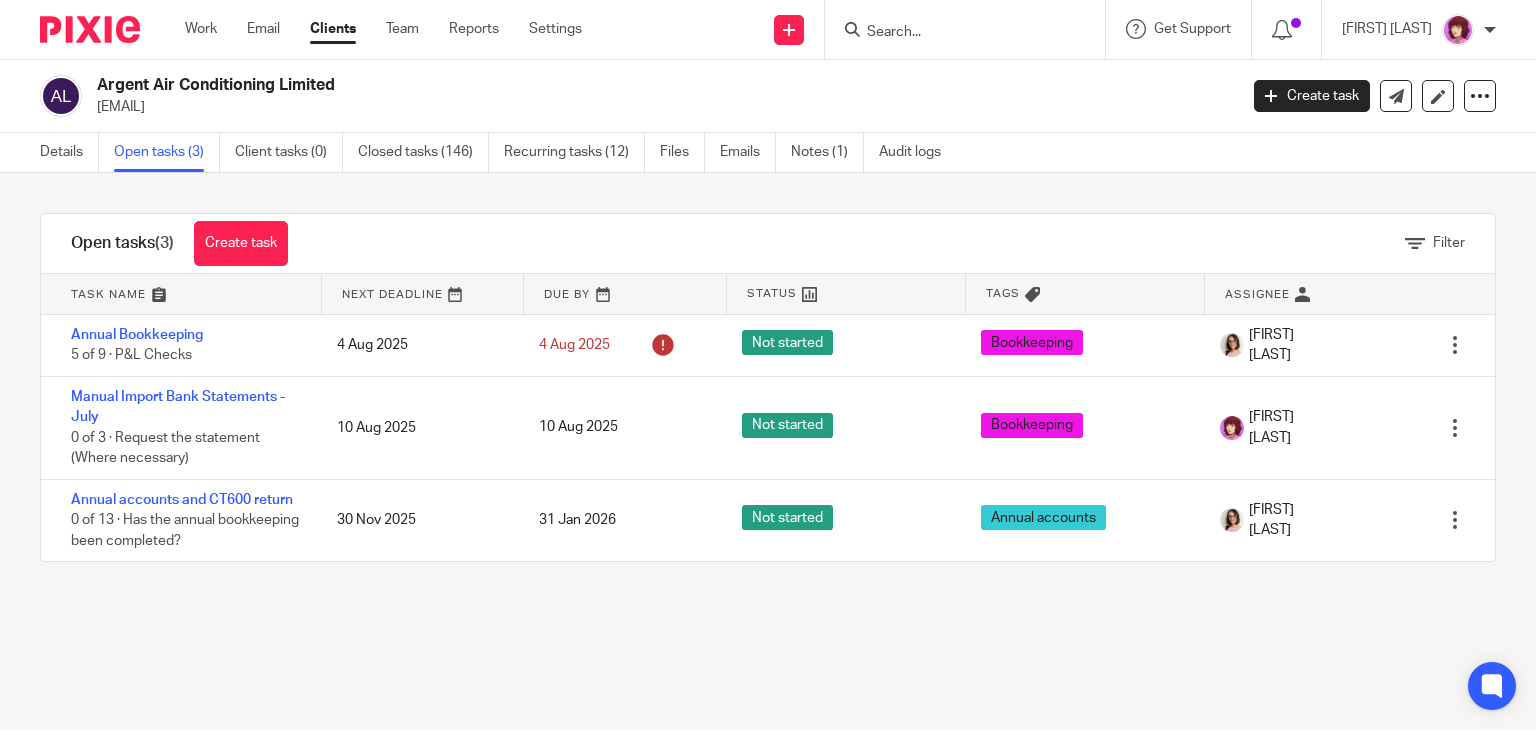 scroll, scrollTop: 0, scrollLeft: 0, axis: both 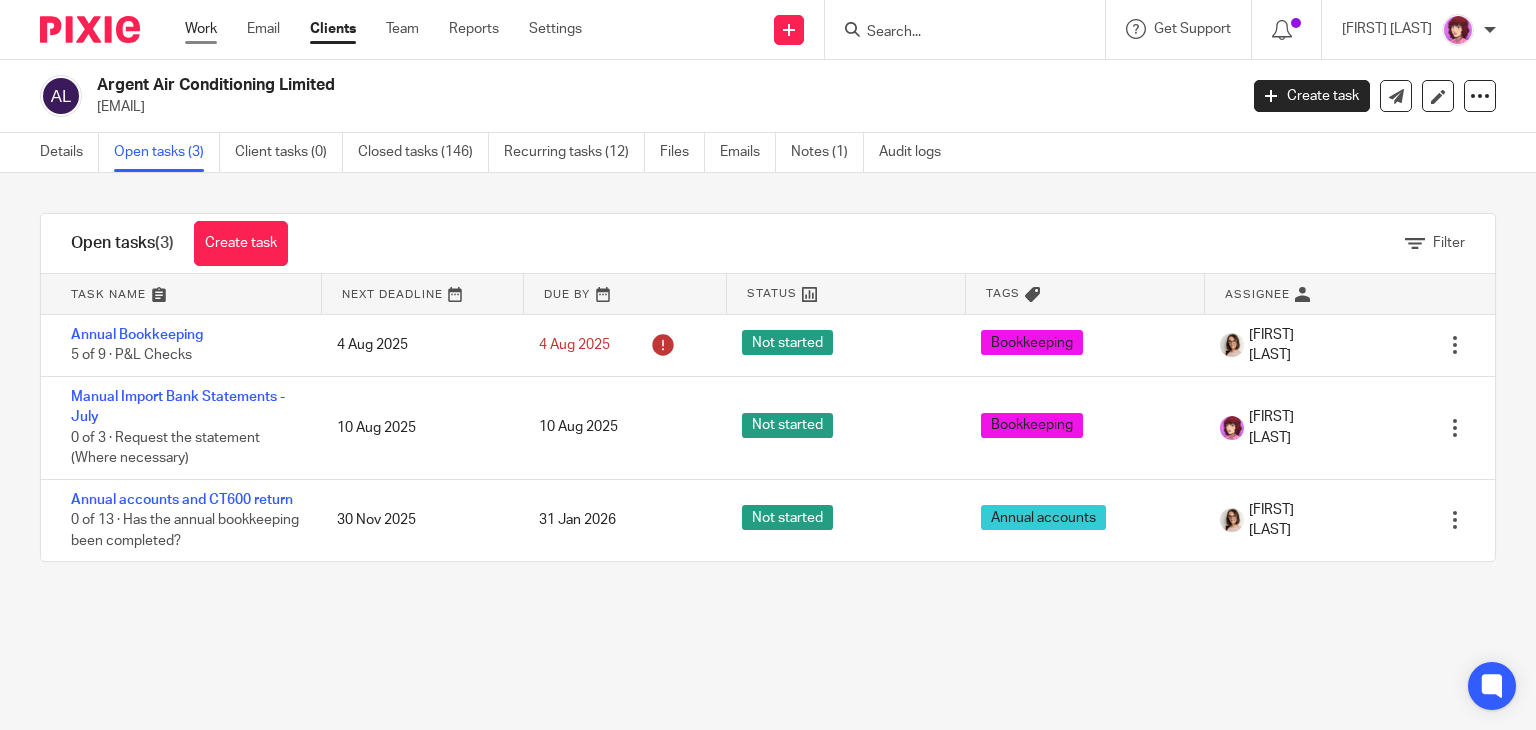 click on "Work" at bounding box center (201, 29) 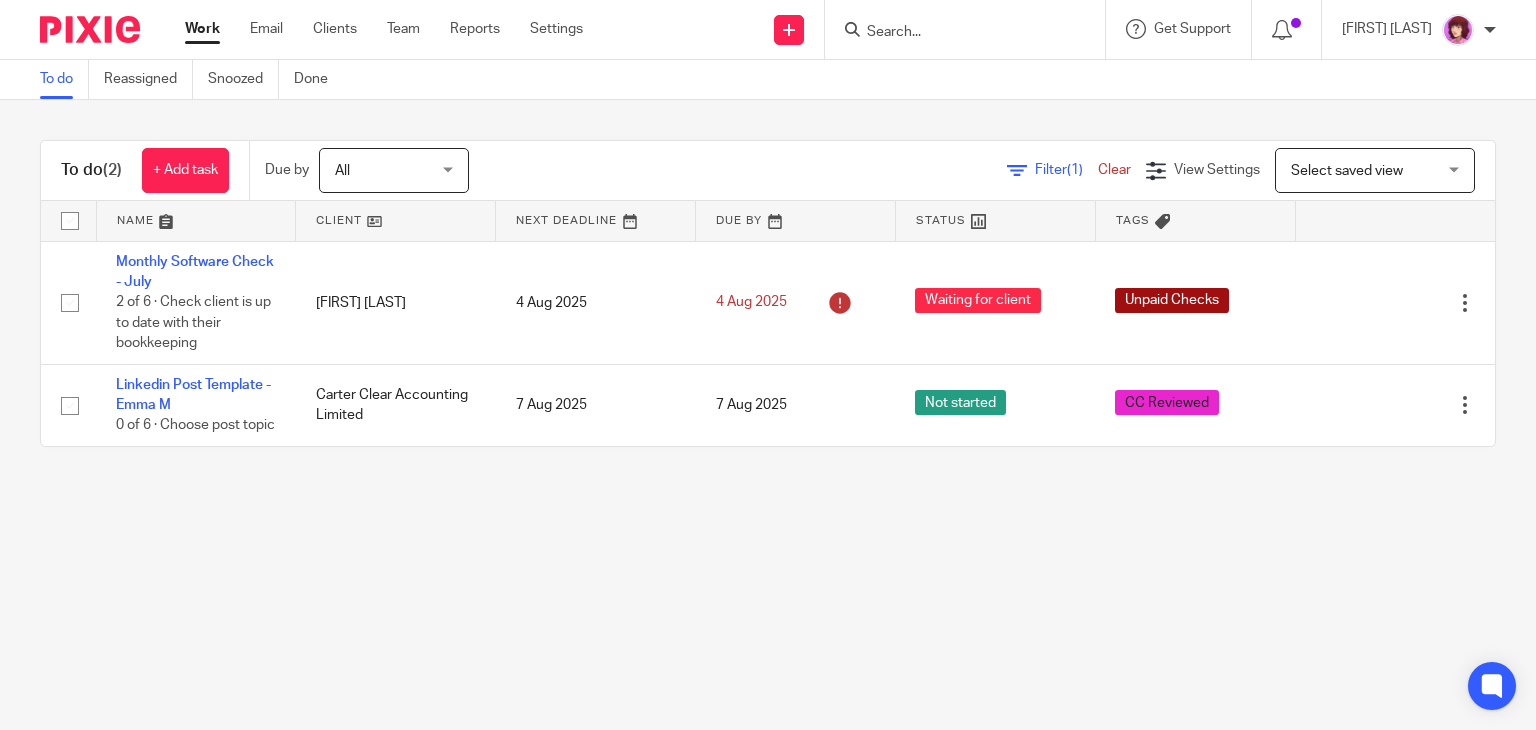 scroll, scrollTop: 0, scrollLeft: 0, axis: both 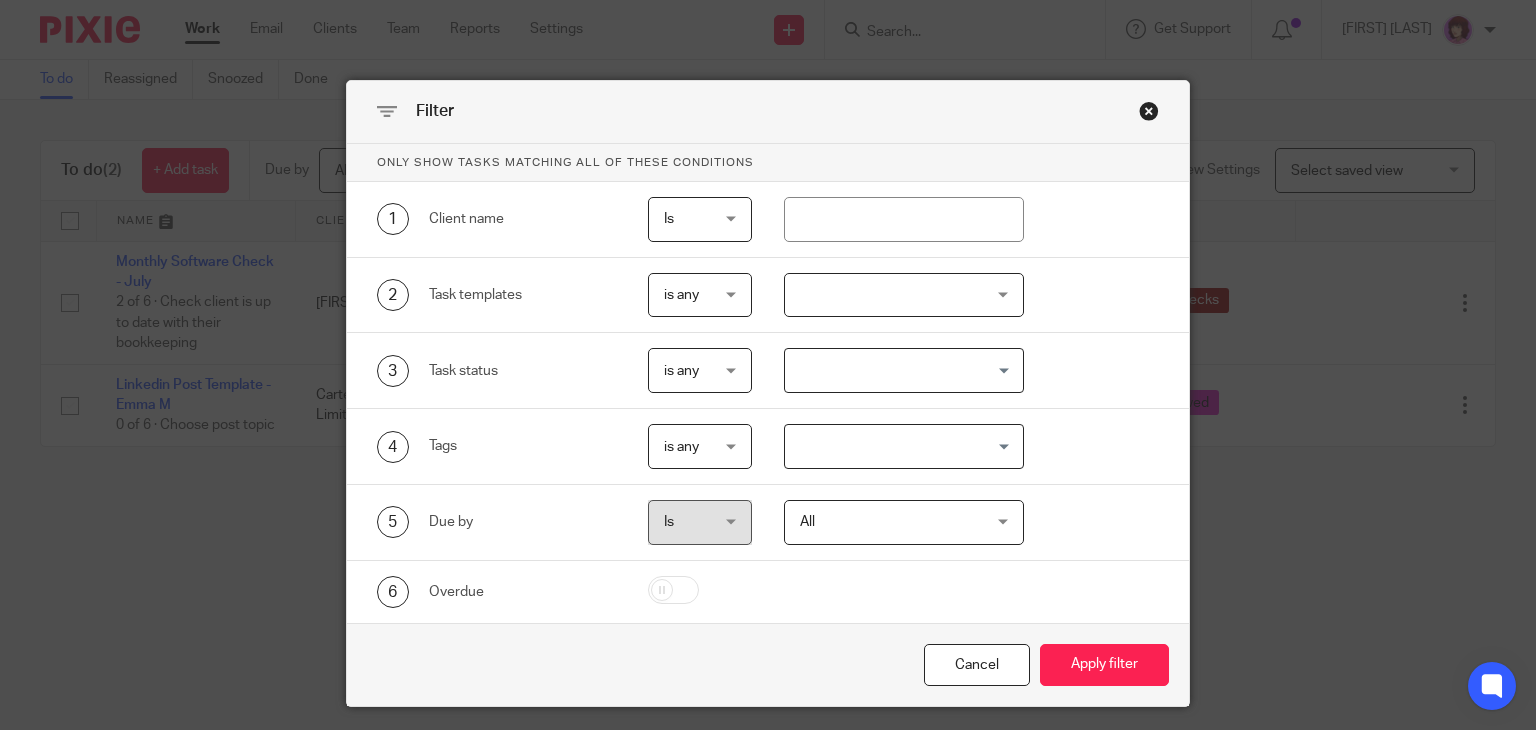 click on "Filter" at bounding box center (768, 112) 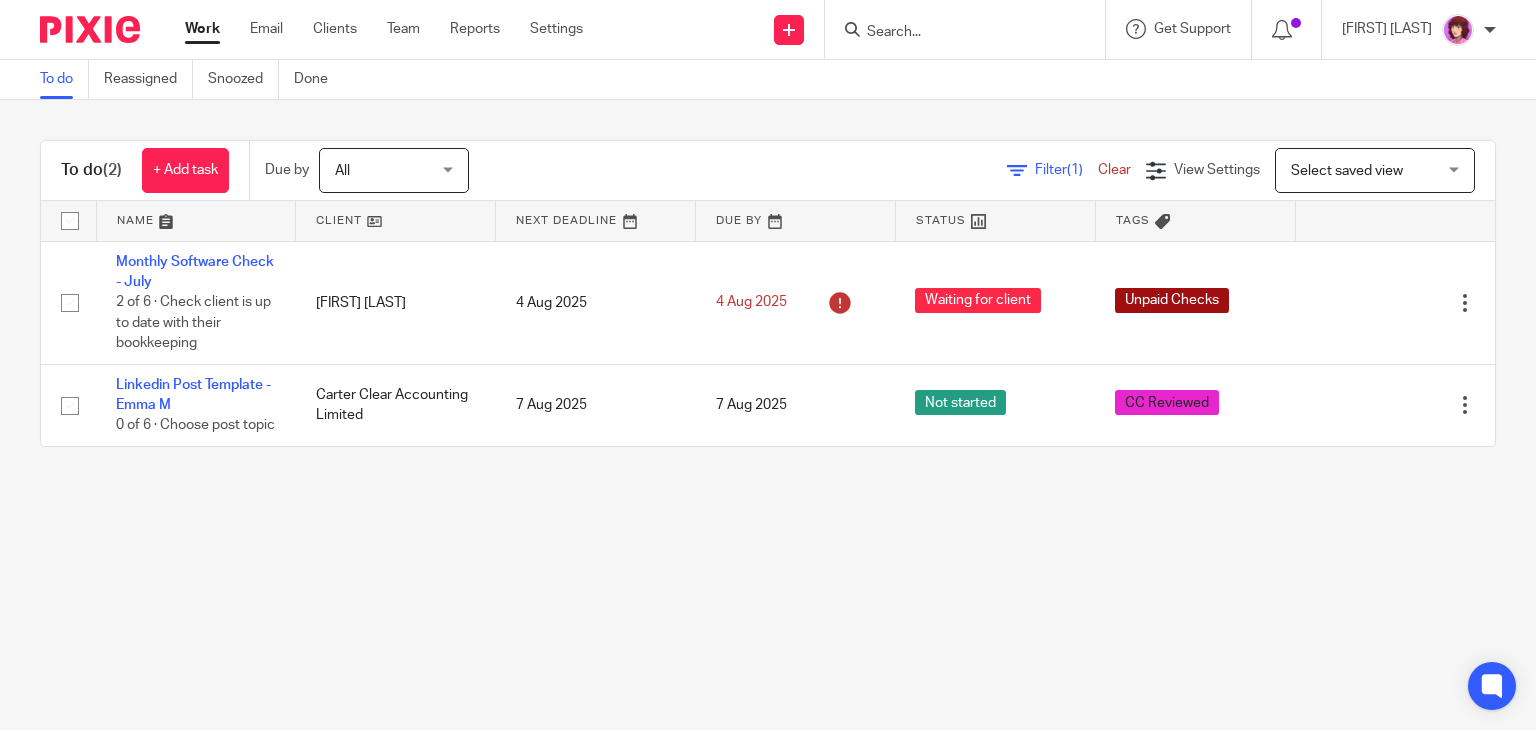 click on "Clear" at bounding box center [1114, 170] 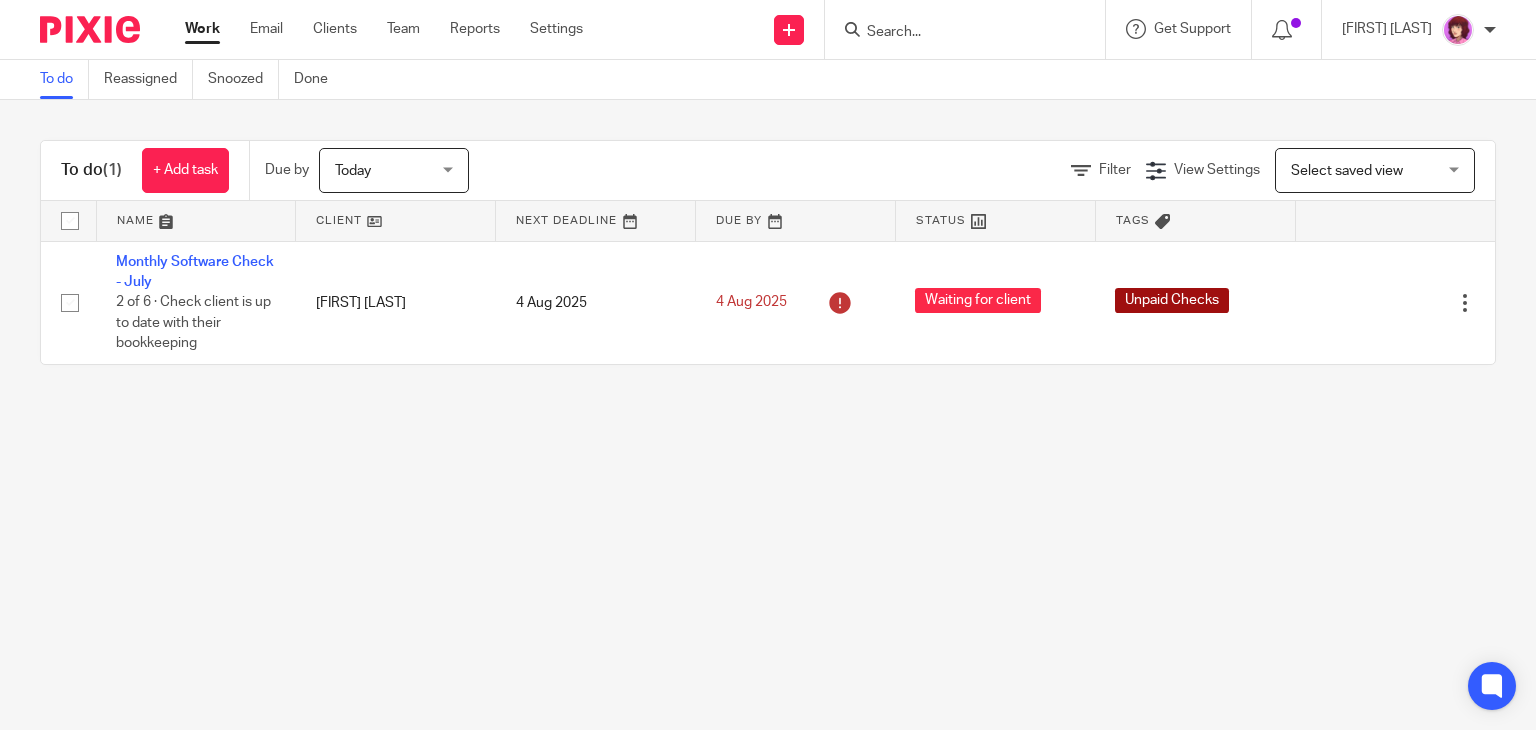 scroll, scrollTop: 0, scrollLeft: 0, axis: both 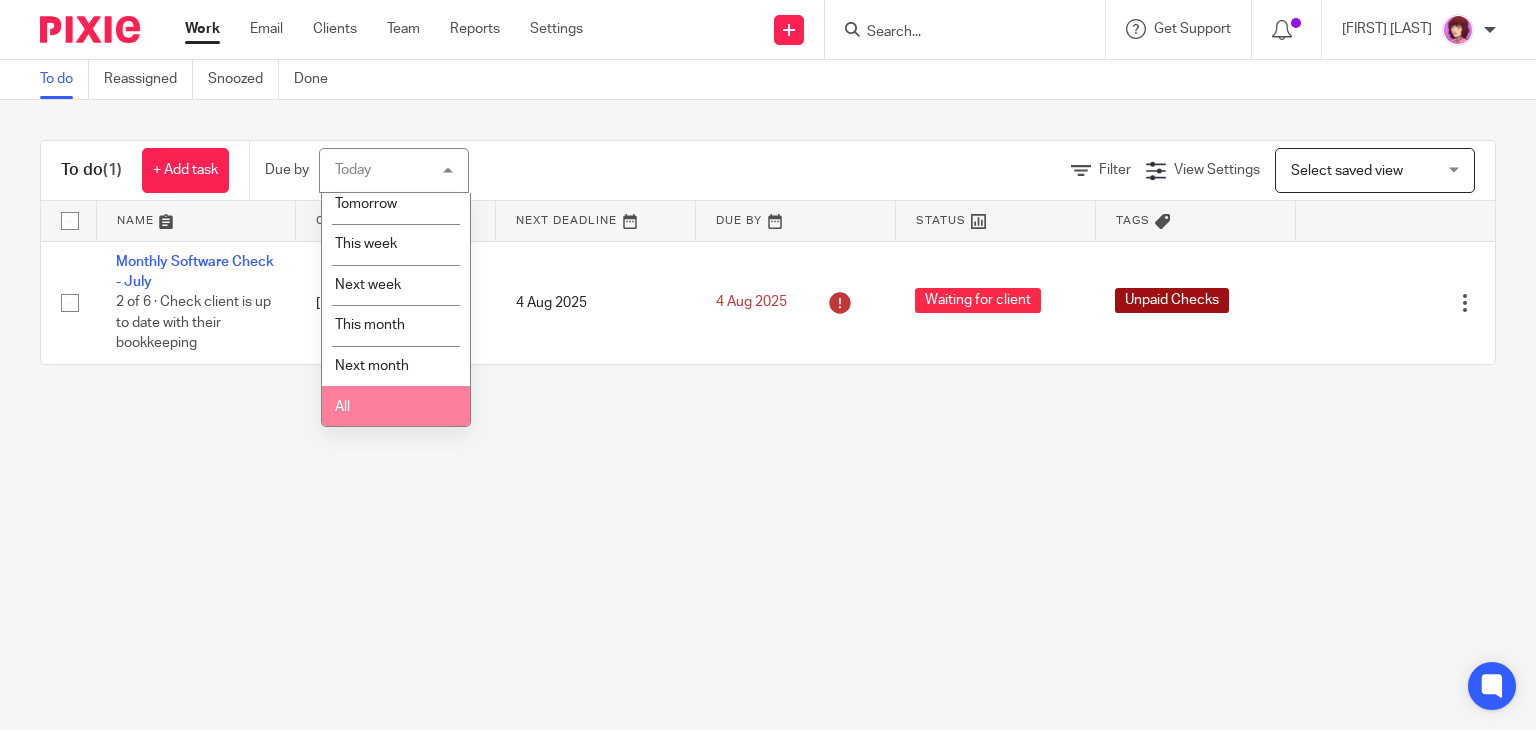 click on "All" at bounding box center [396, 406] 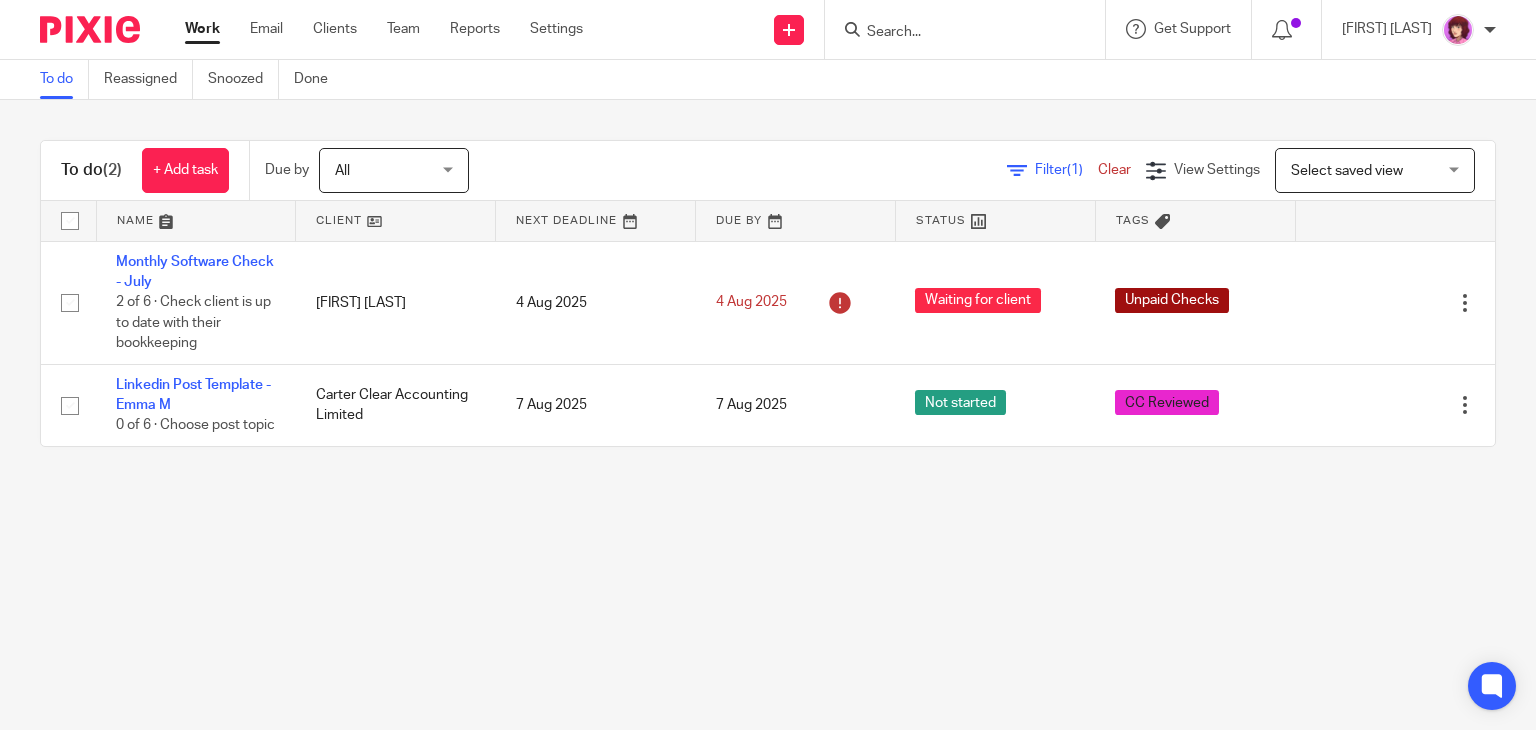 scroll, scrollTop: 0, scrollLeft: 0, axis: both 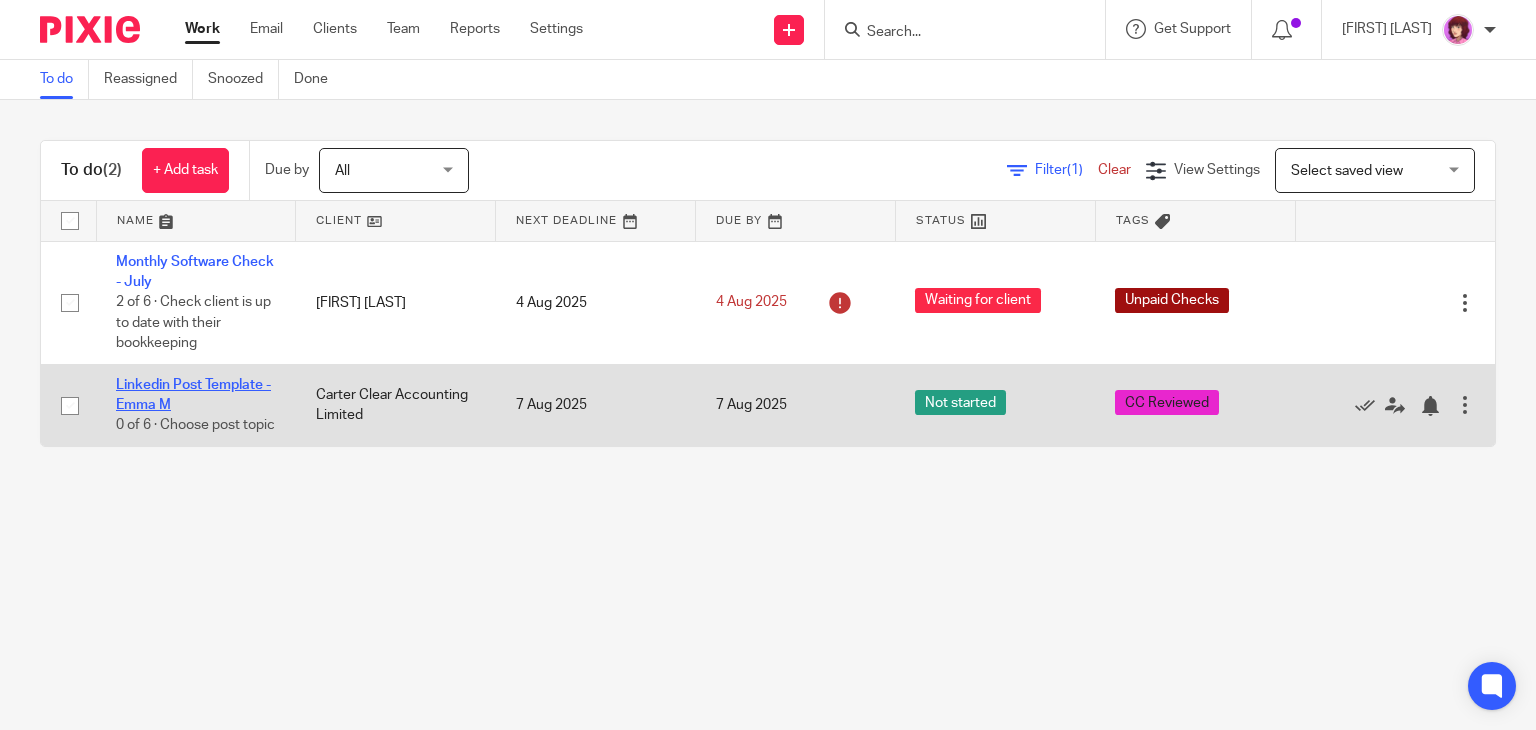 click on "Linkedin Post Template - Emma M" at bounding box center [193, 395] 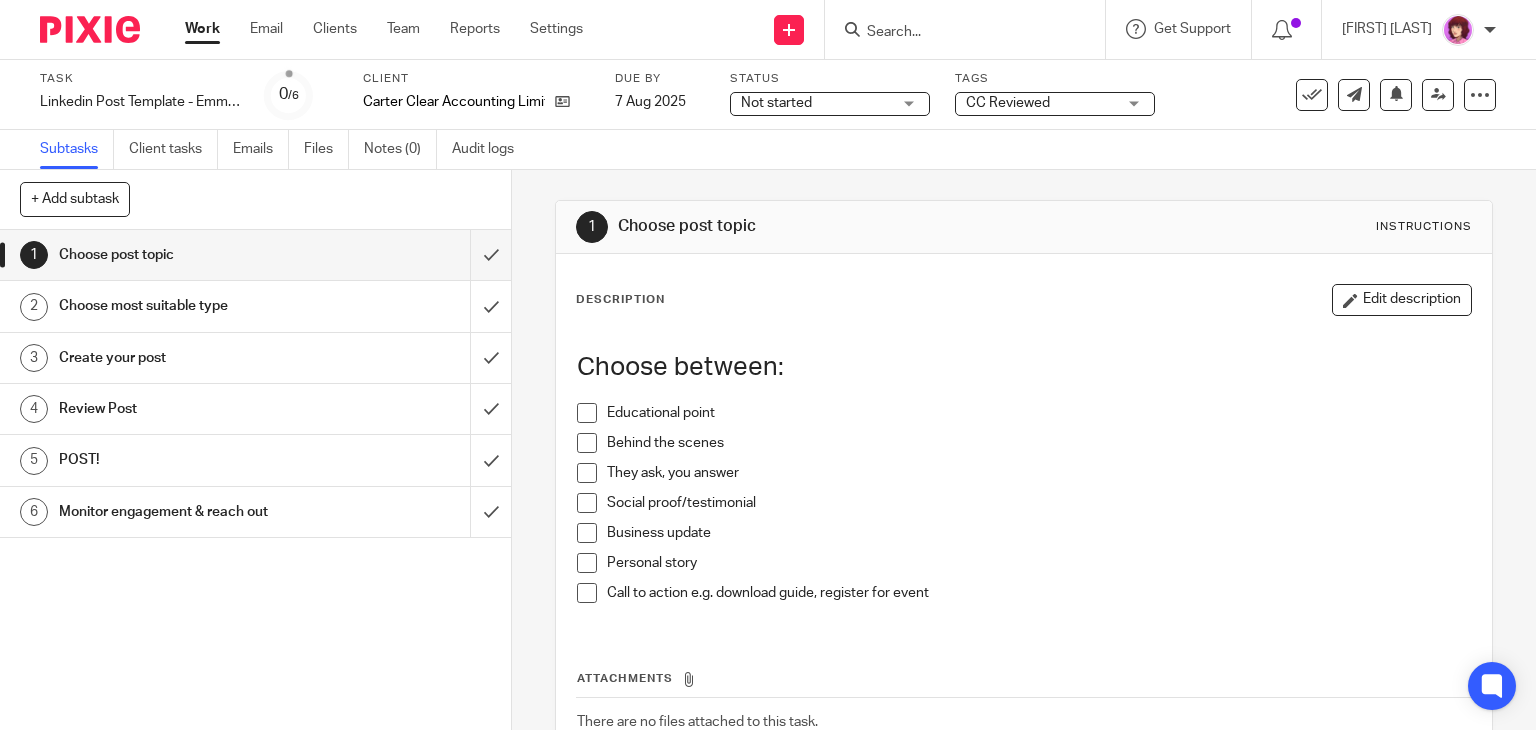 scroll, scrollTop: 0, scrollLeft: 0, axis: both 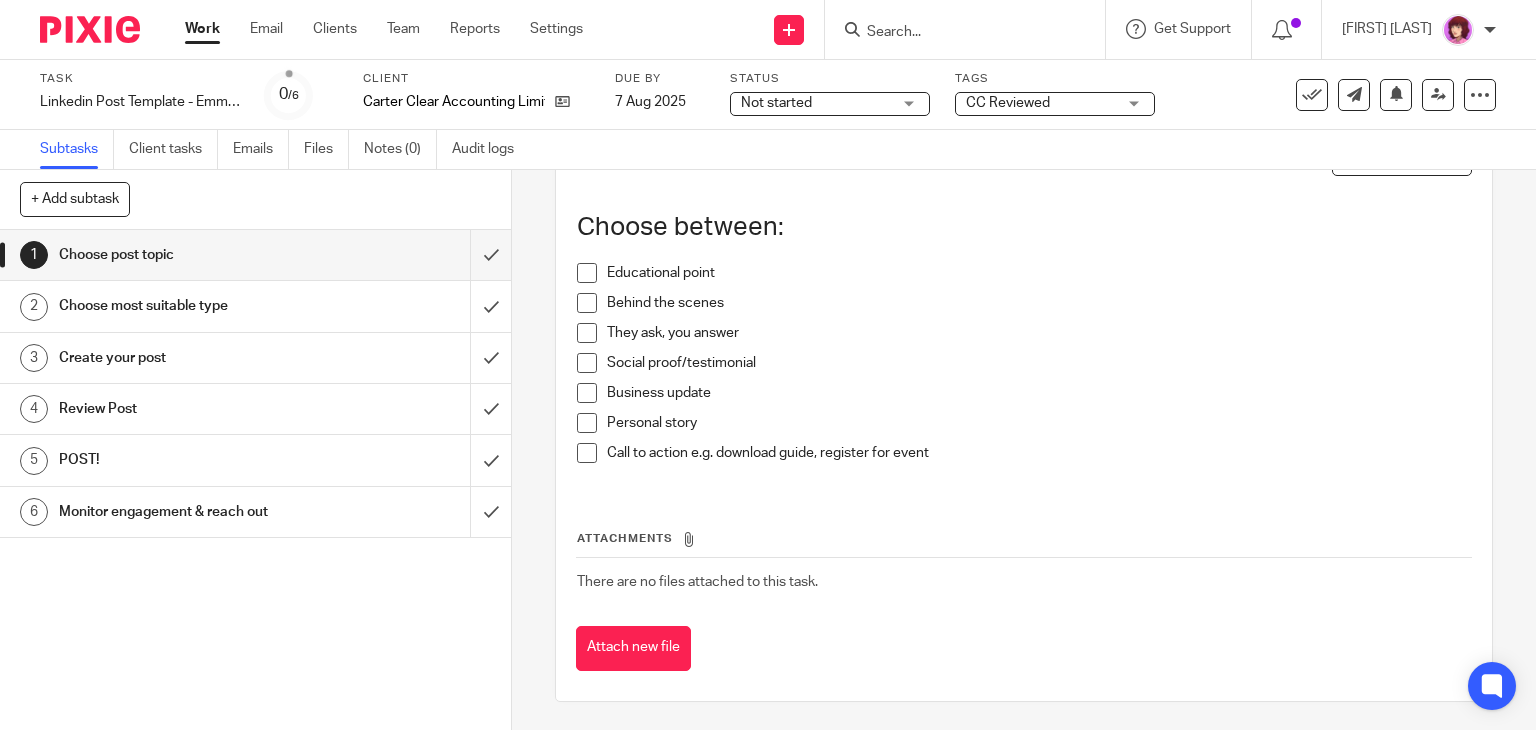 click on "Work" at bounding box center [202, 29] 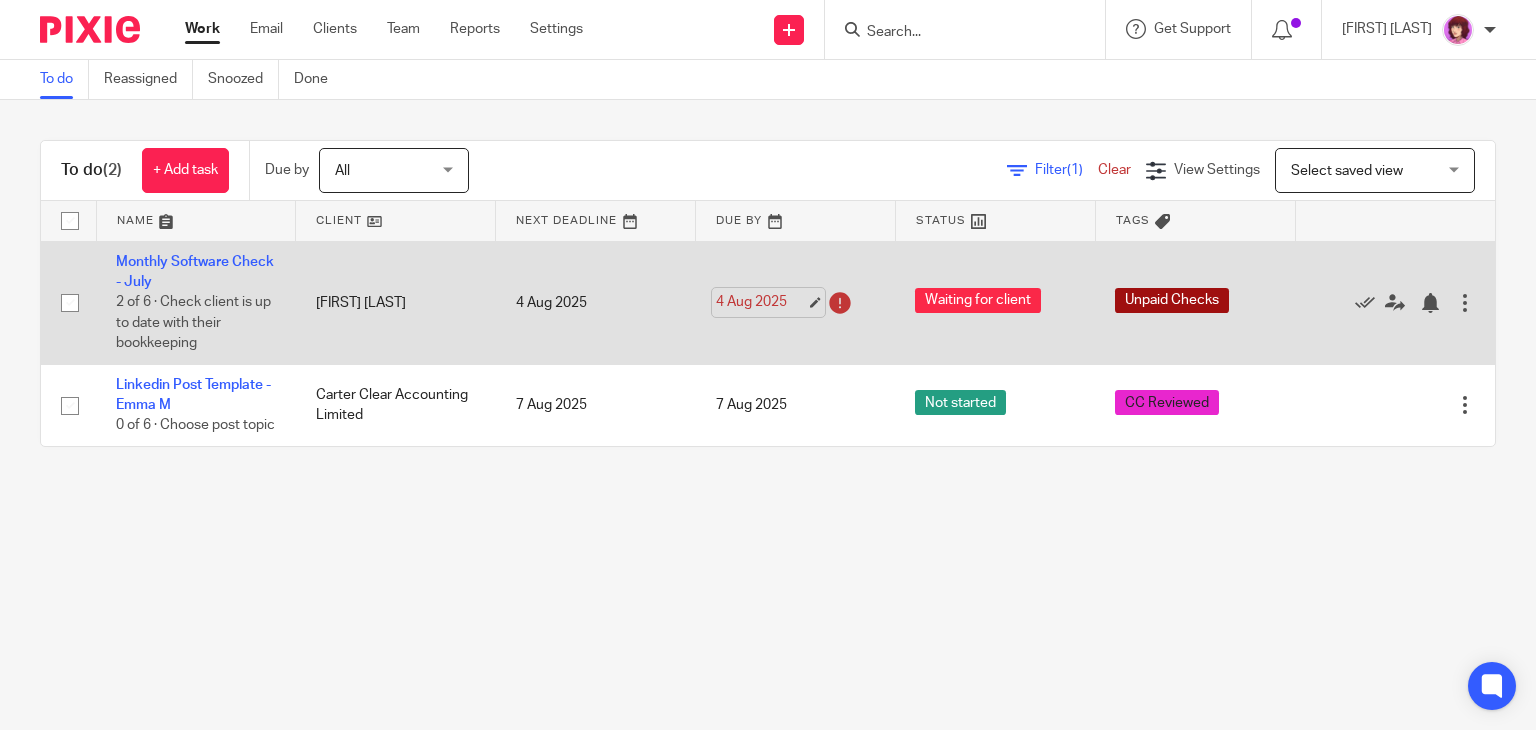 scroll, scrollTop: 0, scrollLeft: 0, axis: both 